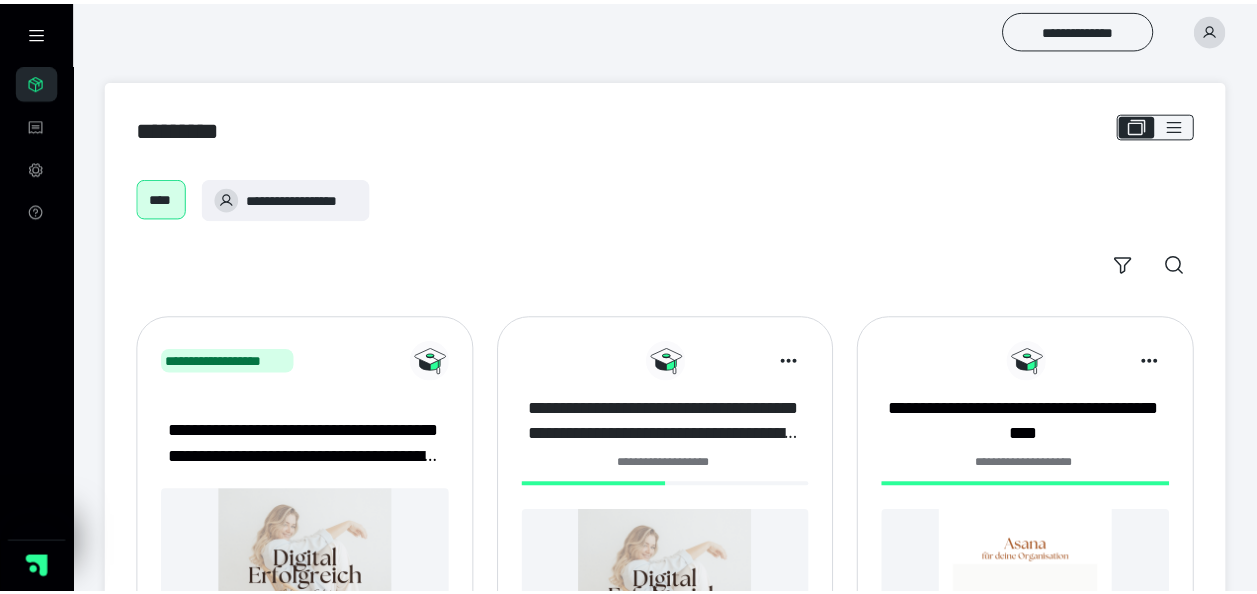 scroll, scrollTop: 0, scrollLeft: 0, axis: both 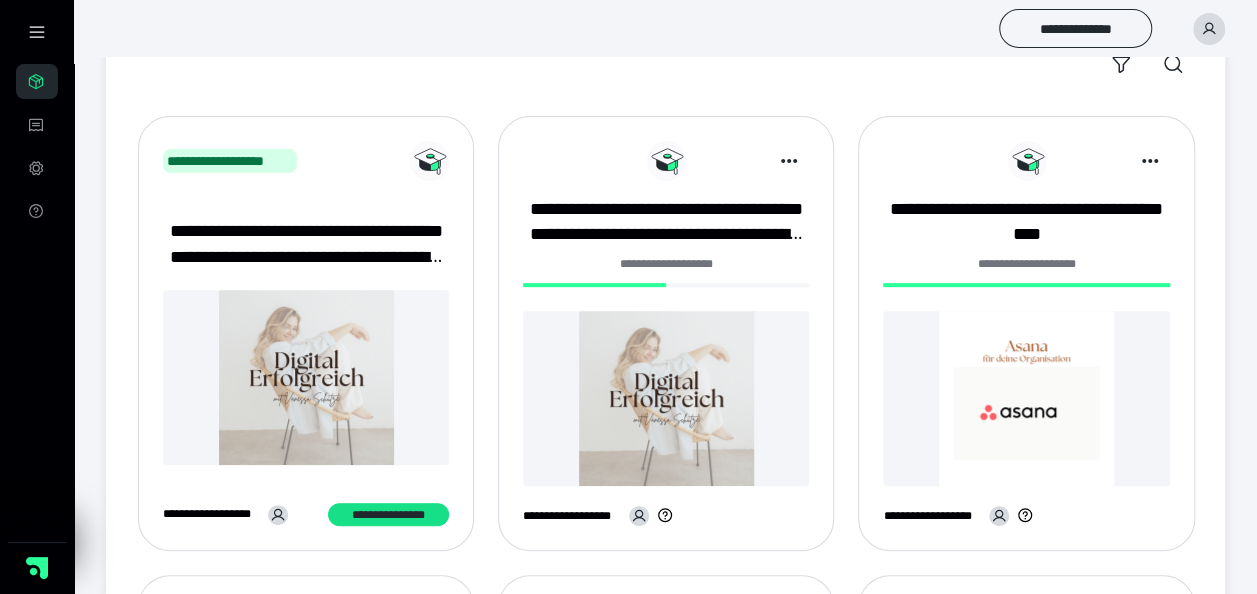click at bounding box center (666, 398) 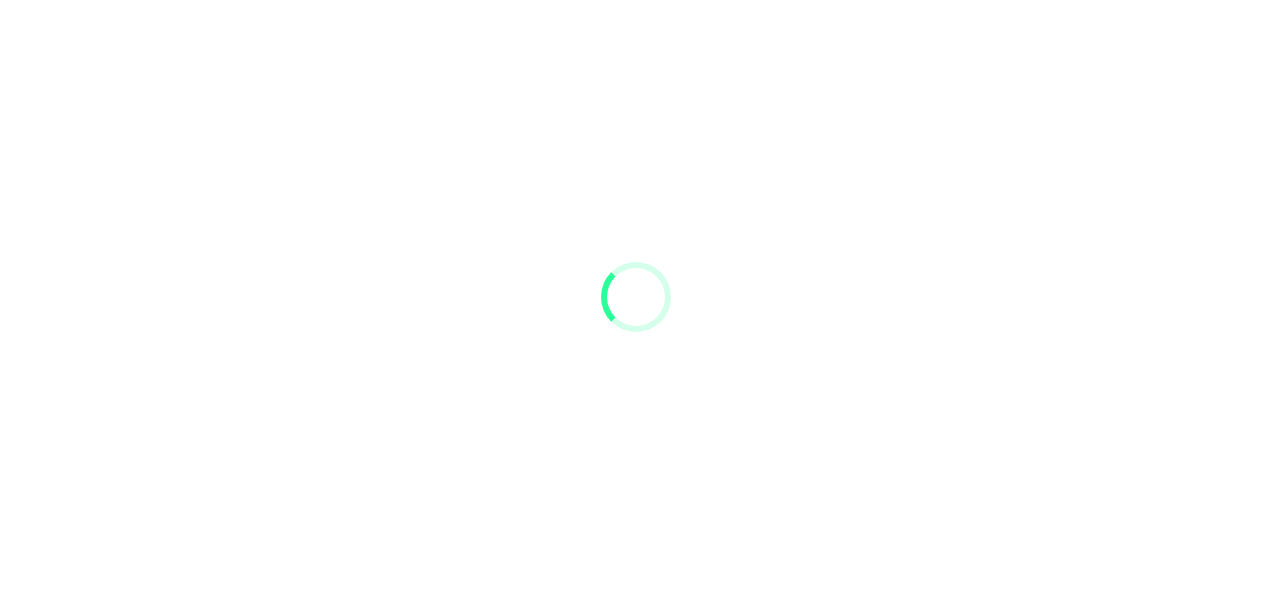 scroll, scrollTop: 0, scrollLeft: 0, axis: both 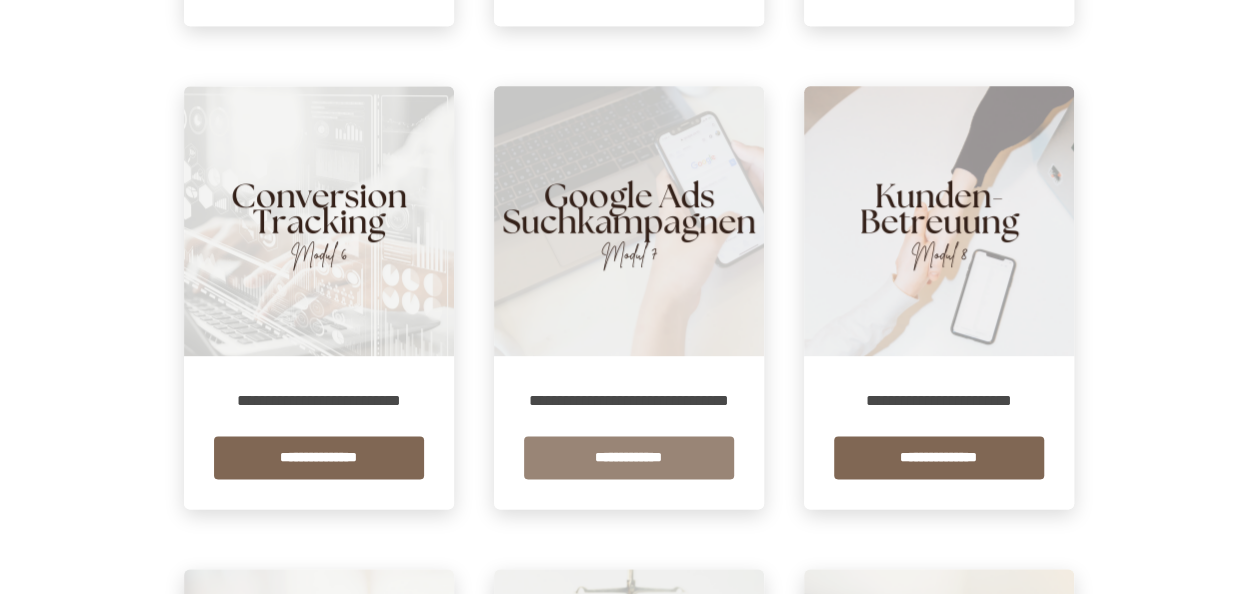 click on "**********" at bounding box center [629, 457] 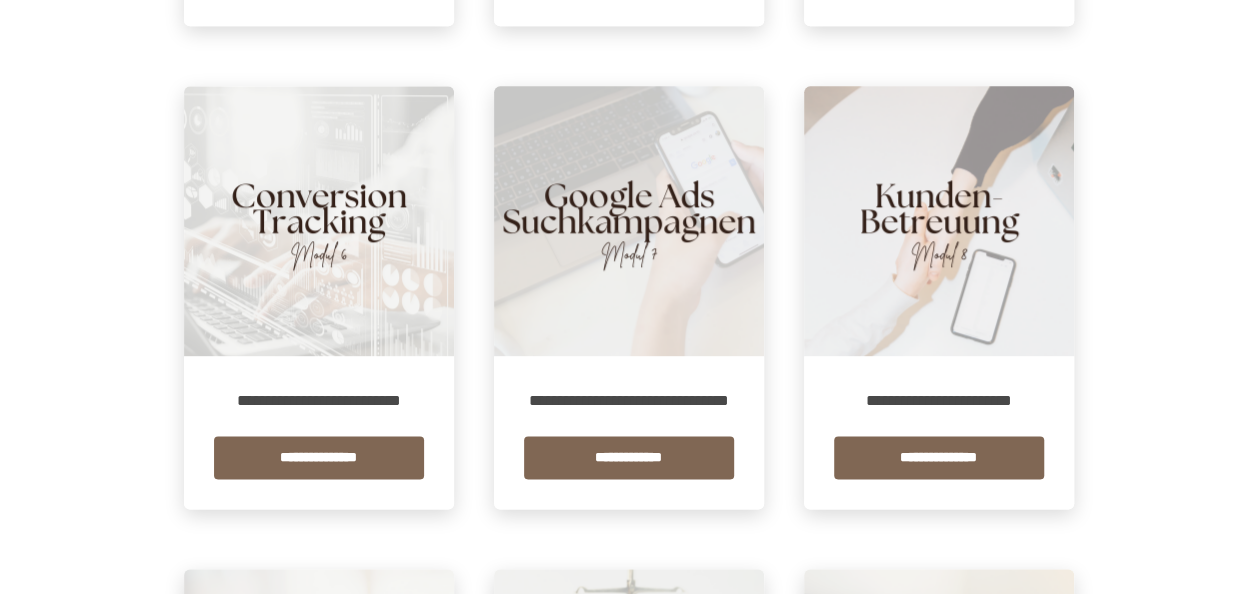 scroll, scrollTop: 0, scrollLeft: 0, axis: both 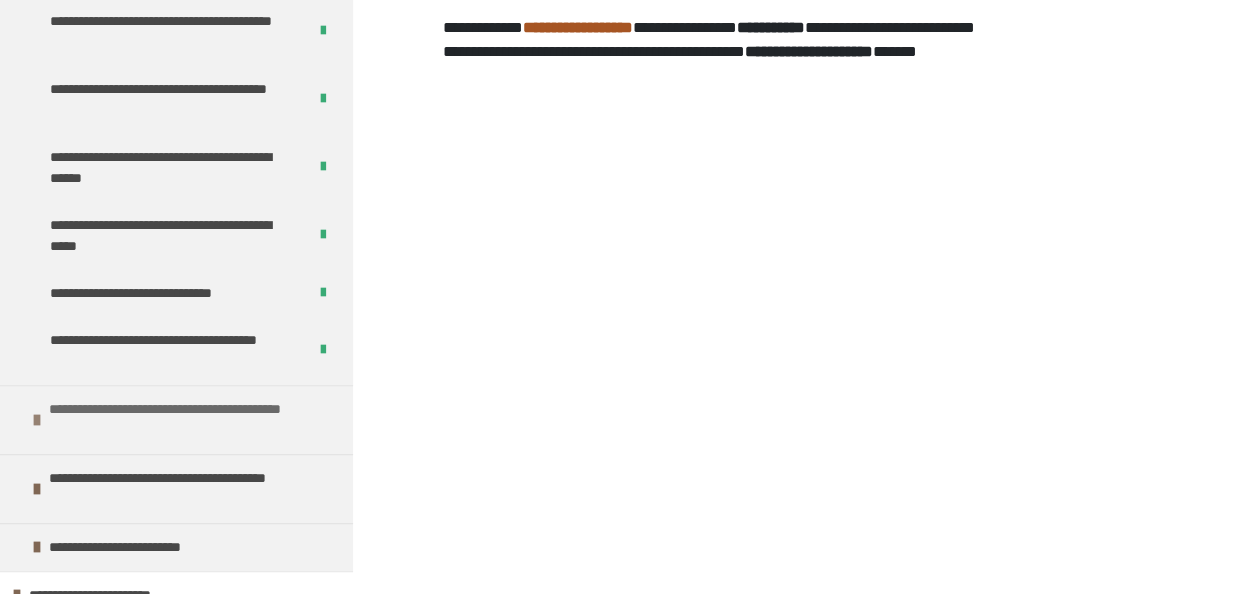 click on "**********" at bounding box center (188, 420) 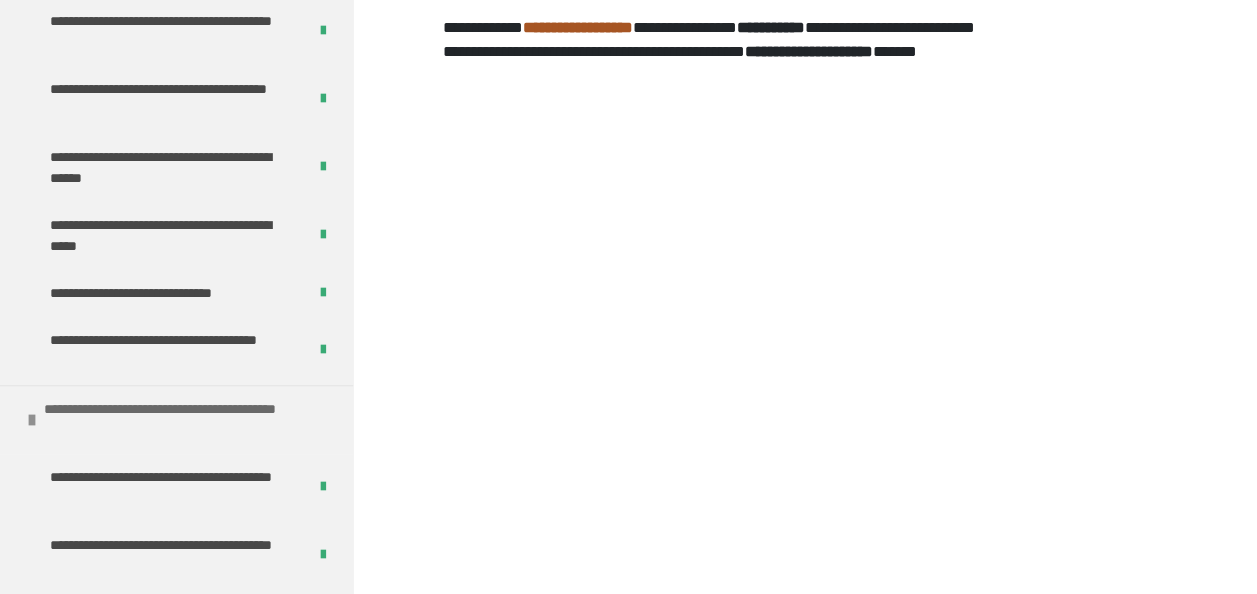 scroll, scrollTop: 1362, scrollLeft: 0, axis: vertical 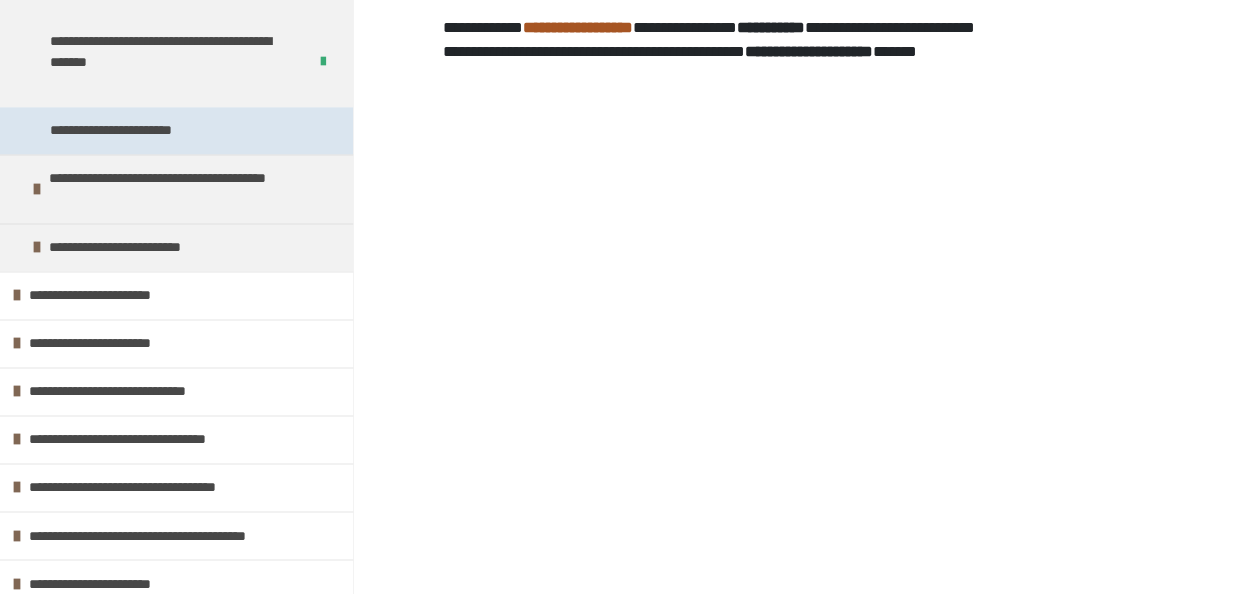 click on "**********" at bounding box center (135, 130) 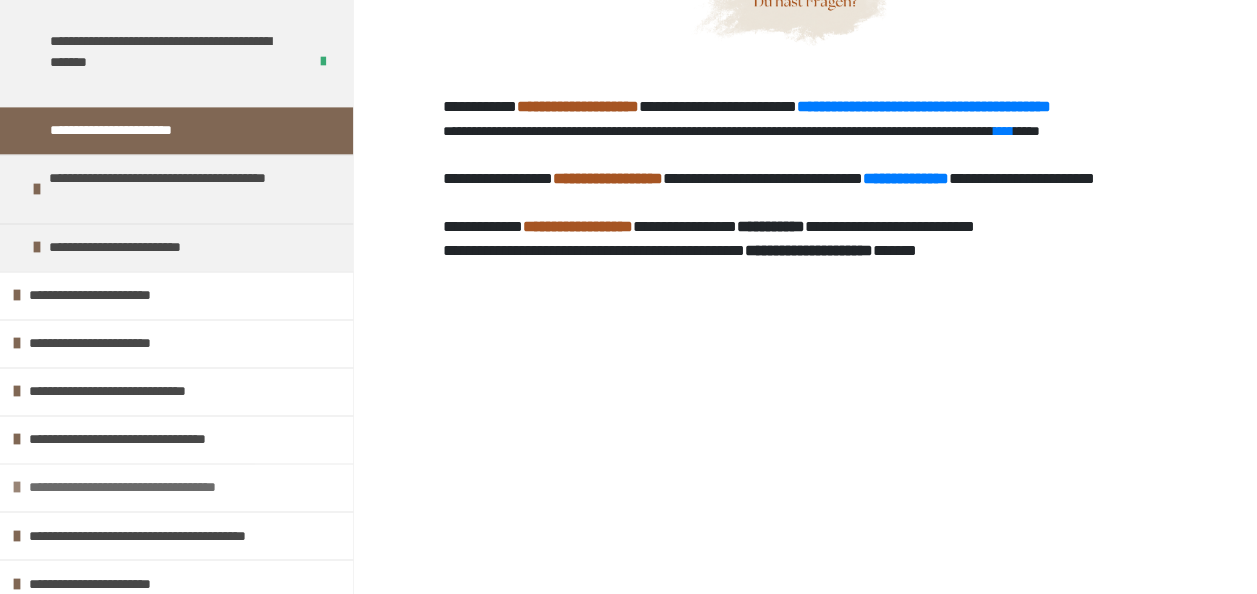 scroll, scrollTop: 3070, scrollLeft: 0, axis: vertical 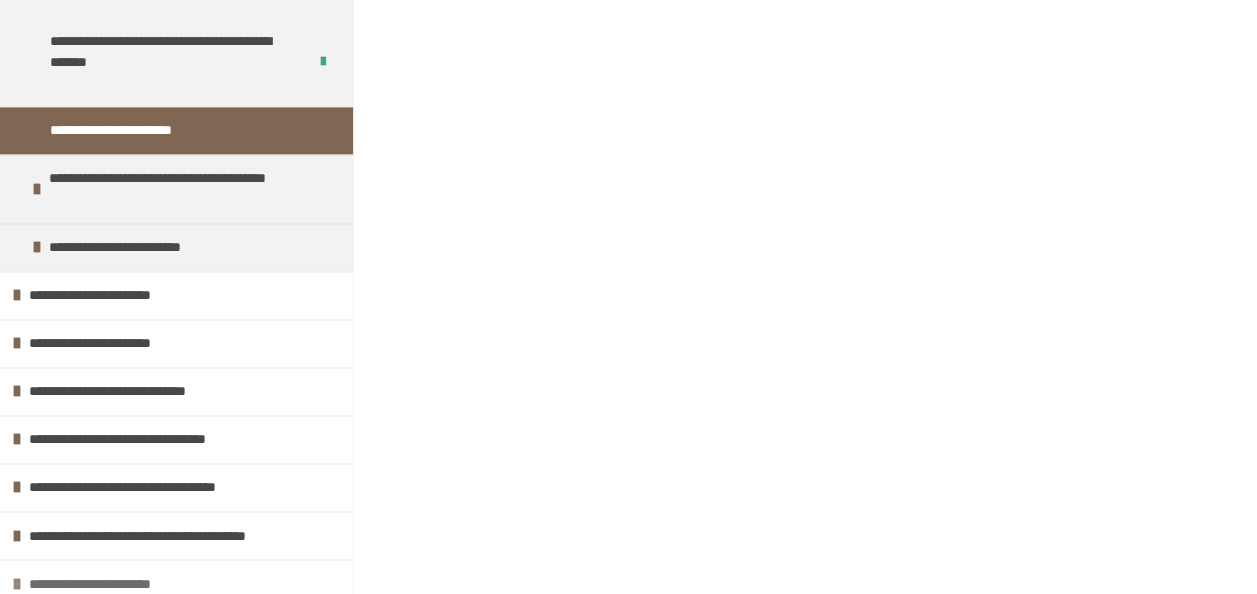 click on "**********" at bounding box center [176, 583] 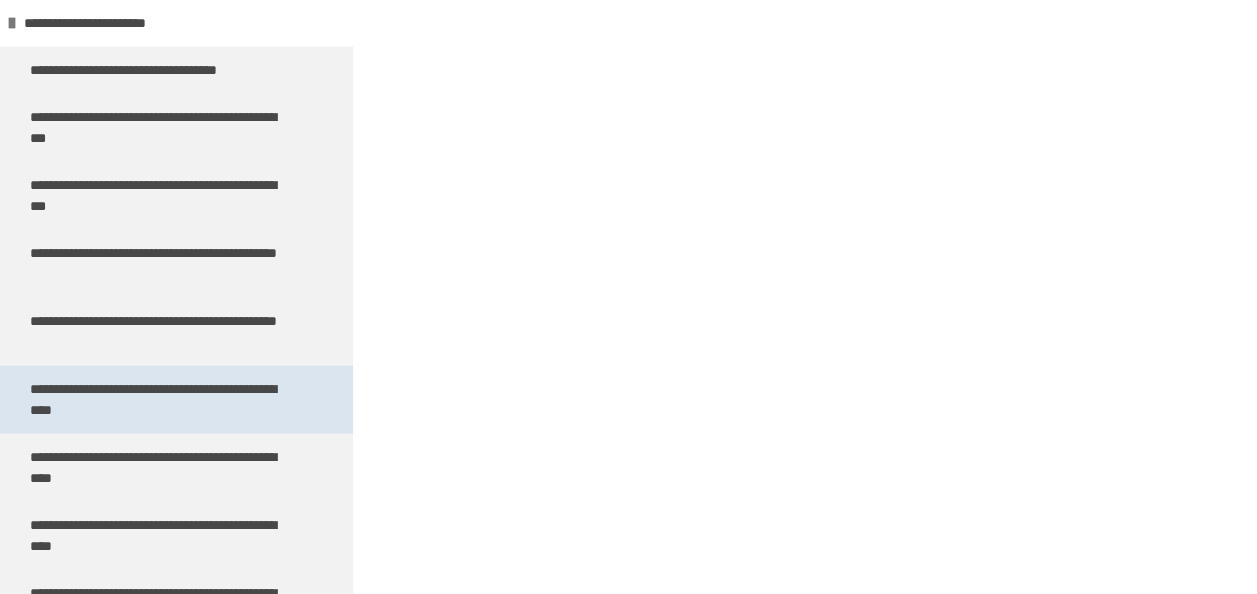 scroll, scrollTop: 1962, scrollLeft: 0, axis: vertical 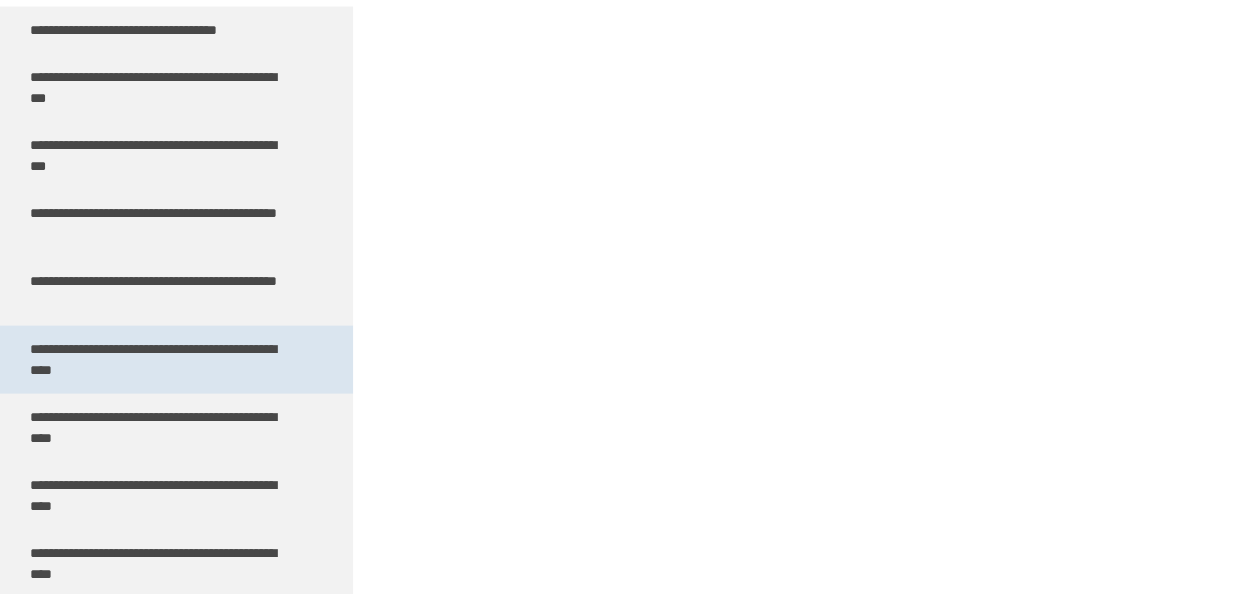 click on "**********" at bounding box center [161, 360] 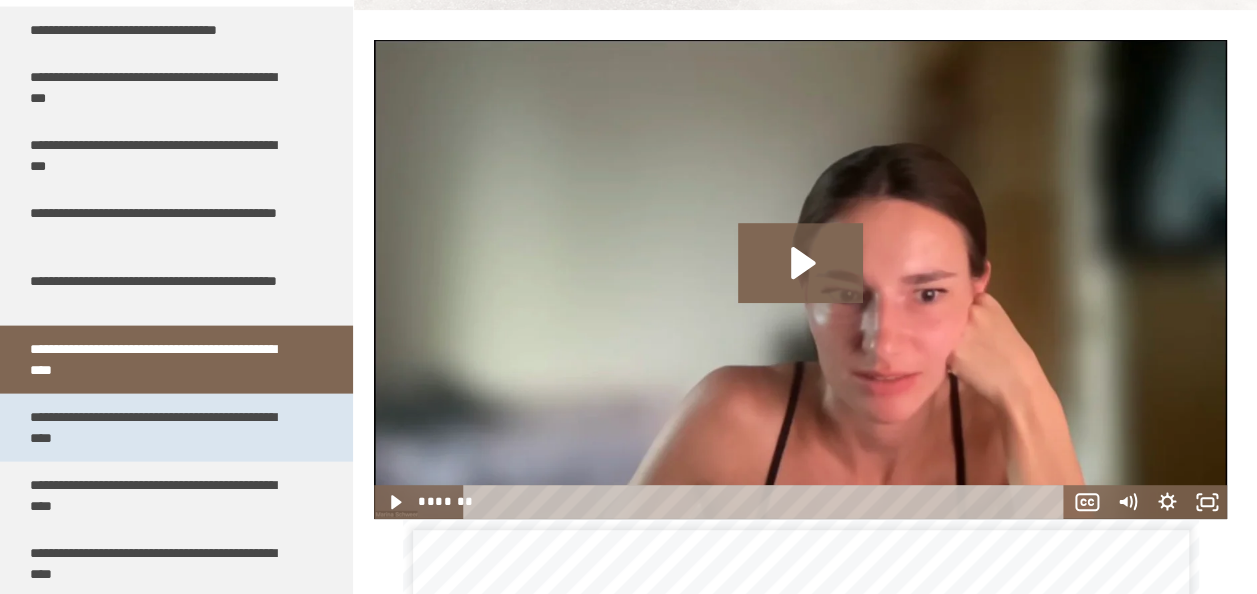 click on "**********" at bounding box center (161, 428) 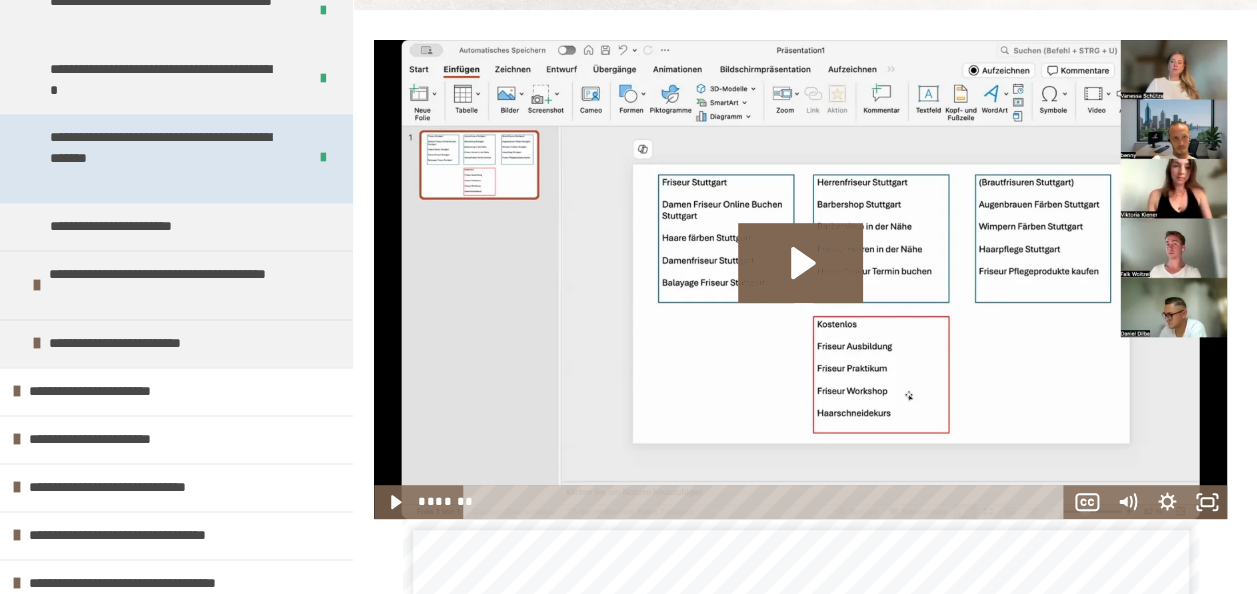 scroll, scrollTop: 1262, scrollLeft: 0, axis: vertical 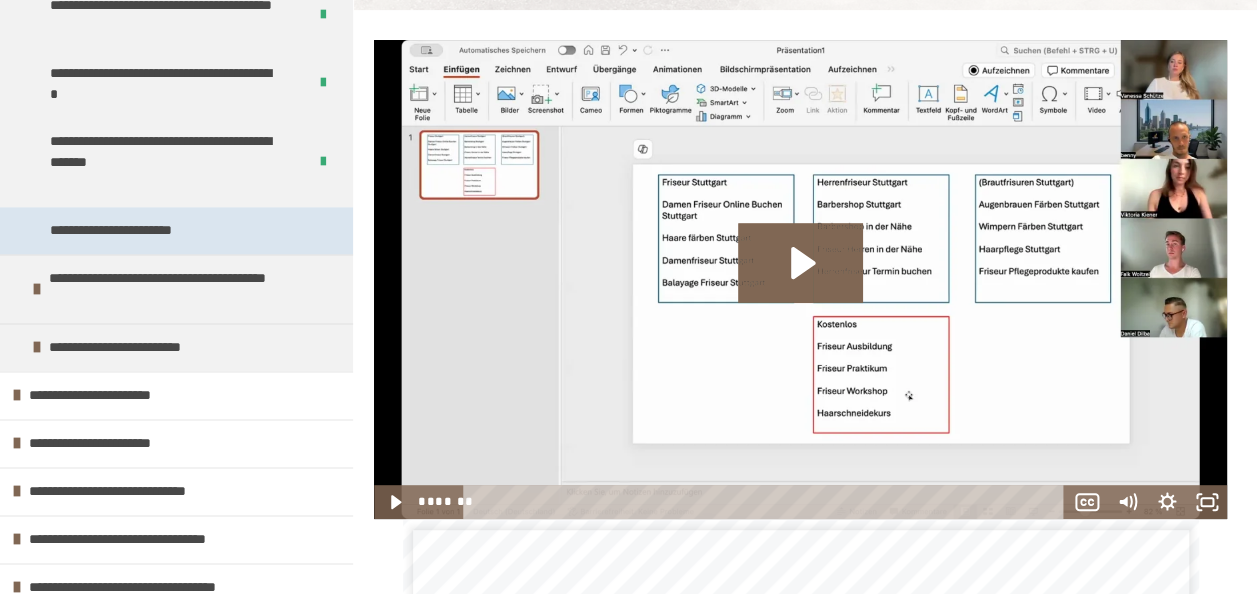 click on "**********" at bounding box center [135, 230] 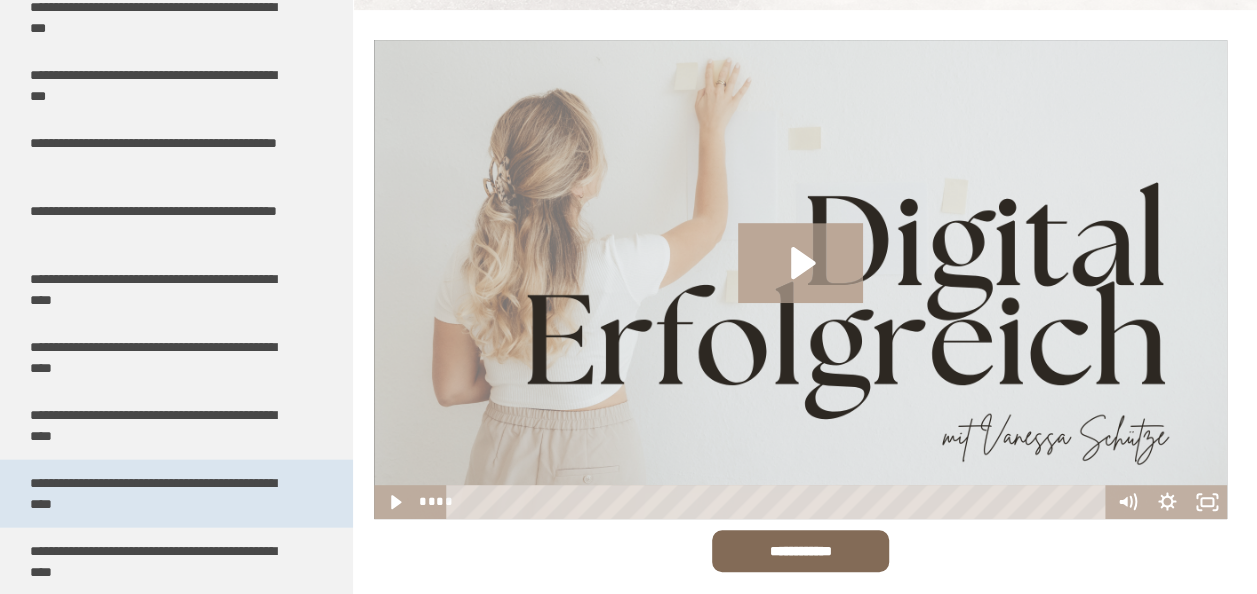 scroll, scrollTop: 2062, scrollLeft: 0, axis: vertical 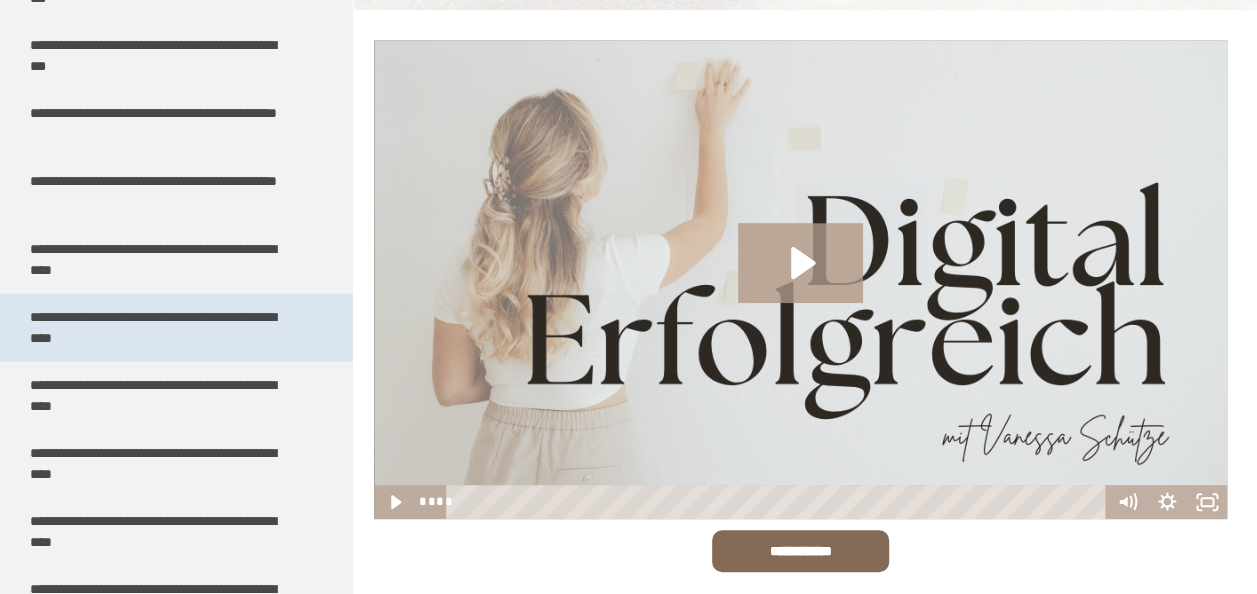 click on "**********" at bounding box center (161, 328) 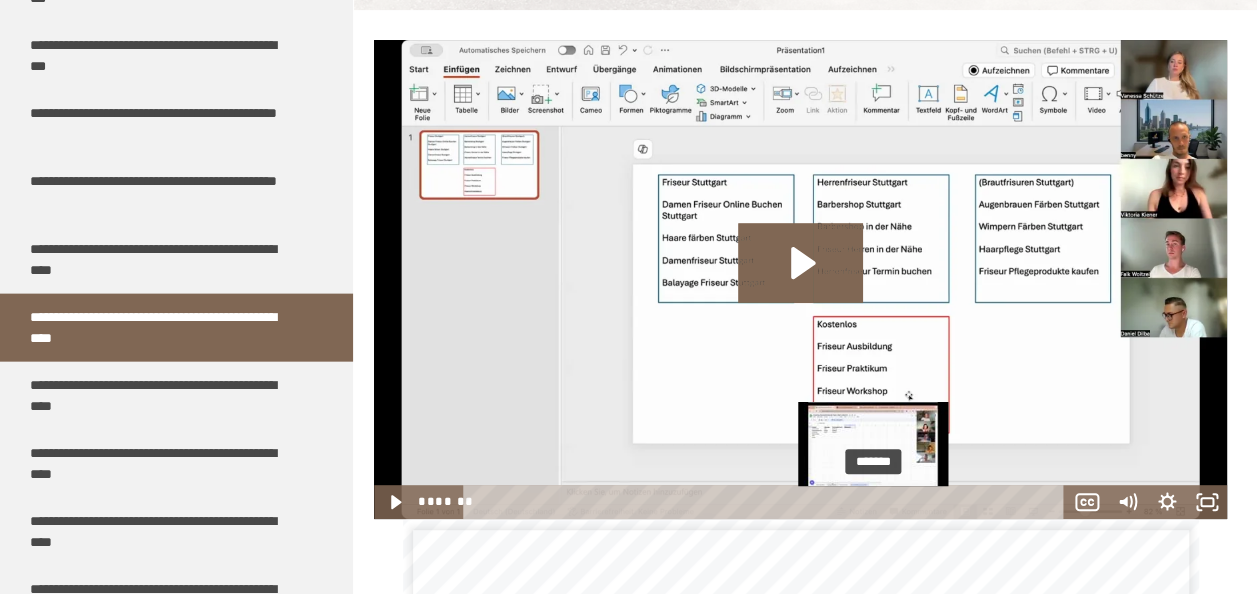 click on "*******" at bounding box center (767, 502) 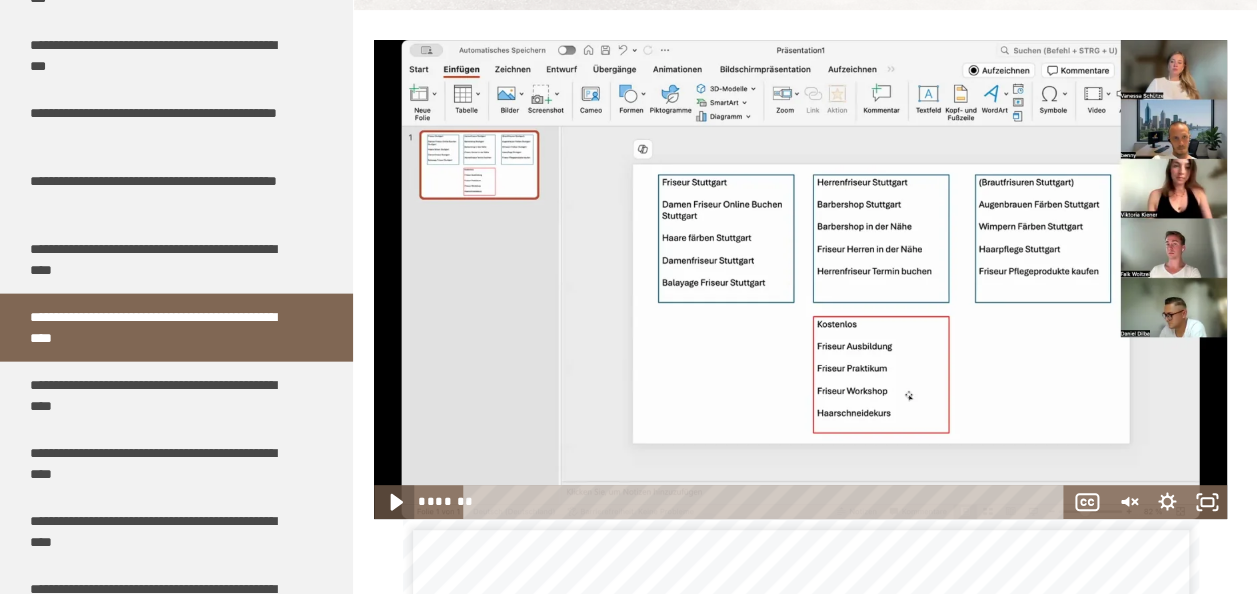 click 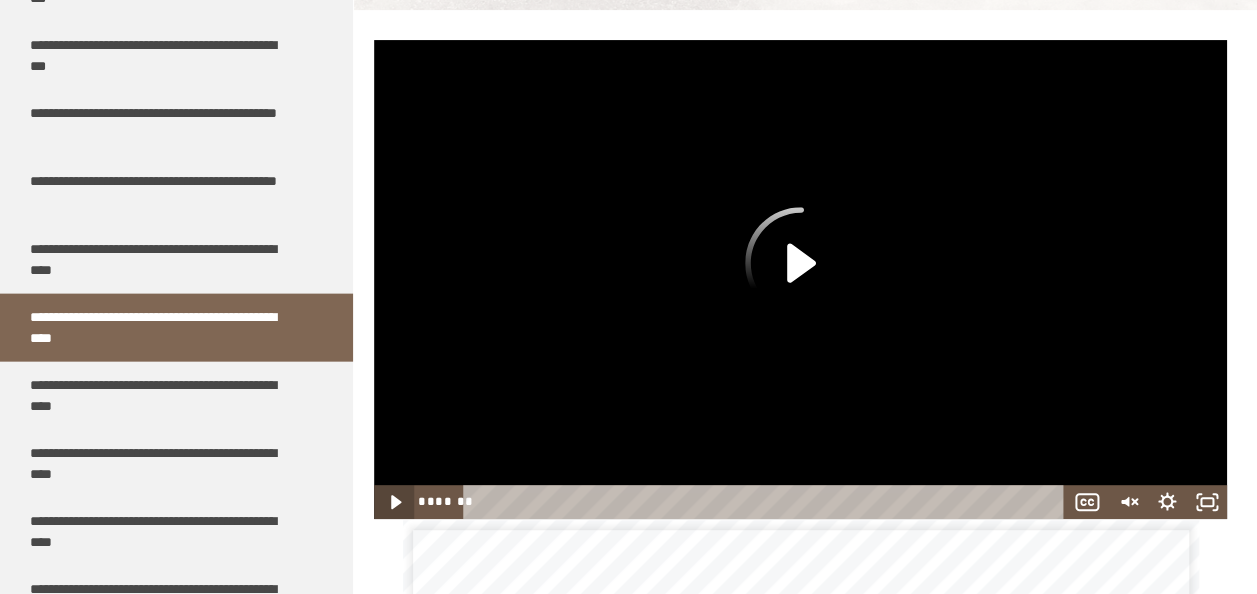 click 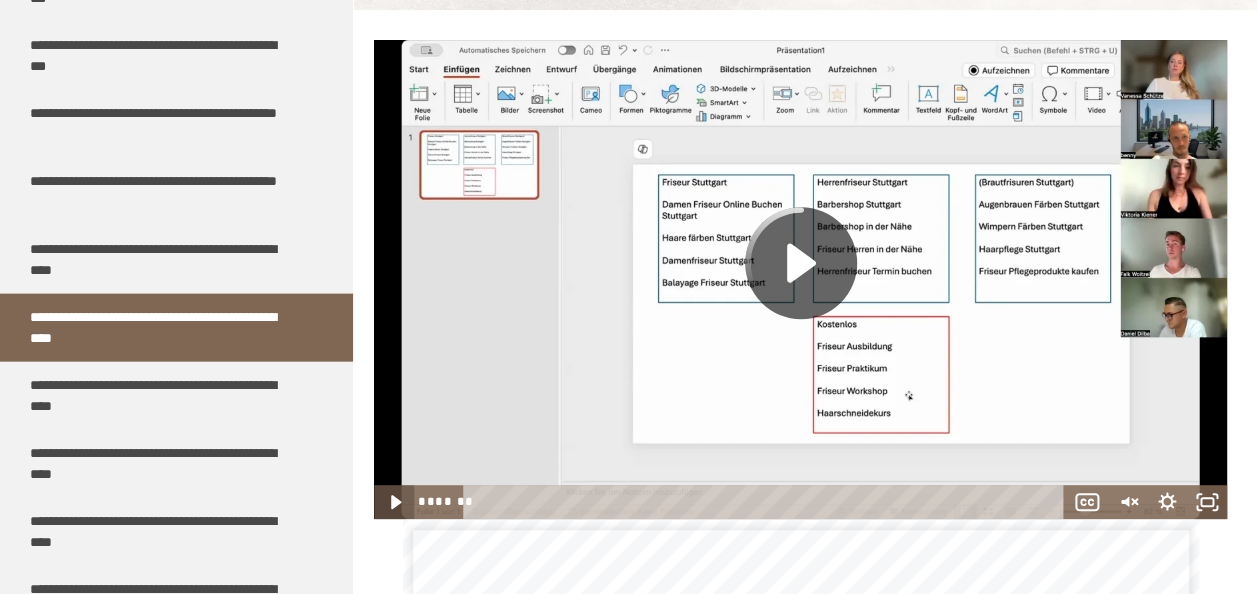 click 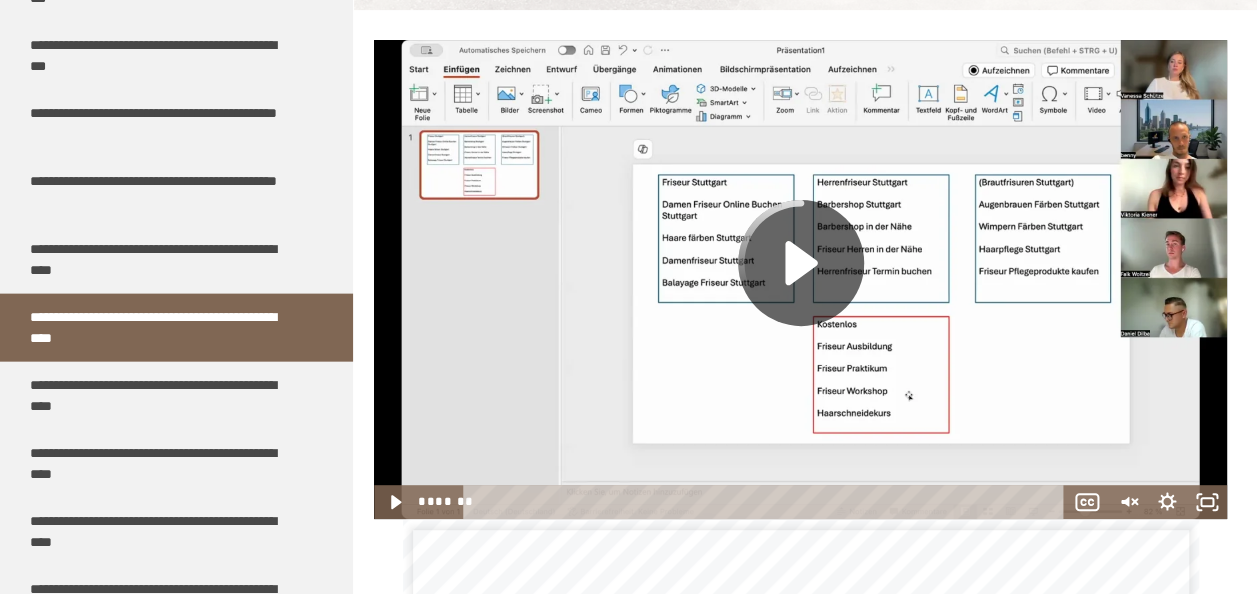 click 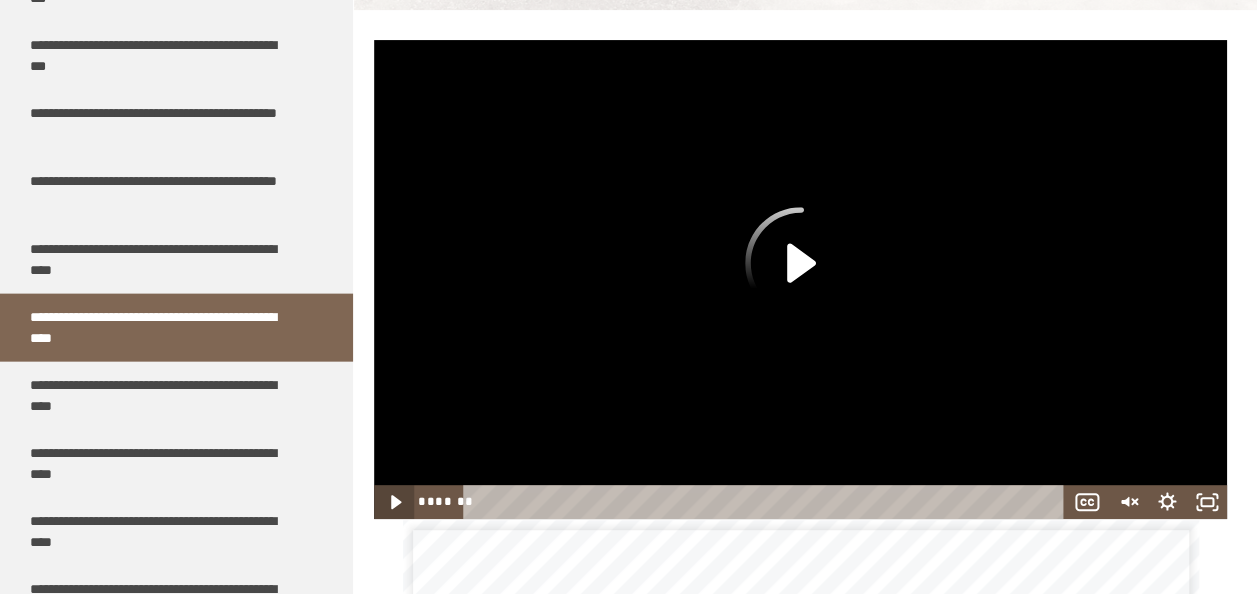 click 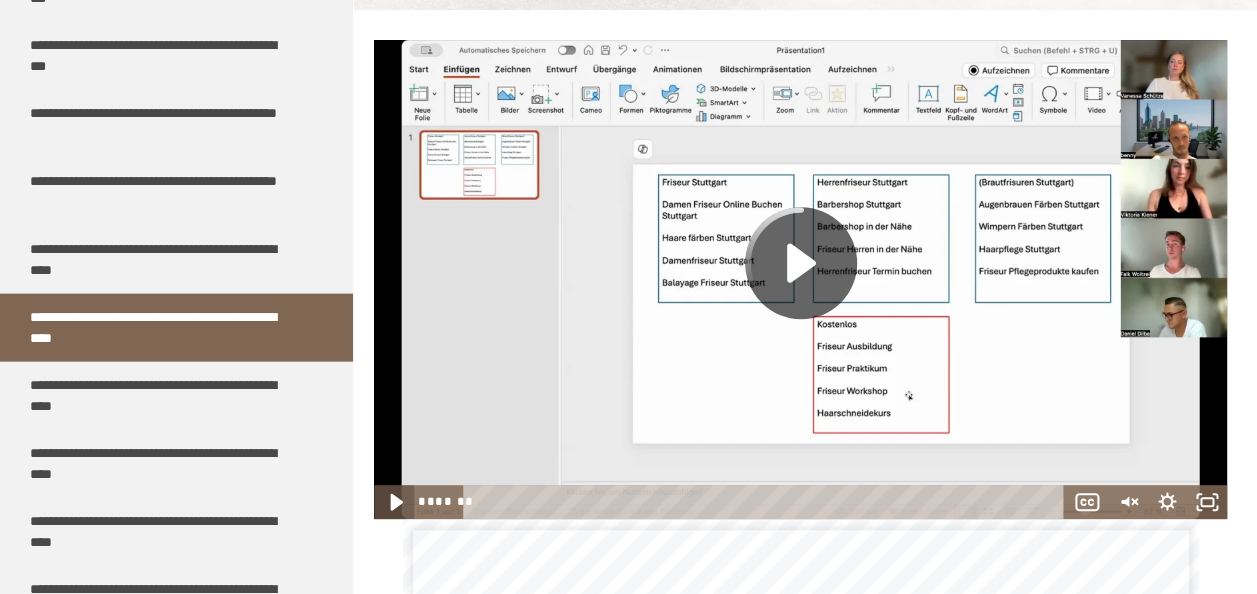 click 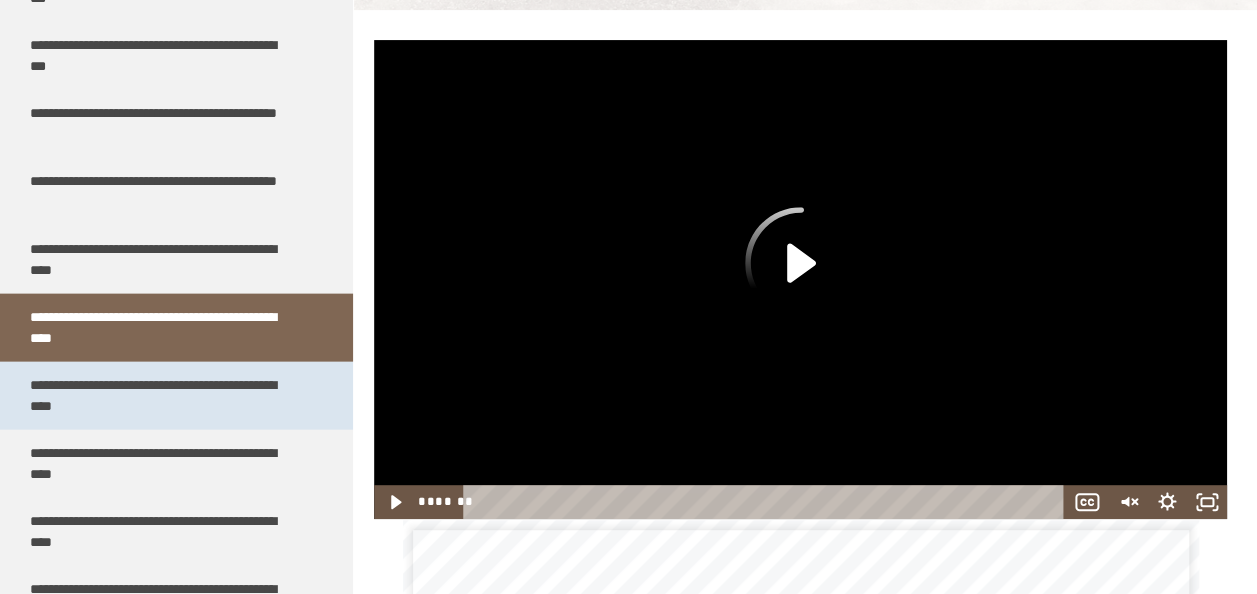 click on "**********" at bounding box center (161, 396) 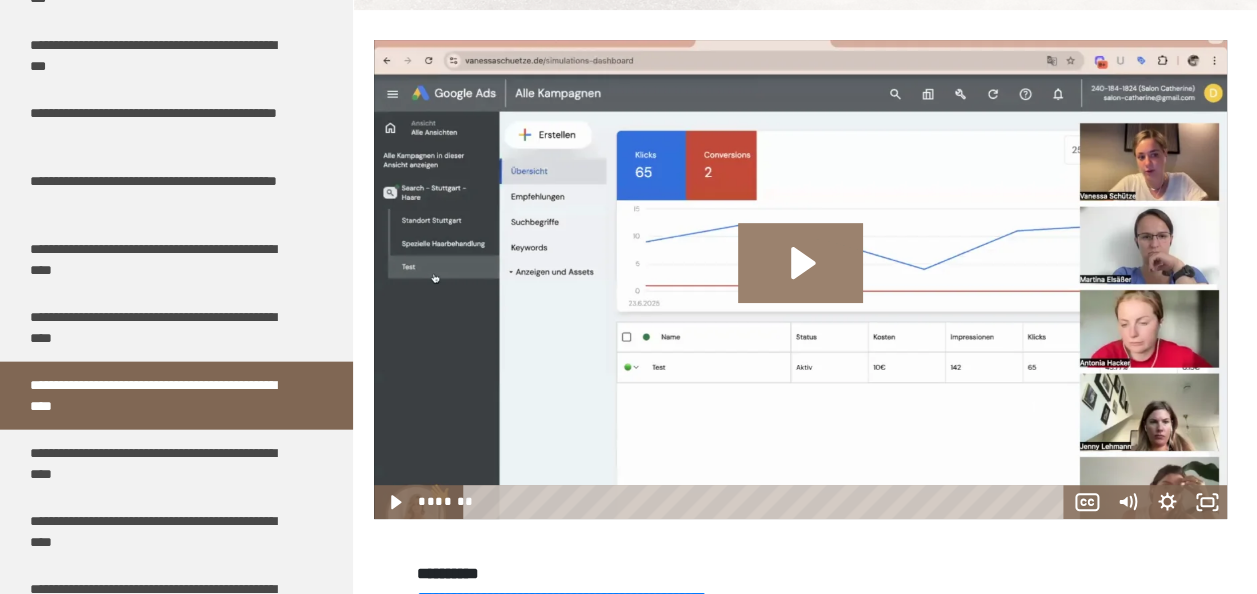 click 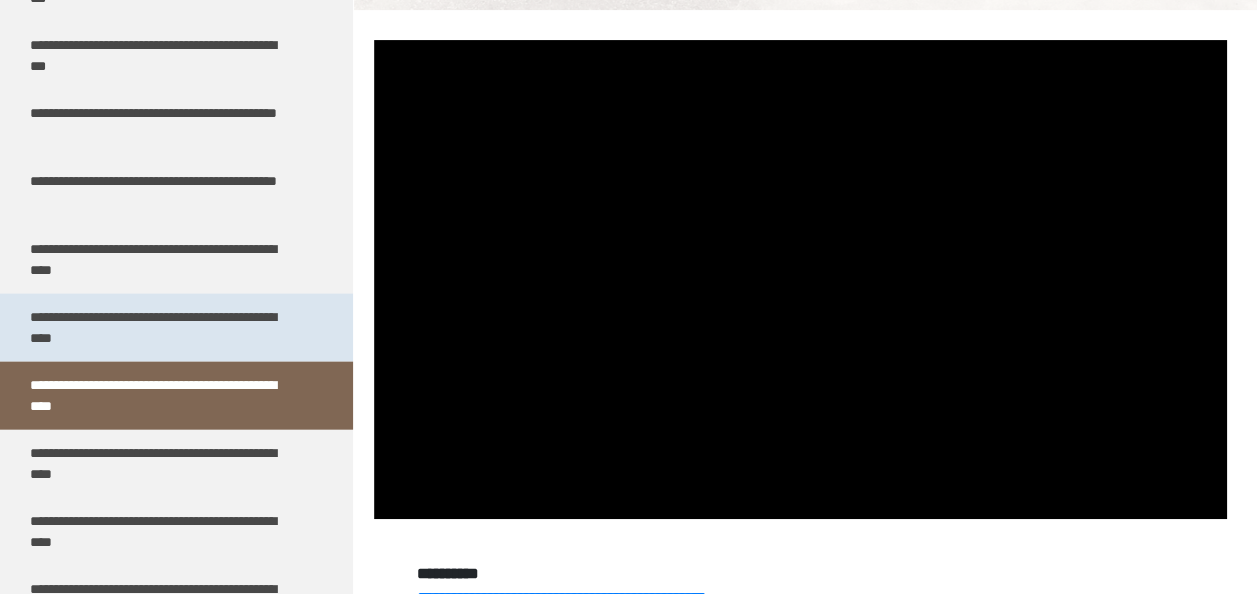 click on "**********" at bounding box center (161, 328) 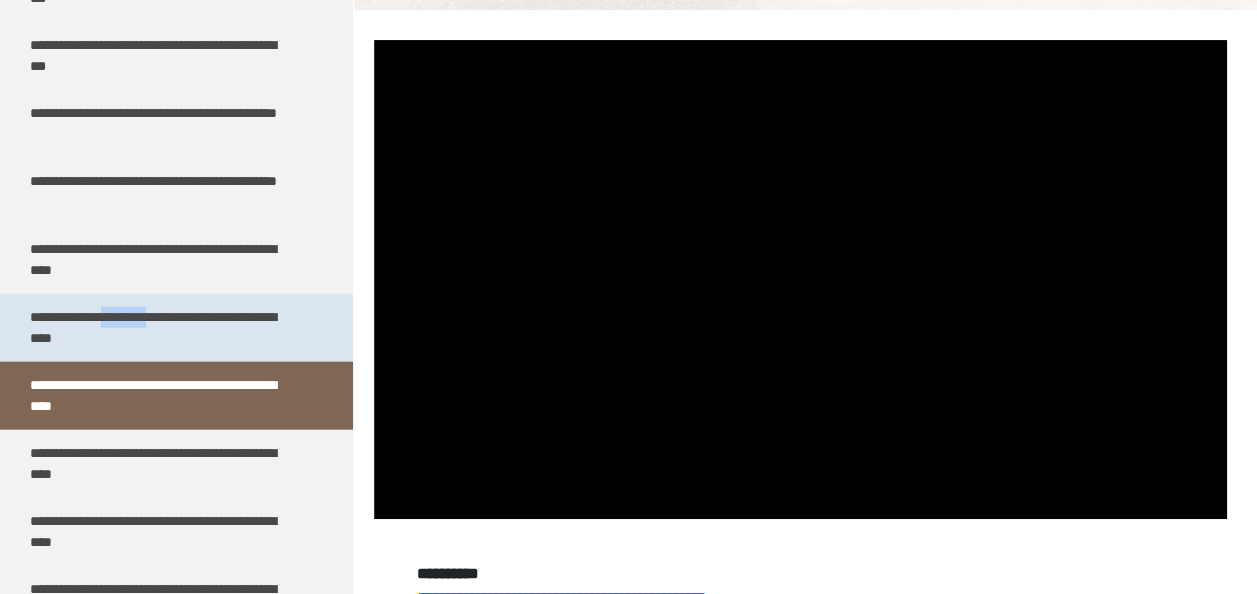 click on "**********" at bounding box center [161, 328] 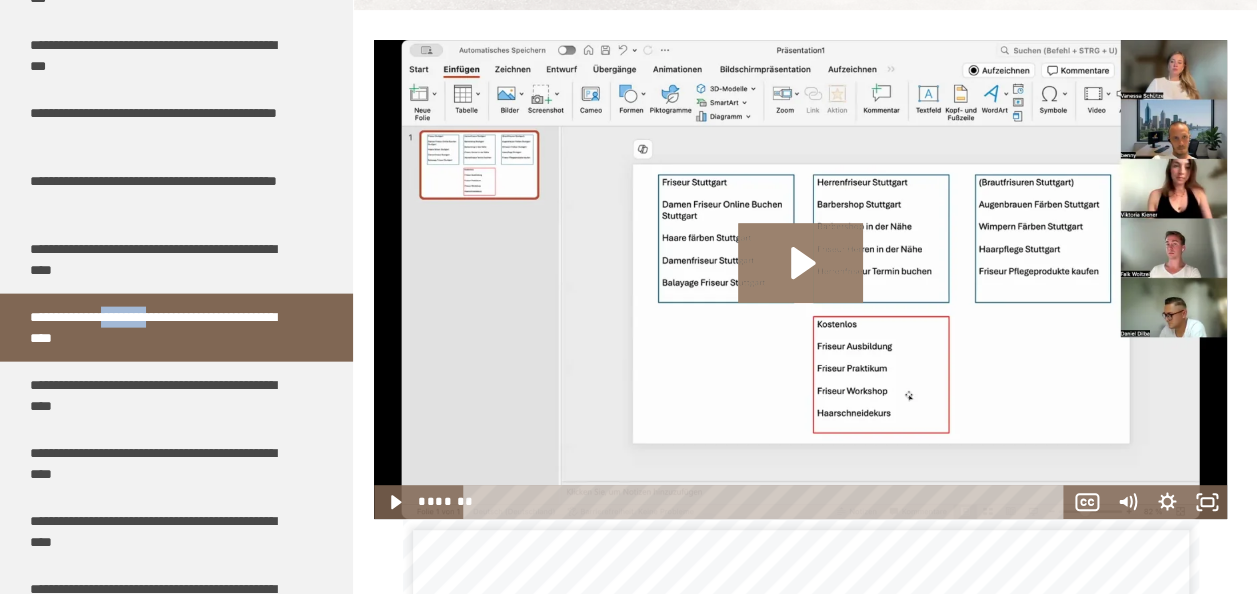 click 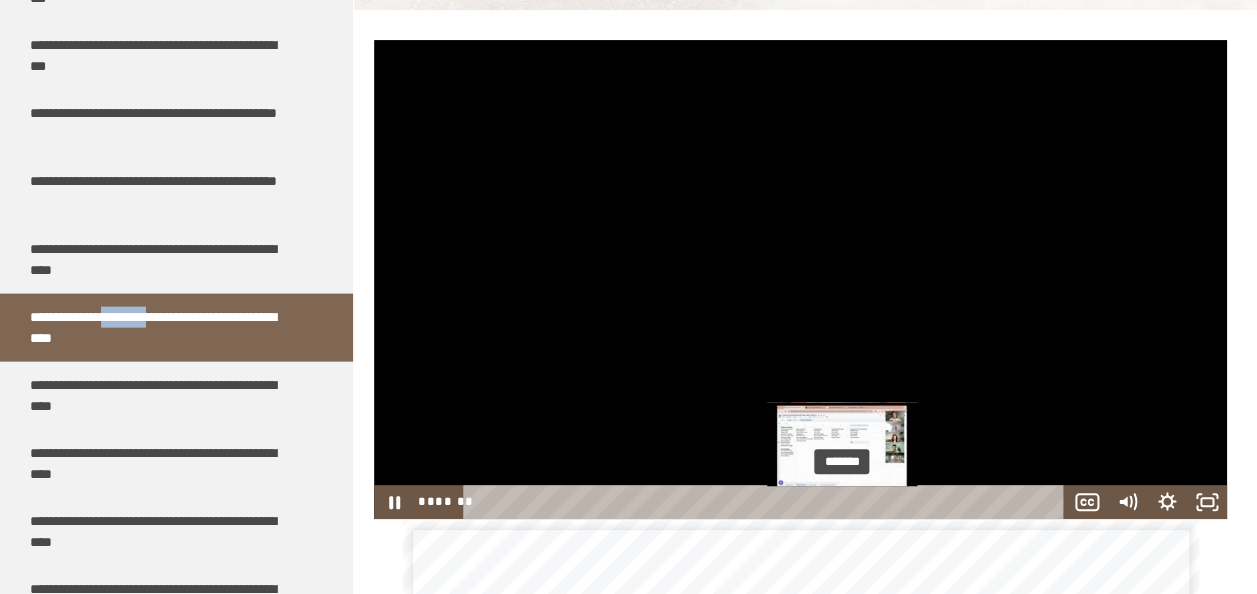 click on "*******" at bounding box center [767, 502] 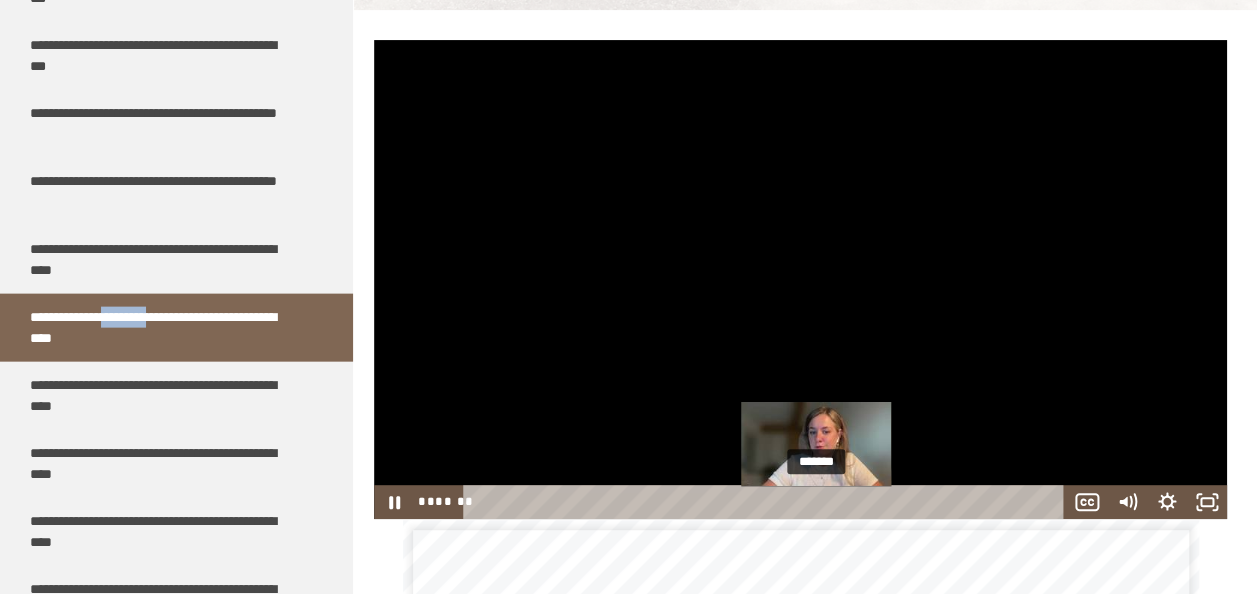 click on "*******" at bounding box center (767, 502) 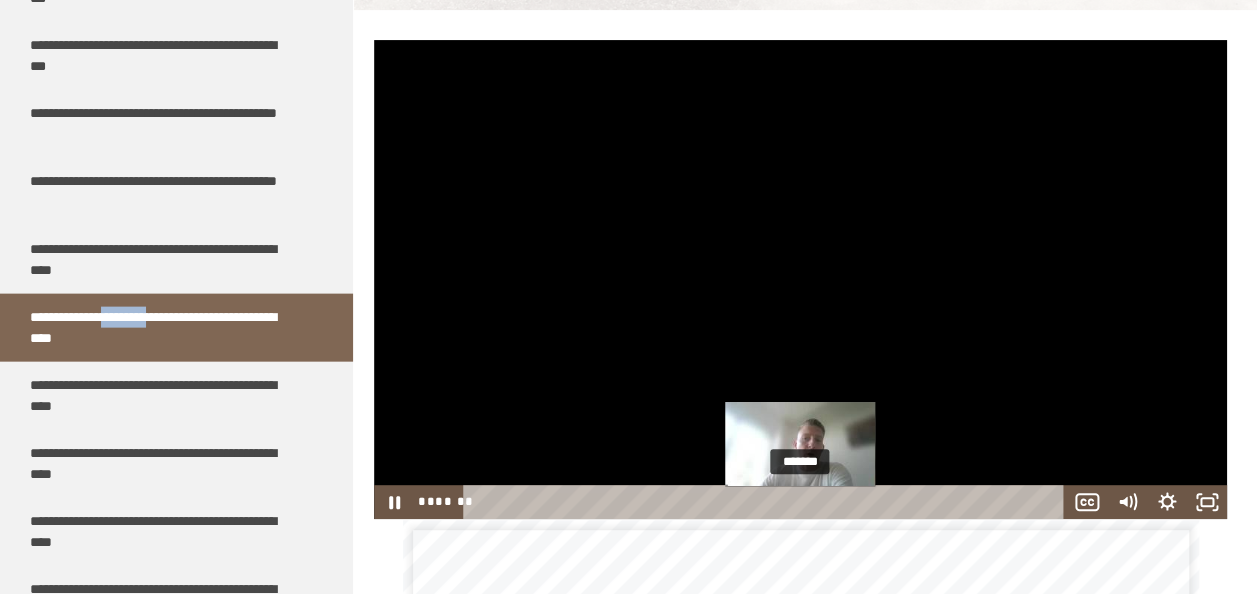 click on "*******" at bounding box center [767, 502] 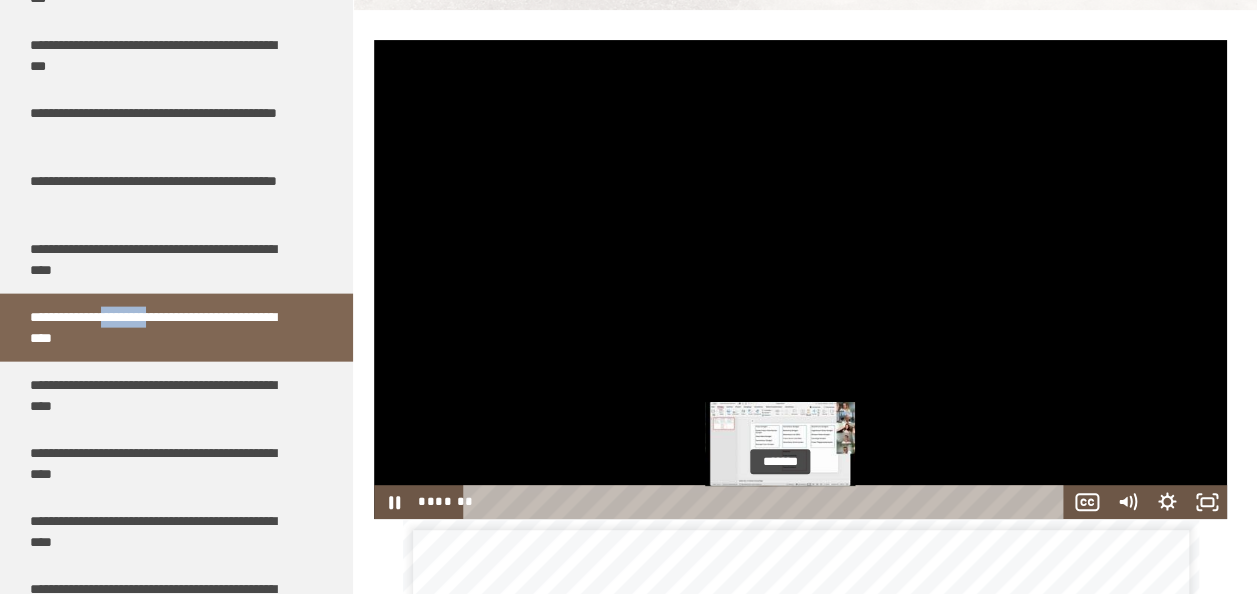 click on "*******" at bounding box center (767, 502) 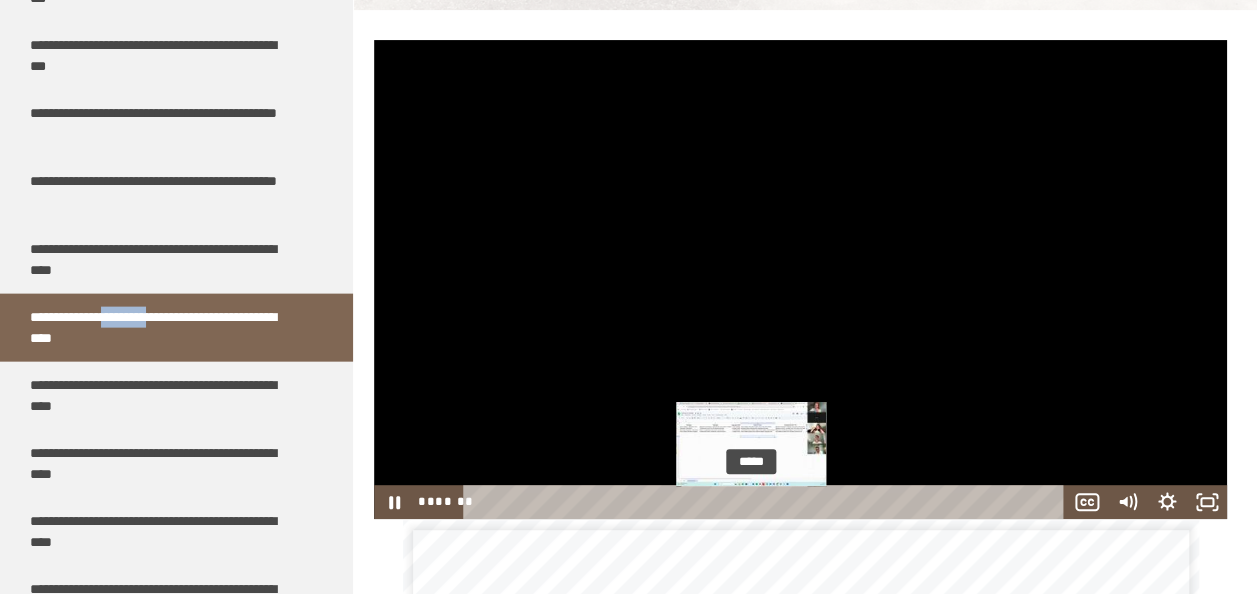click on "*****" at bounding box center [767, 502] 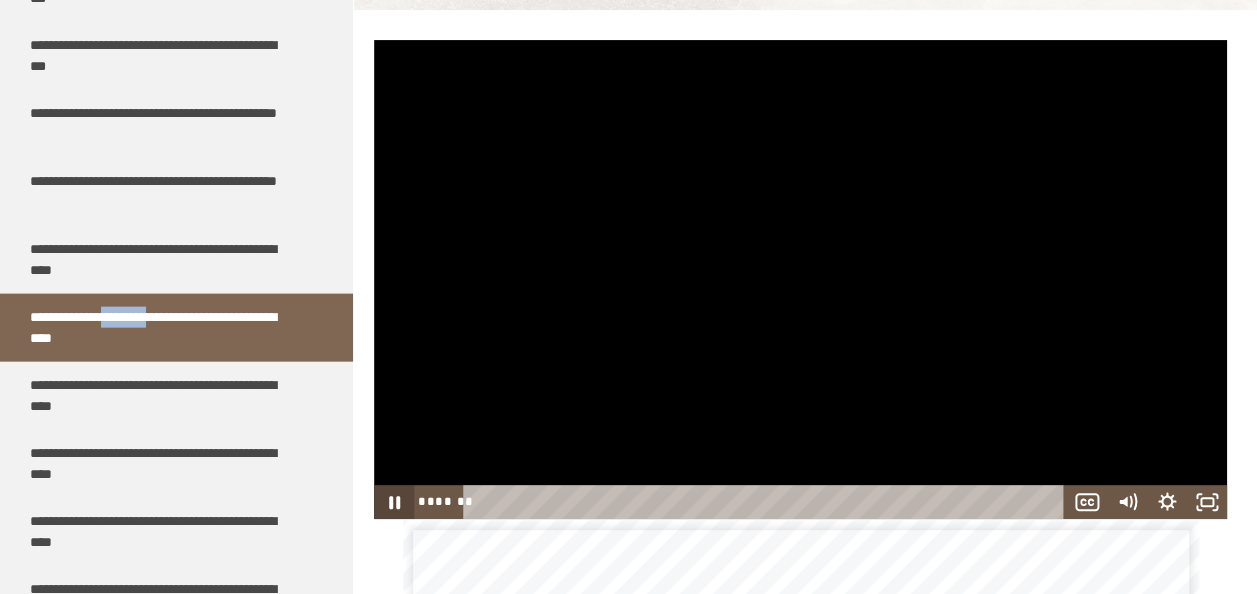 click 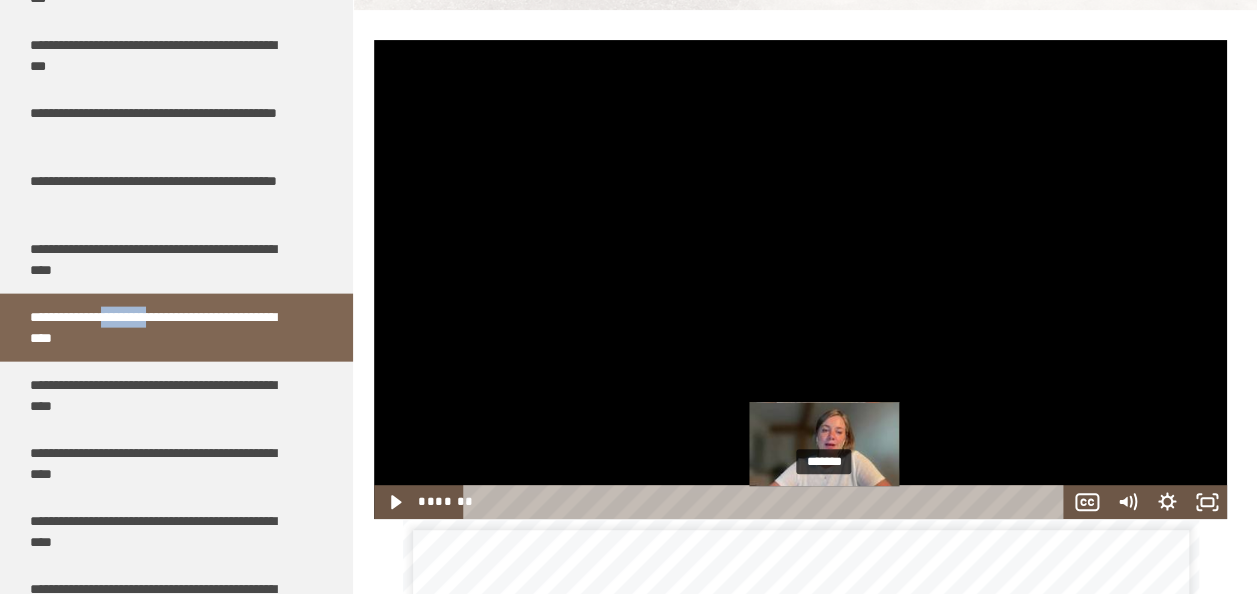 click on "*******" at bounding box center (767, 502) 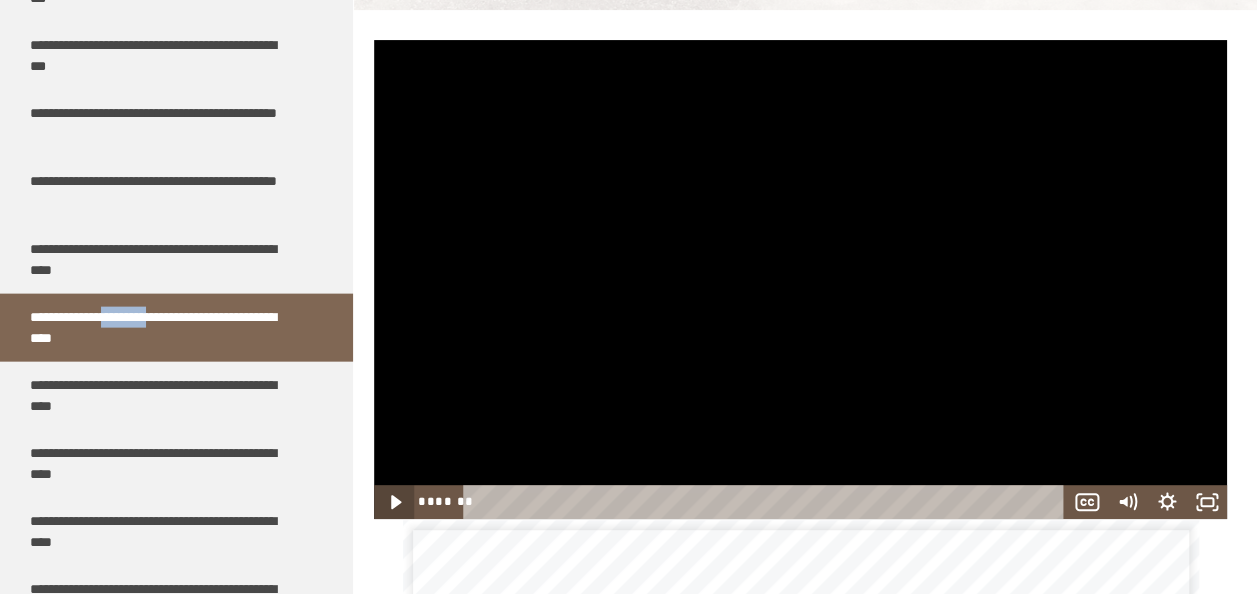 click 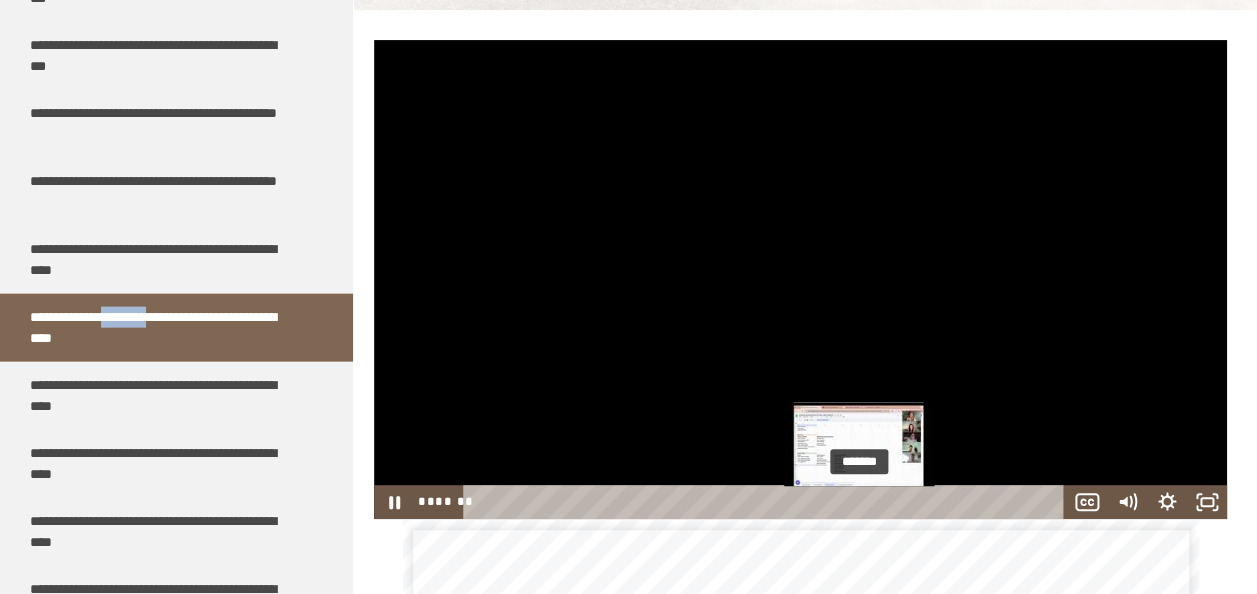 click on "*******" at bounding box center (767, 502) 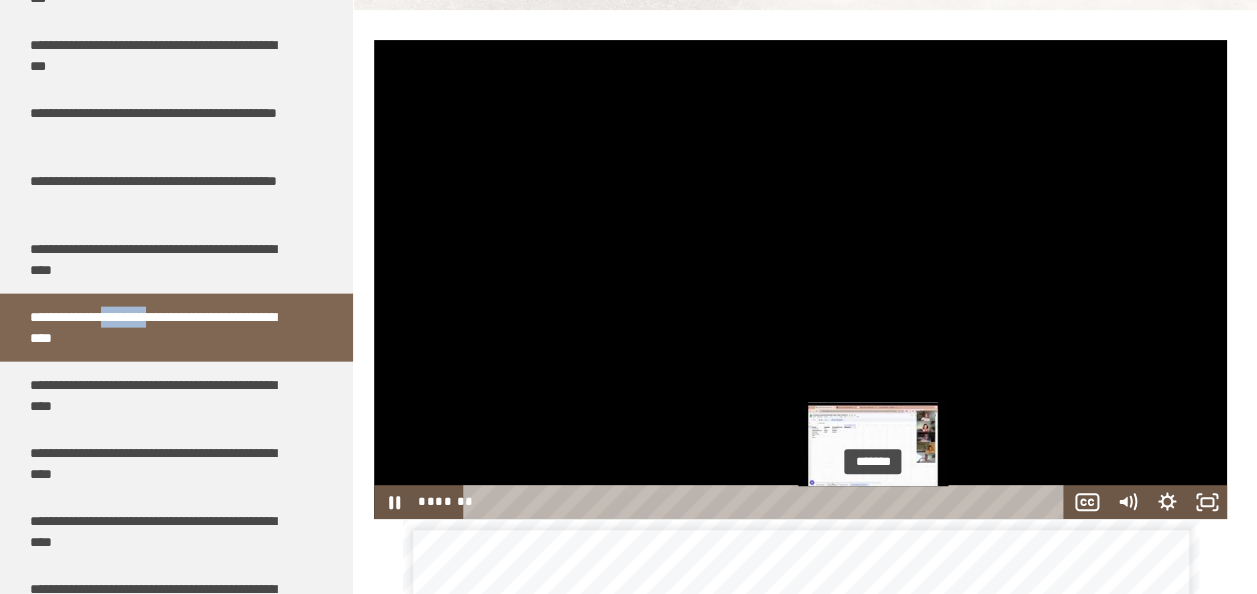 click on "*******" at bounding box center (767, 502) 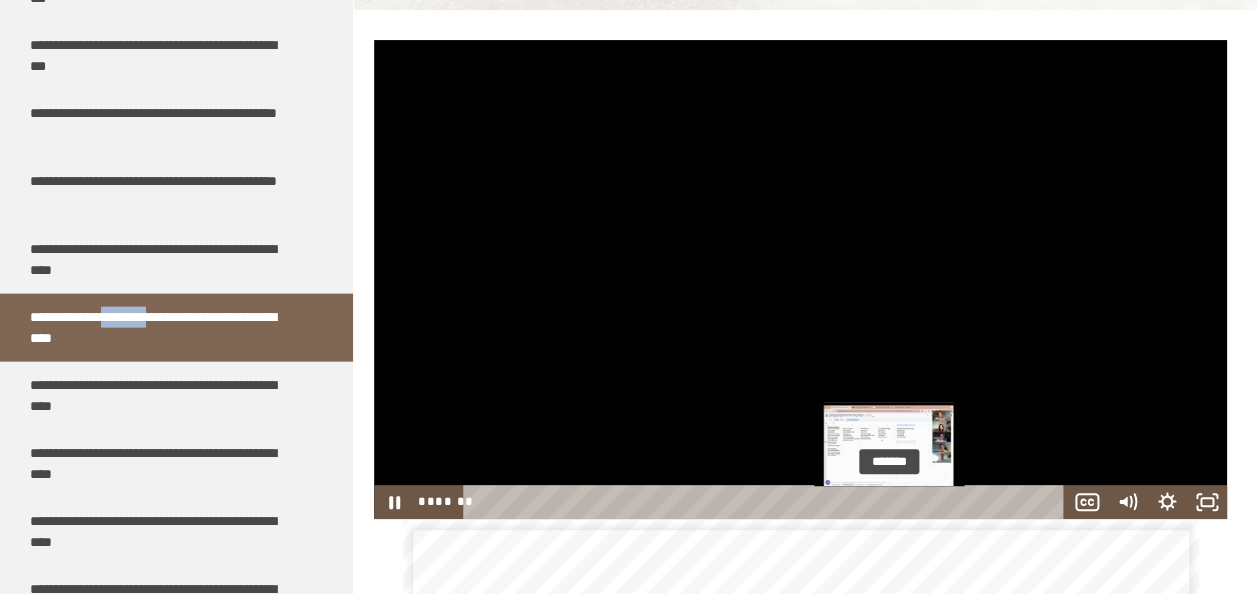 click on "*******" at bounding box center (767, 502) 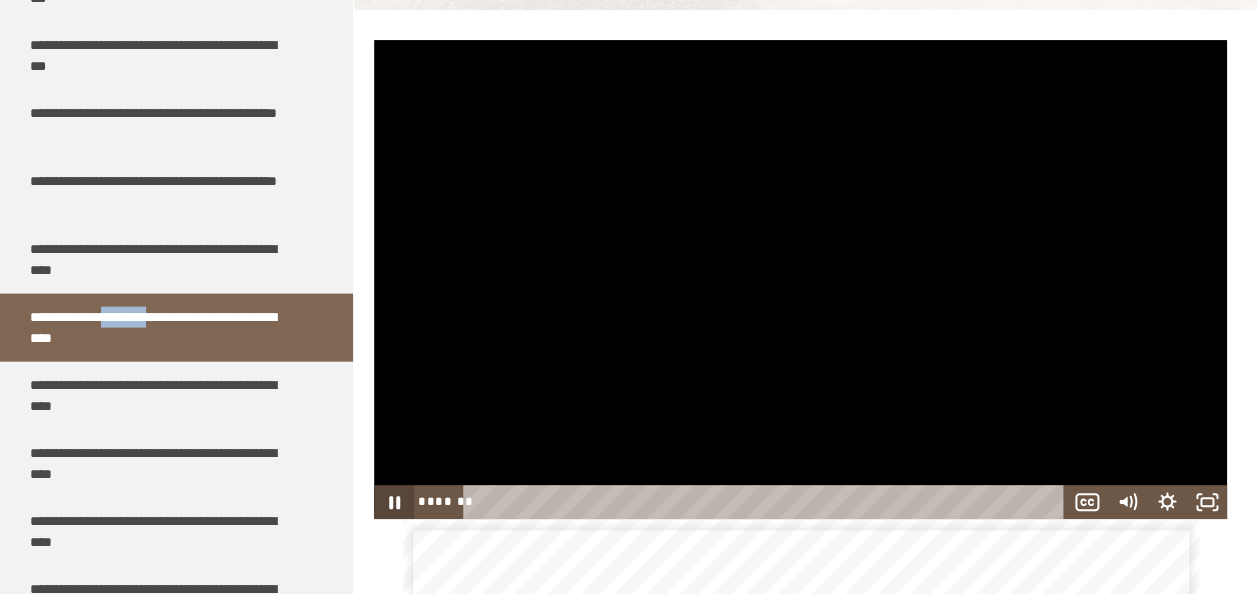 click 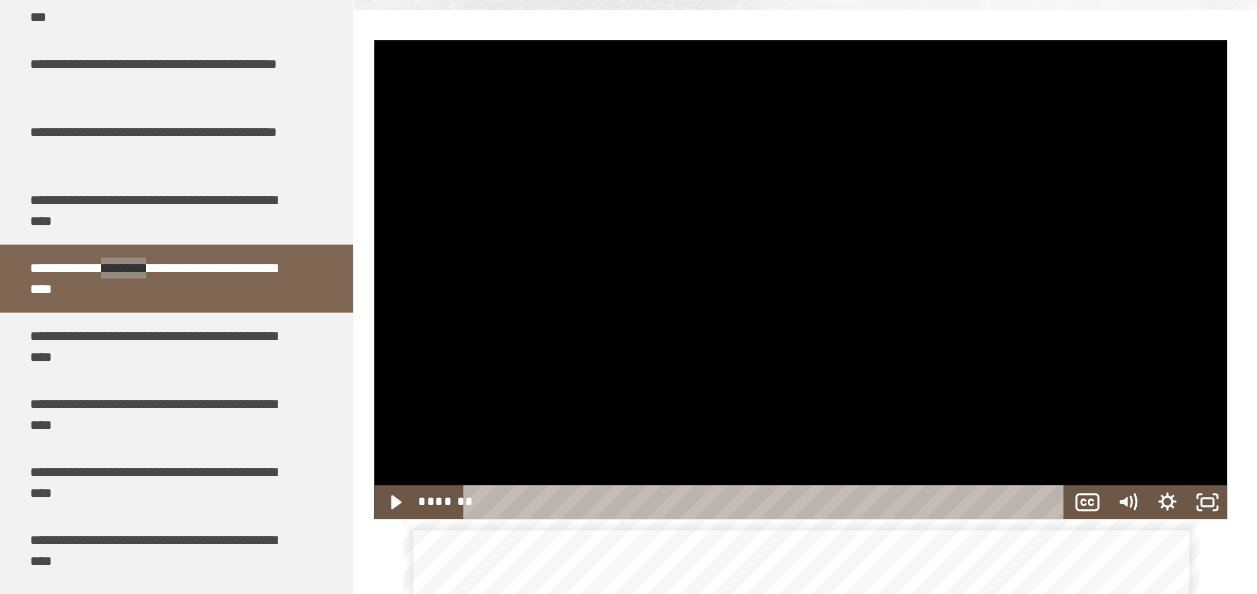 scroll, scrollTop: 2226, scrollLeft: 0, axis: vertical 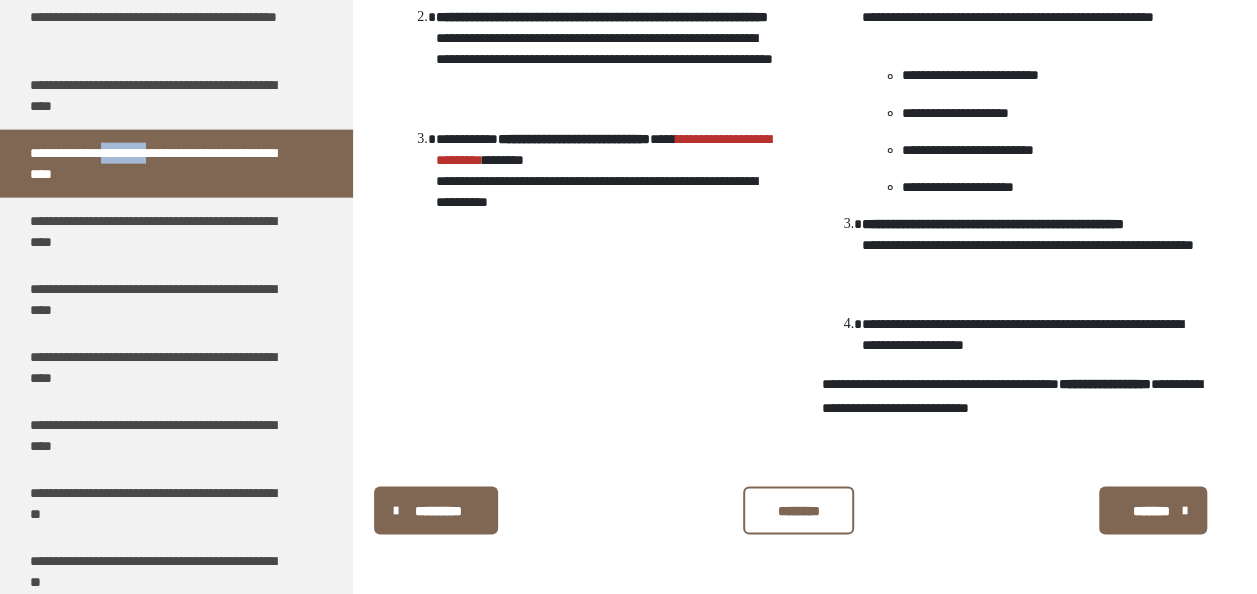 click on "**********" at bounding box center (587, 83) 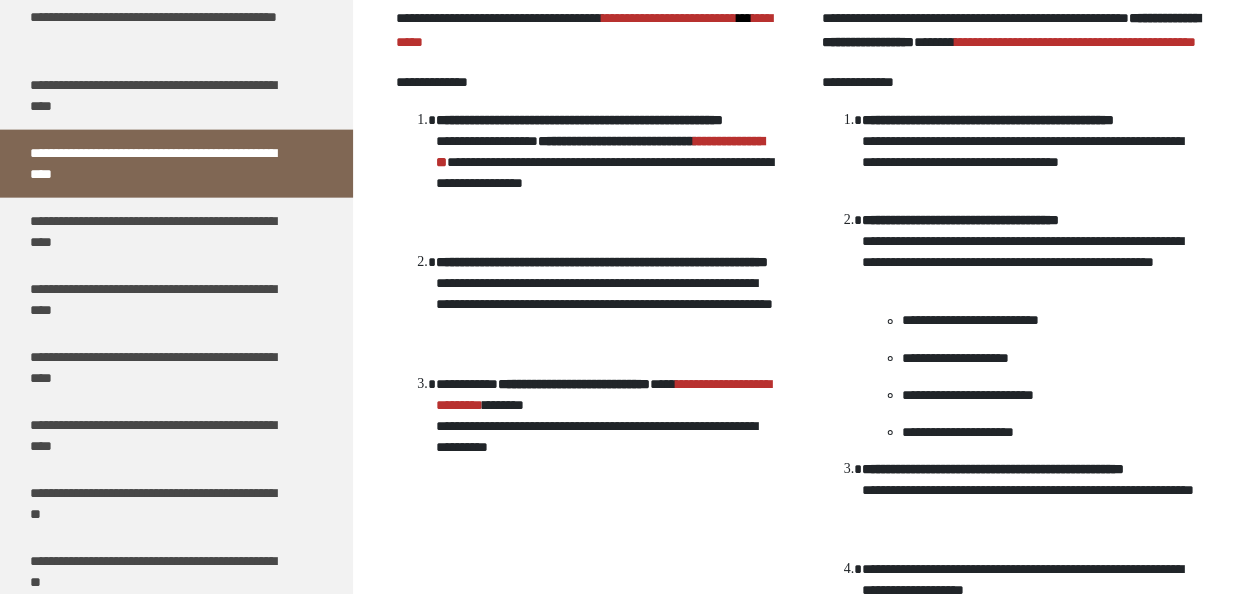scroll, scrollTop: 1548, scrollLeft: 0, axis: vertical 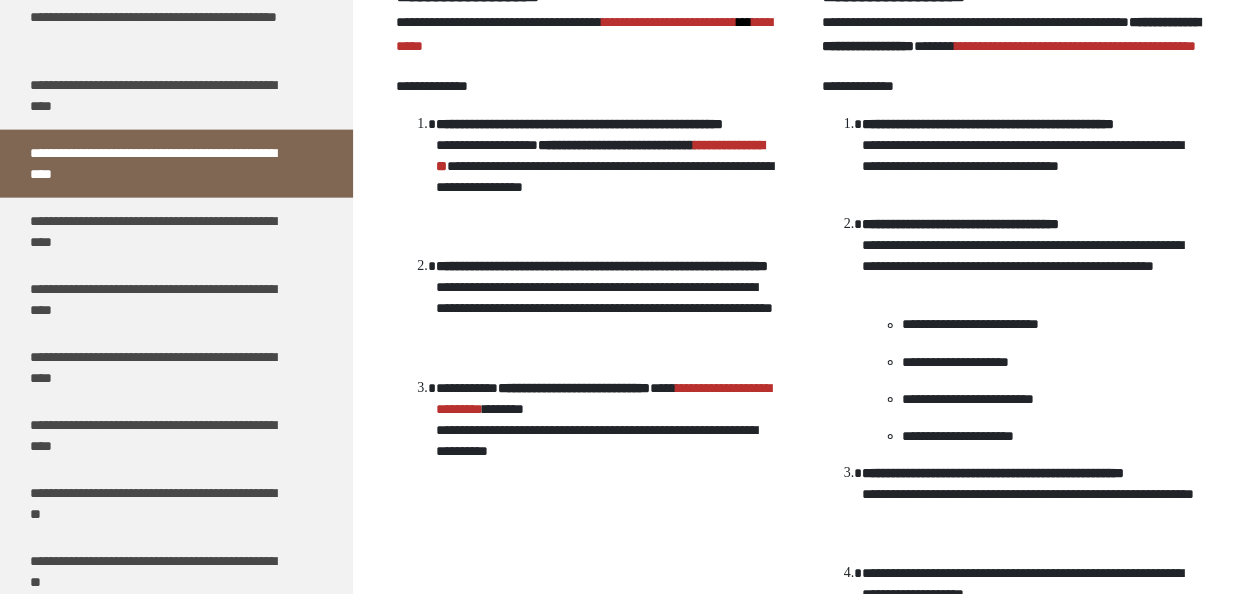 click on "**********" at bounding box center (468, -5) 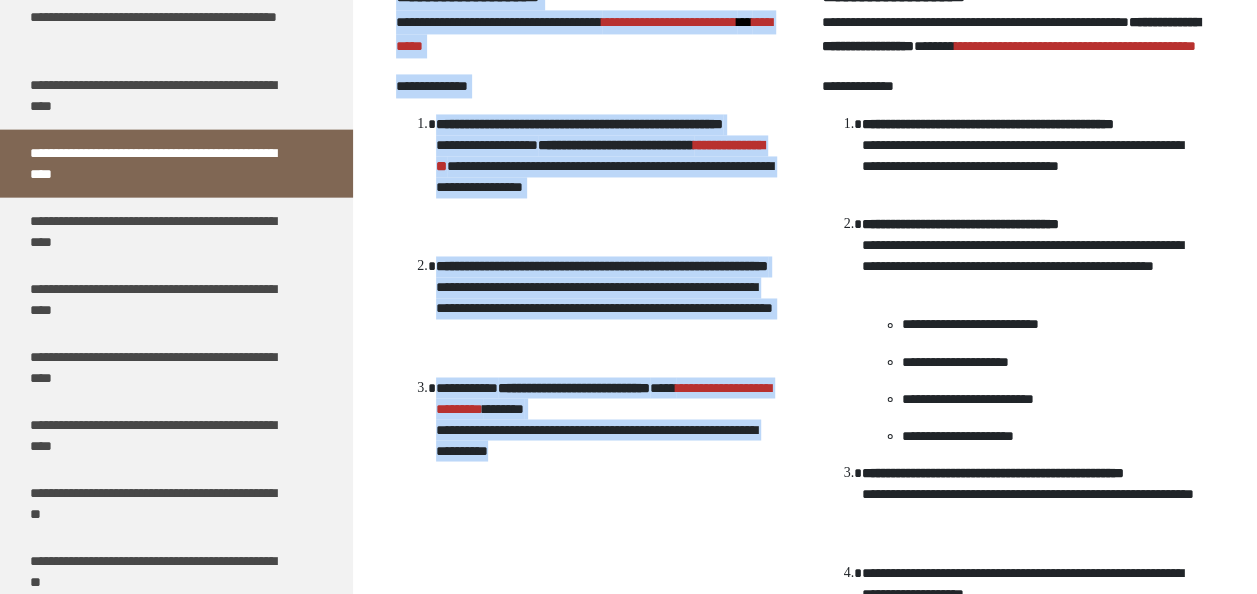 drag, startPoint x: 396, startPoint y: 21, endPoint x: 746, endPoint y: 513, distance: 603.7914 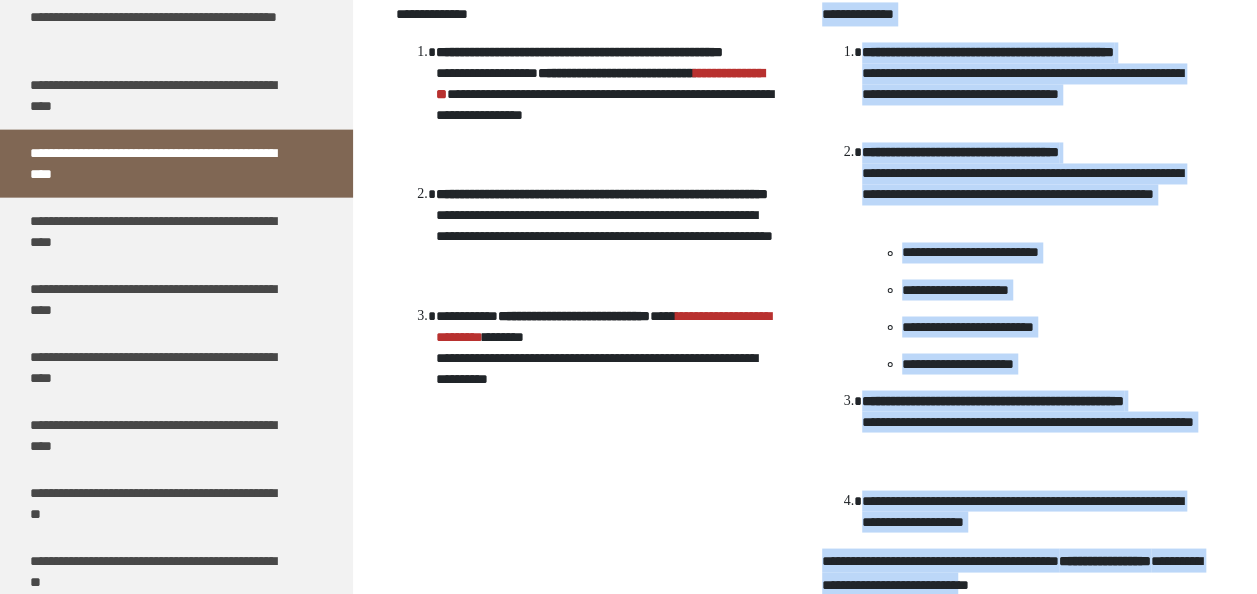 scroll, scrollTop: 1848, scrollLeft: 0, axis: vertical 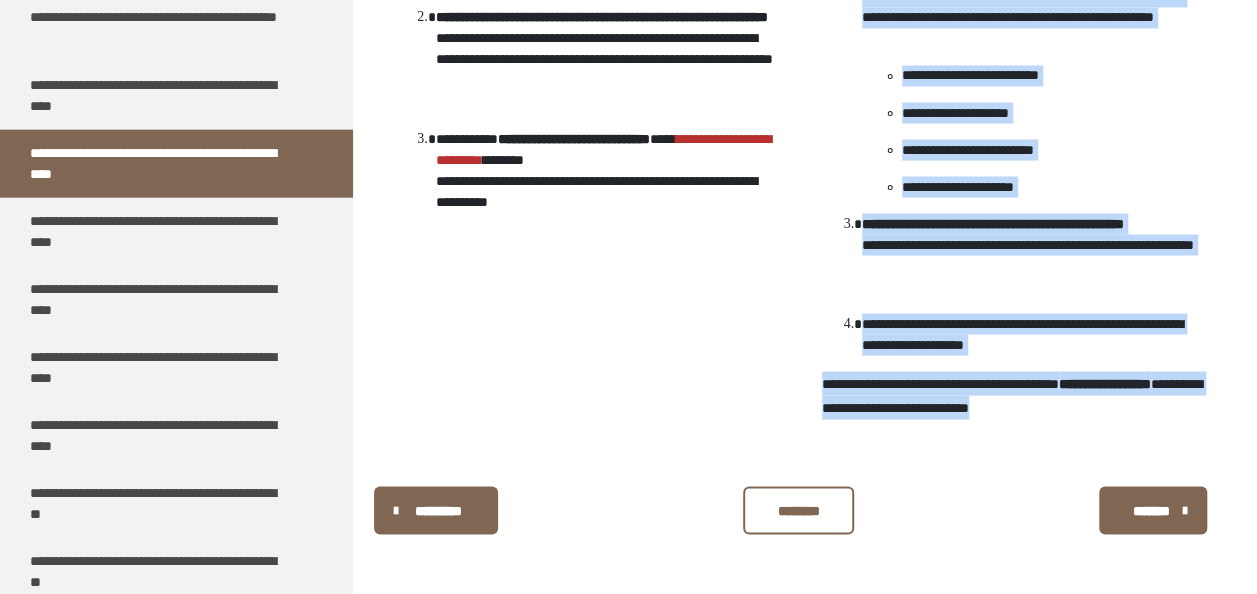 drag, startPoint x: 825, startPoint y: 18, endPoint x: 1204, endPoint y: 406, distance: 542.38824 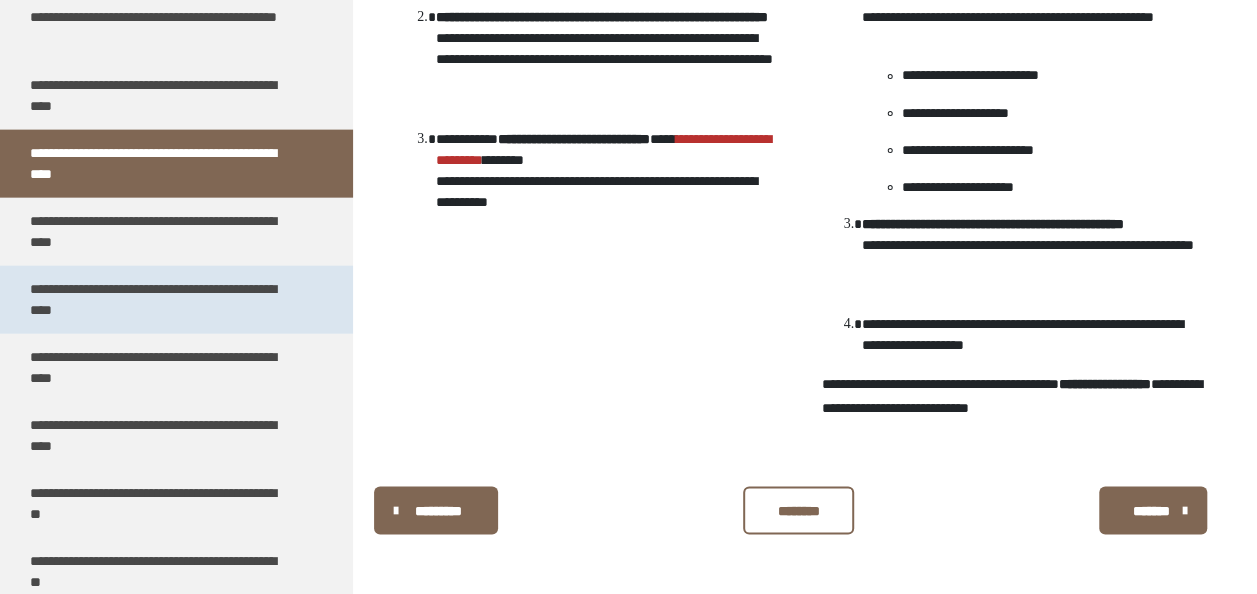 click on "**********" at bounding box center (161, 300) 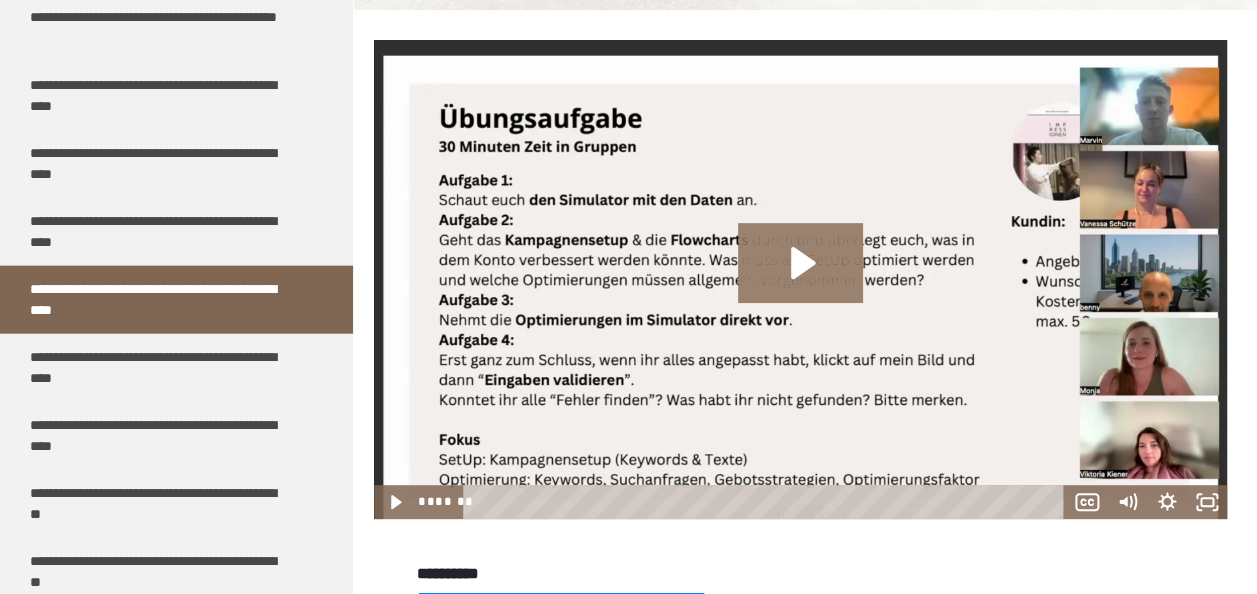 click 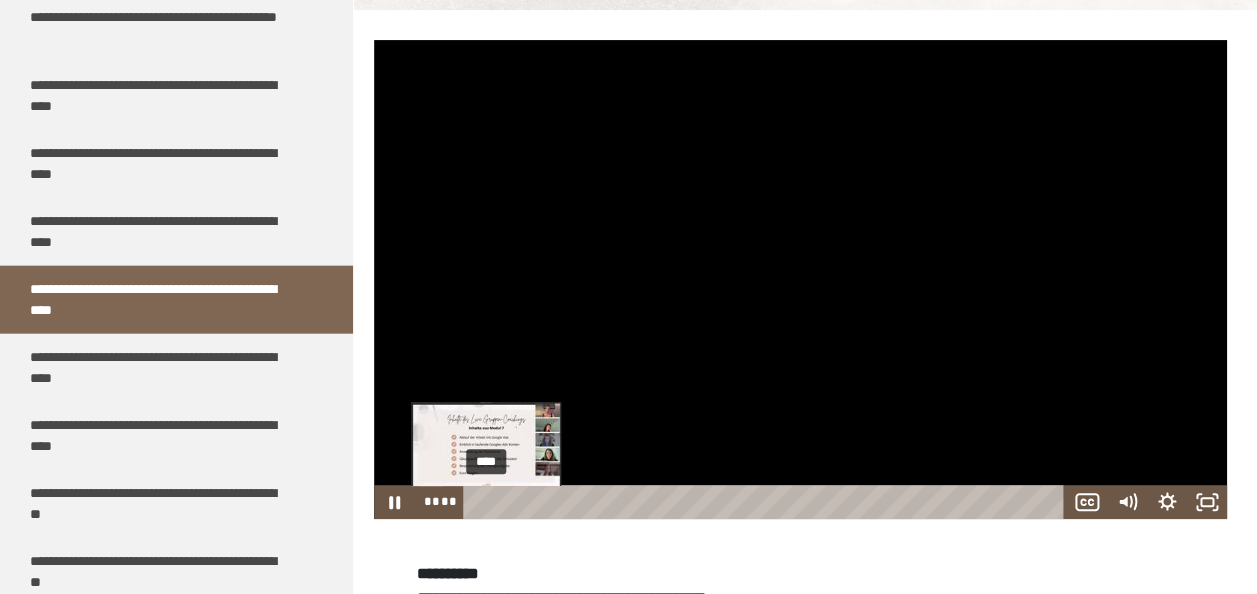 click on "****" at bounding box center [767, 502] 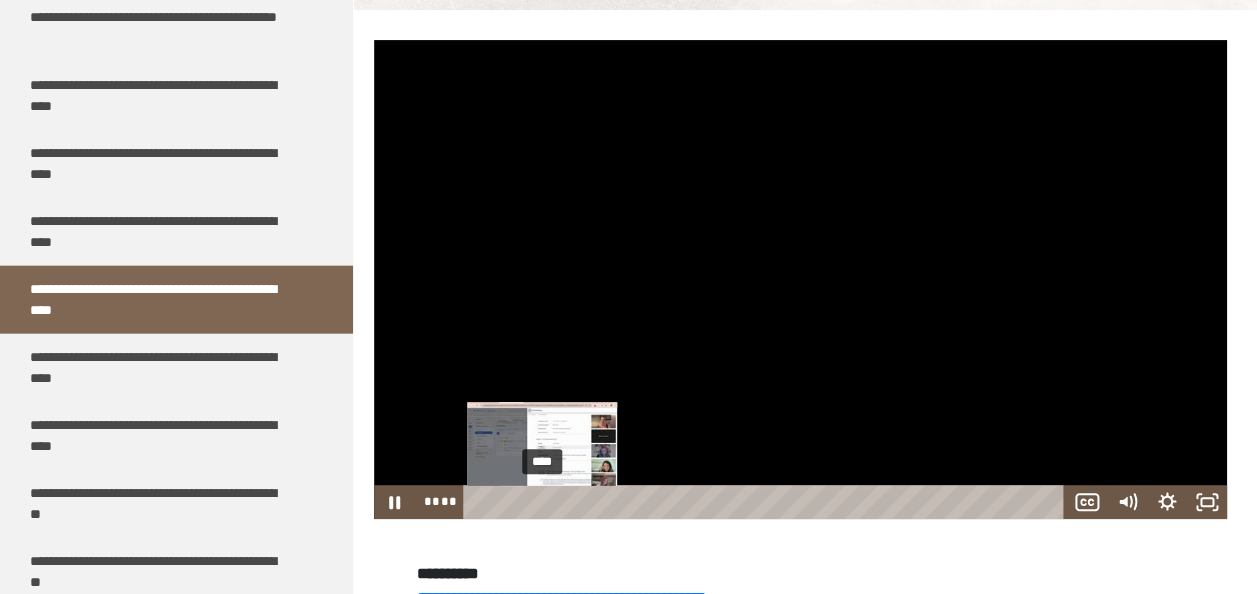 click on "****" at bounding box center (767, 502) 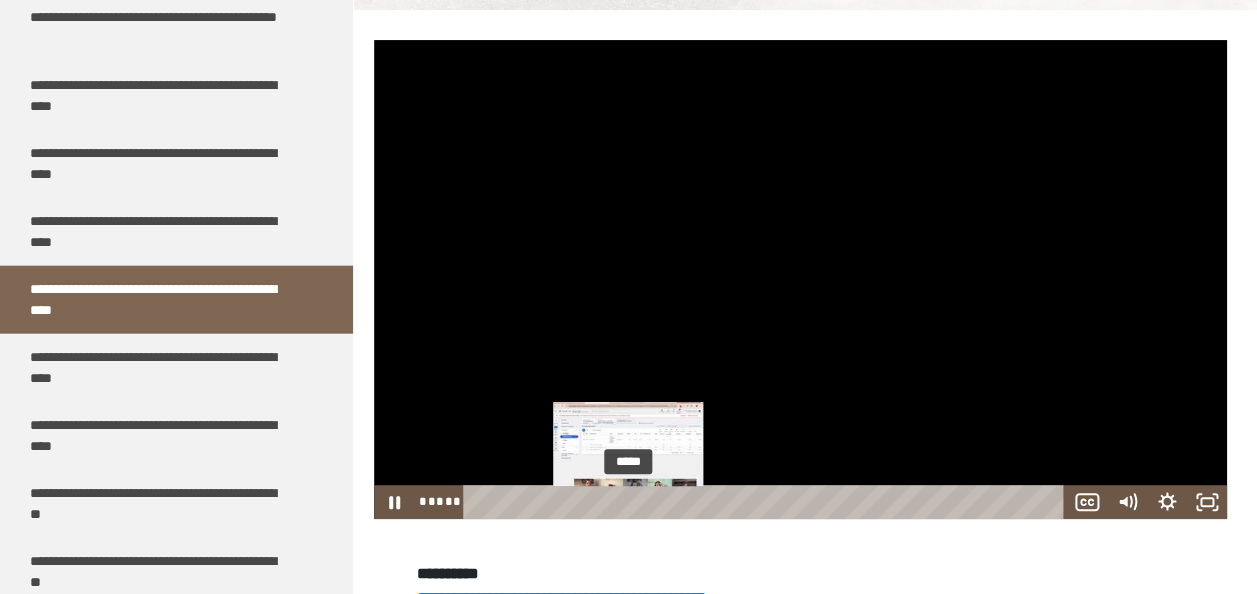 click on "*****" at bounding box center [767, 502] 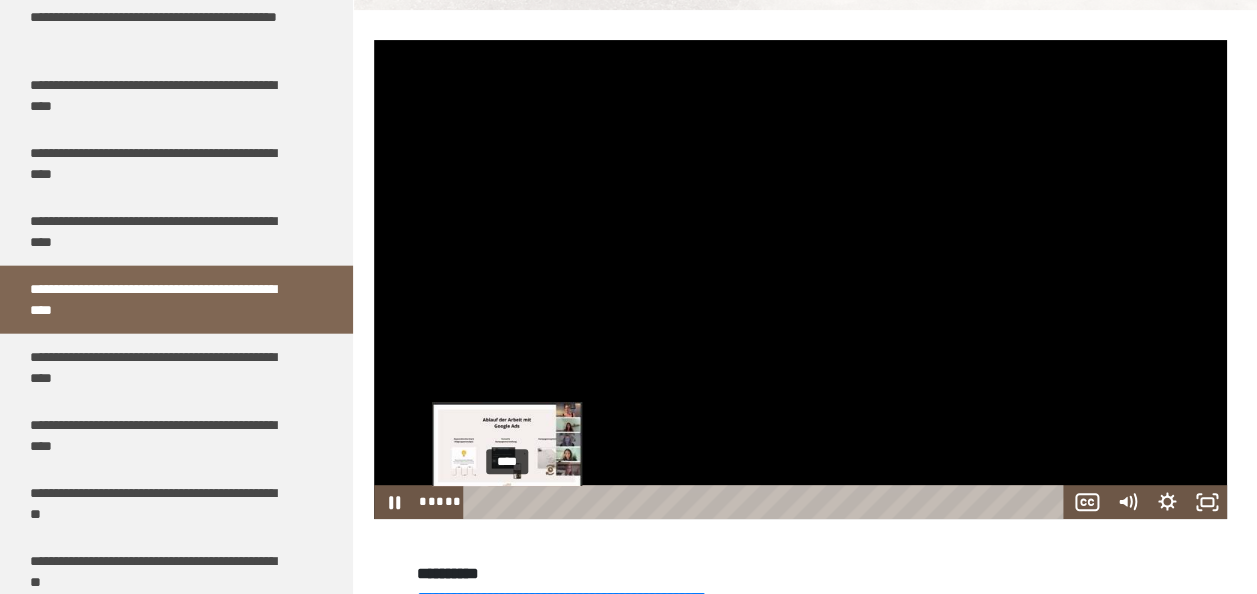 click on "****" at bounding box center (767, 502) 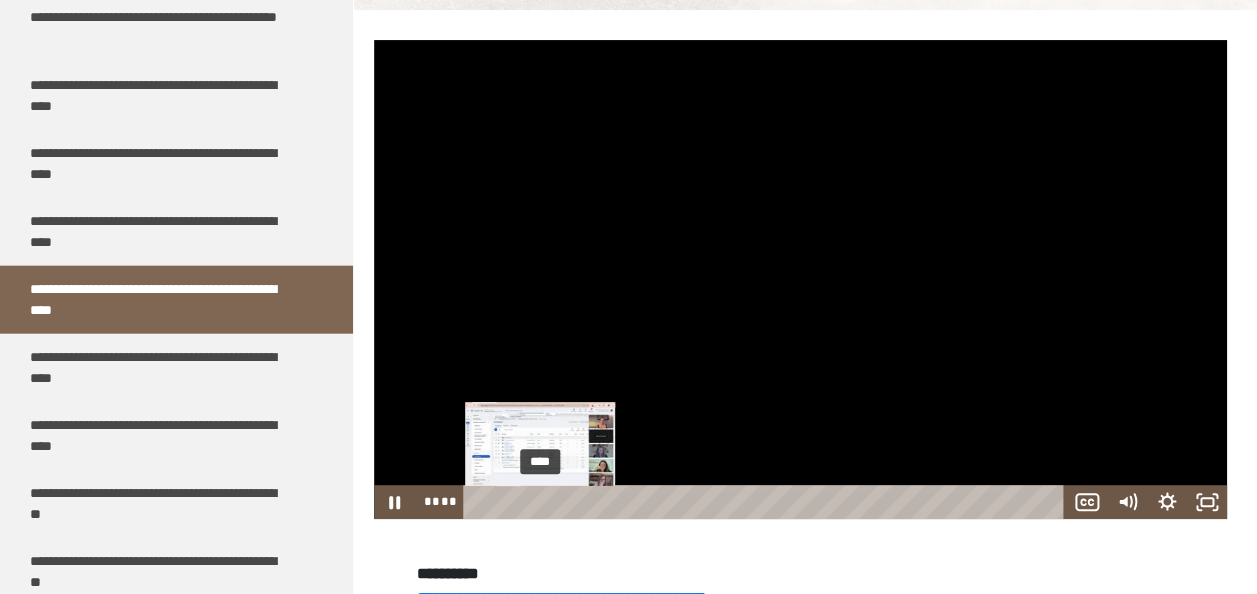 click on "****" at bounding box center [767, 502] 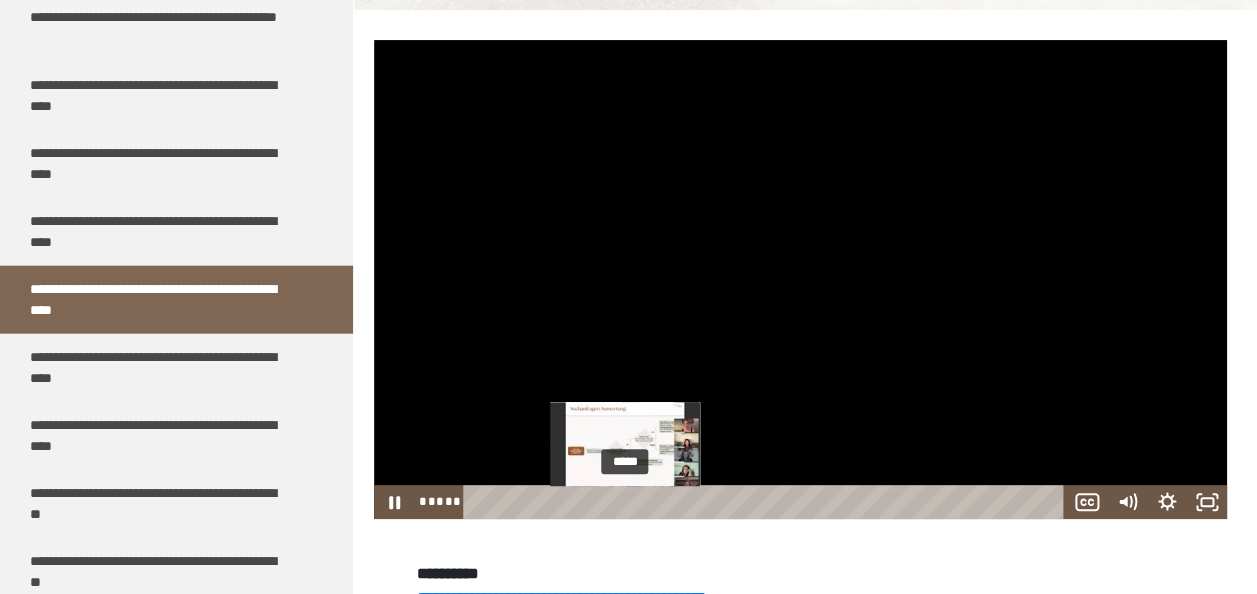 click on "*****" at bounding box center [767, 502] 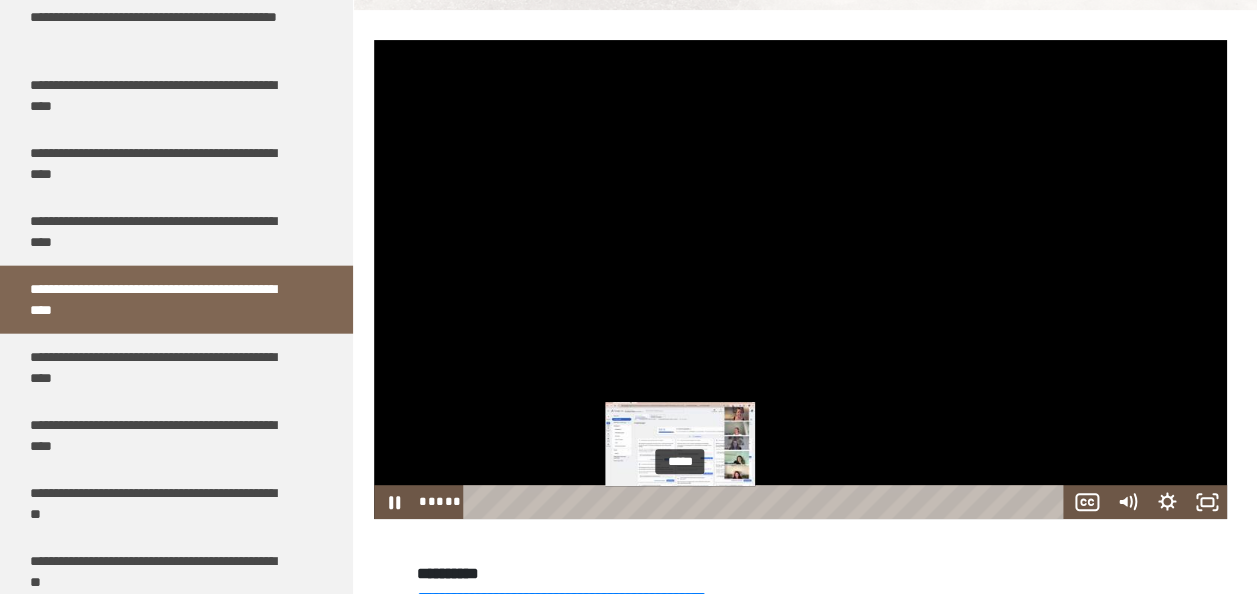 click on "*****" at bounding box center [767, 502] 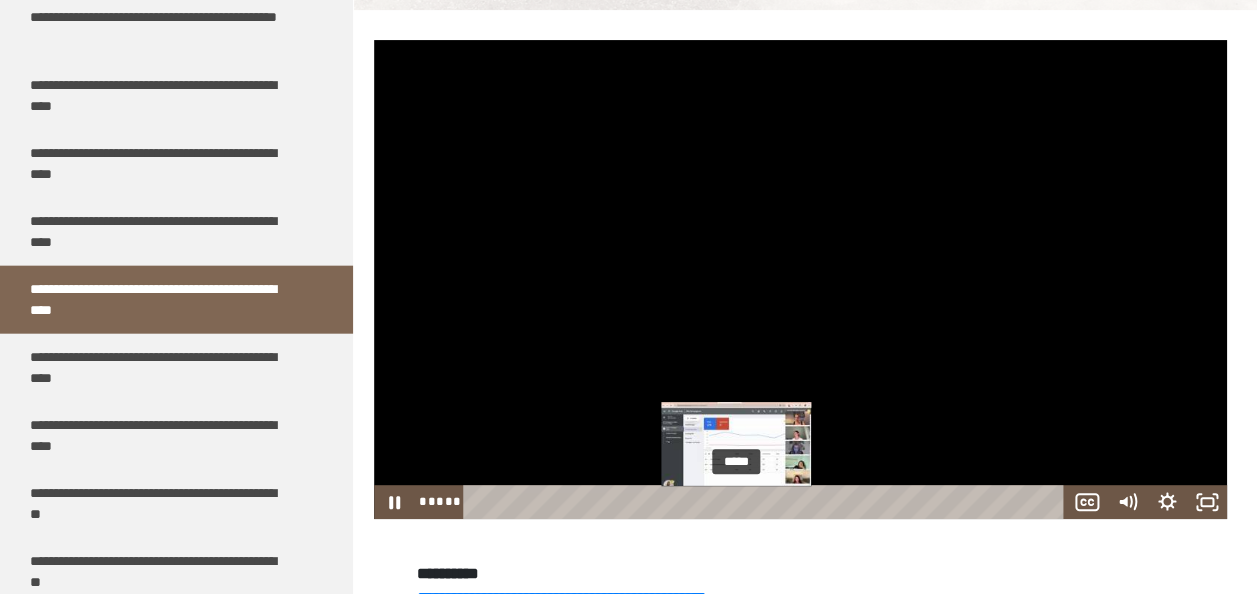 click on "*****" at bounding box center (767, 502) 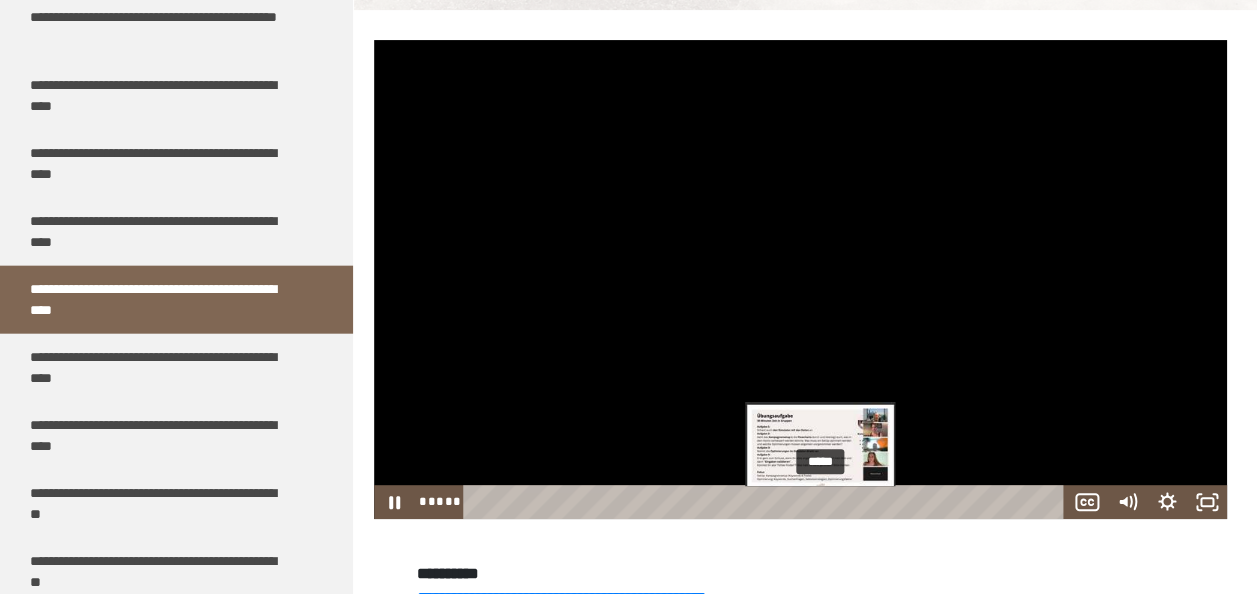 click on "*****" at bounding box center (767, 502) 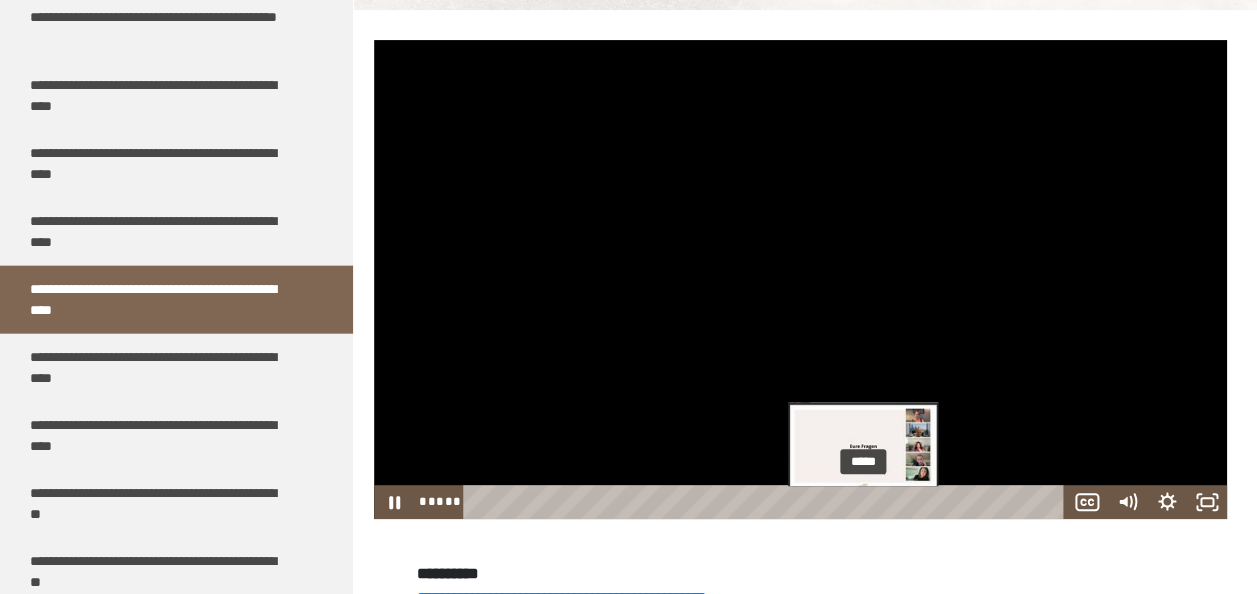 click on "*****" at bounding box center [767, 502] 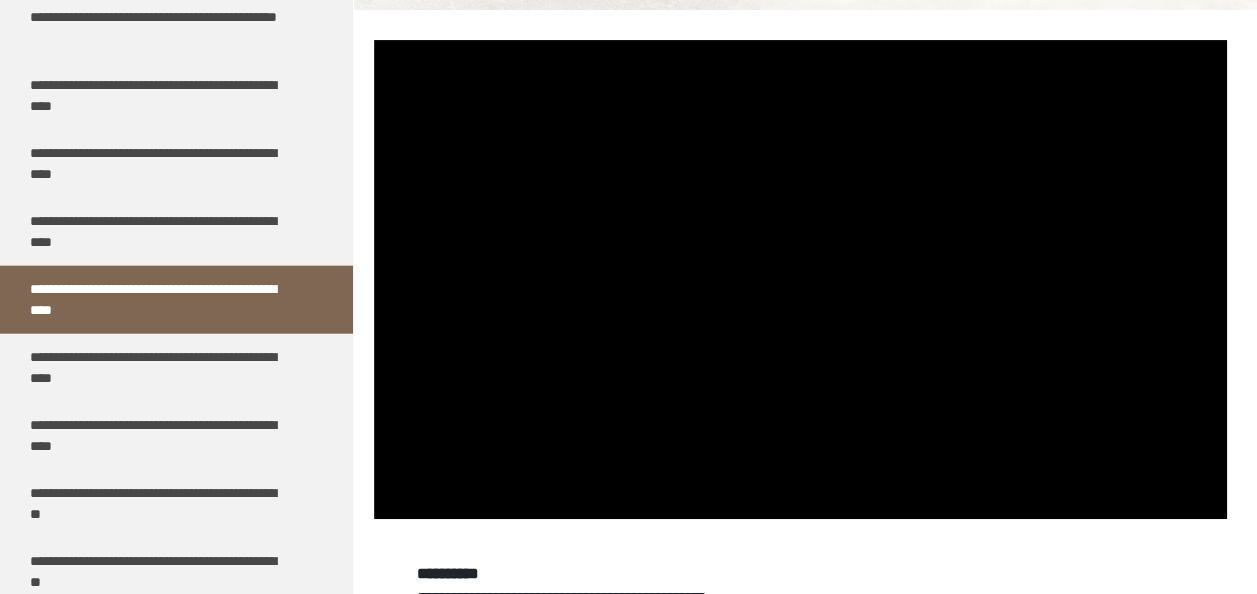 scroll, scrollTop: 466, scrollLeft: 0, axis: vertical 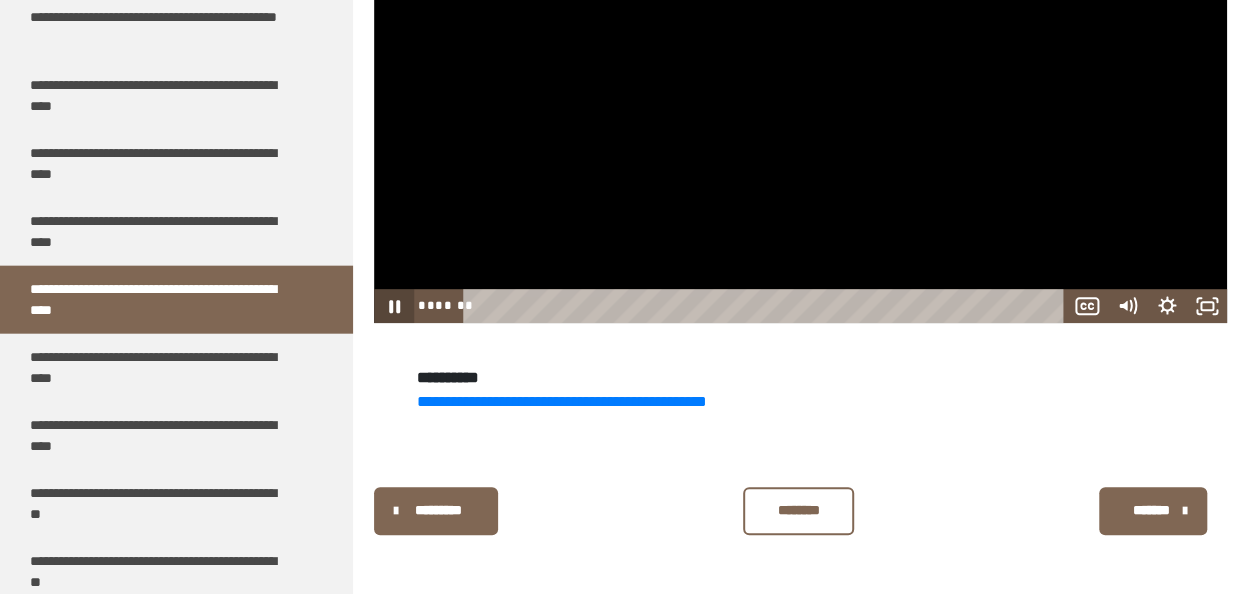 click 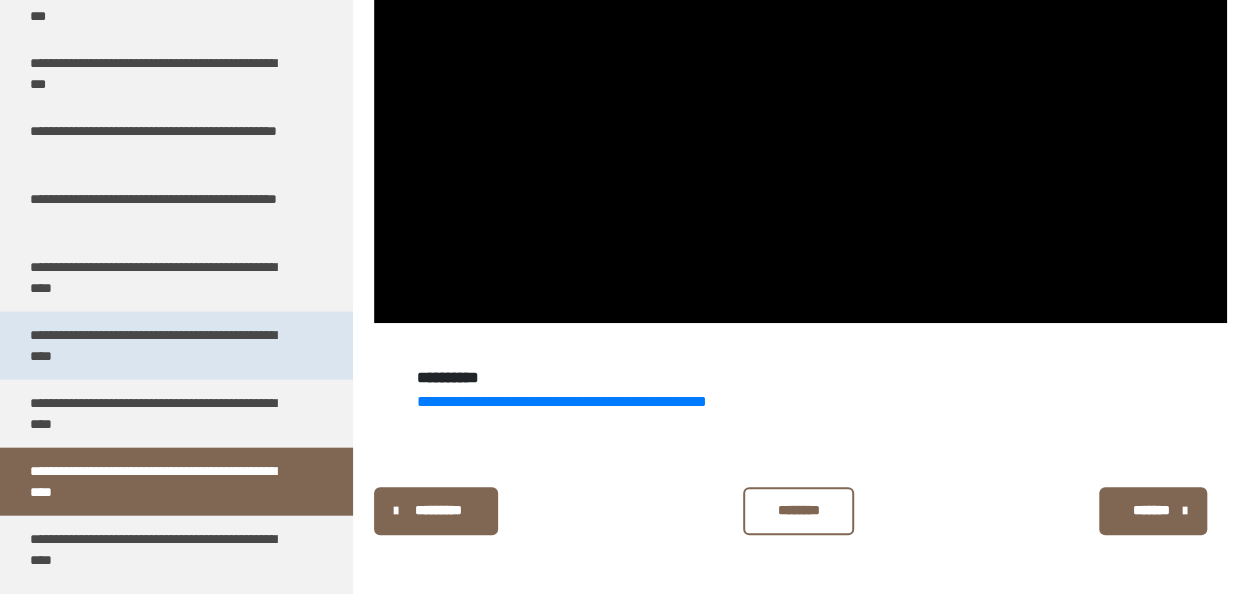 scroll, scrollTop: 2026, scrollLeft: 0, axis: vertical 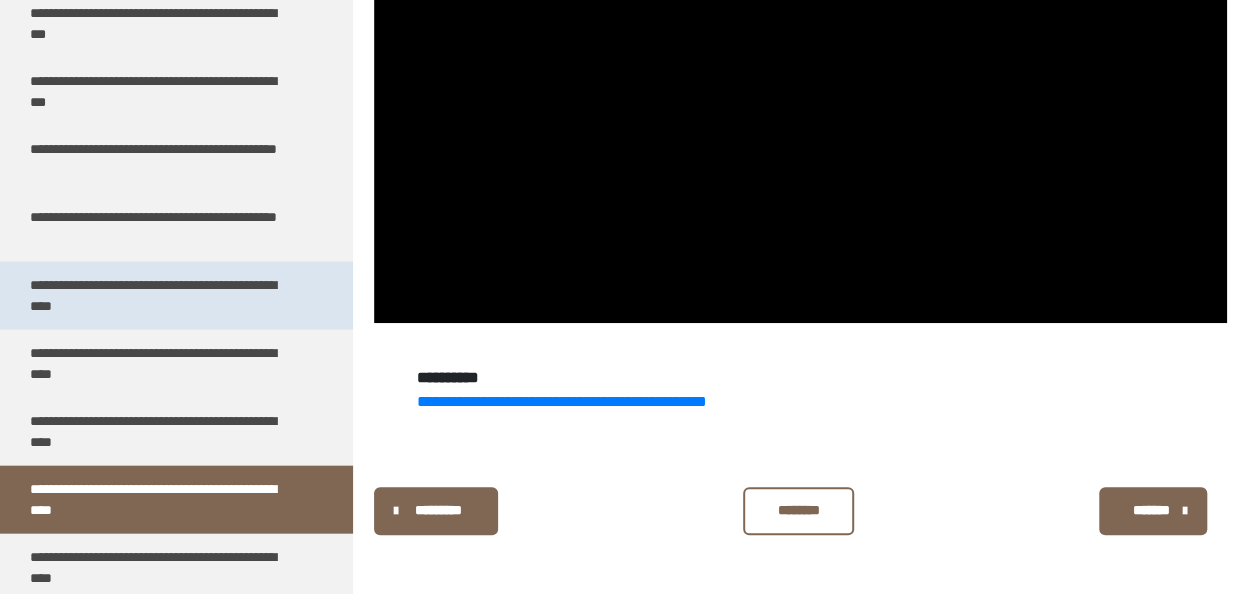 click on "**********" at bounding box center (161, 296) 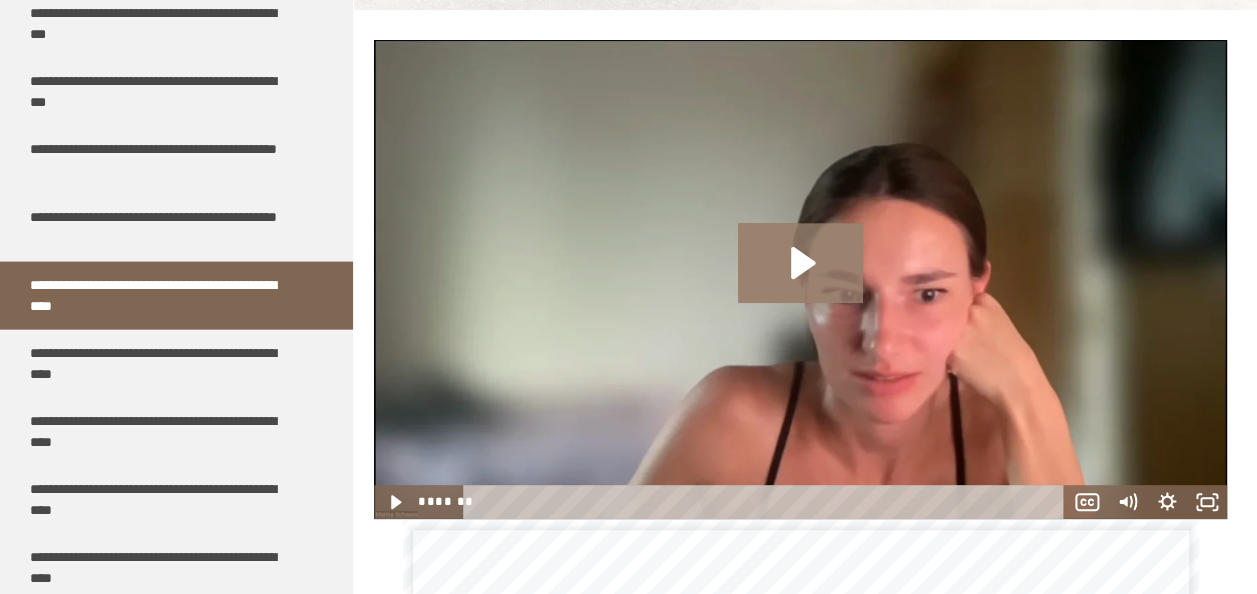 click 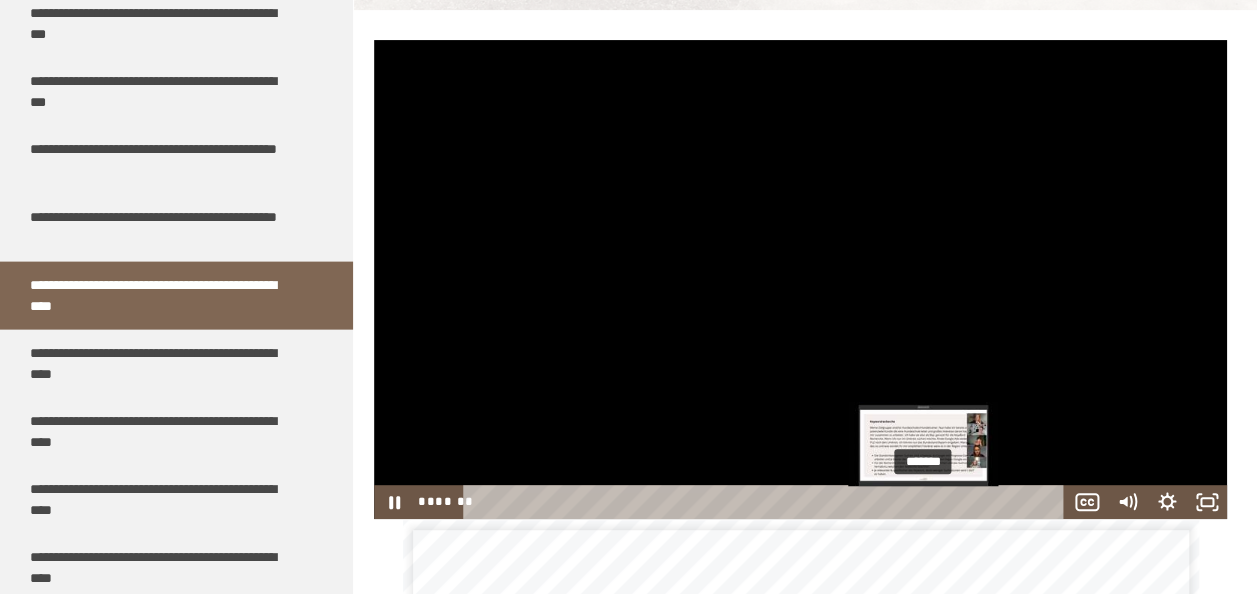 click on "*******" at bounding box center [767, 502] 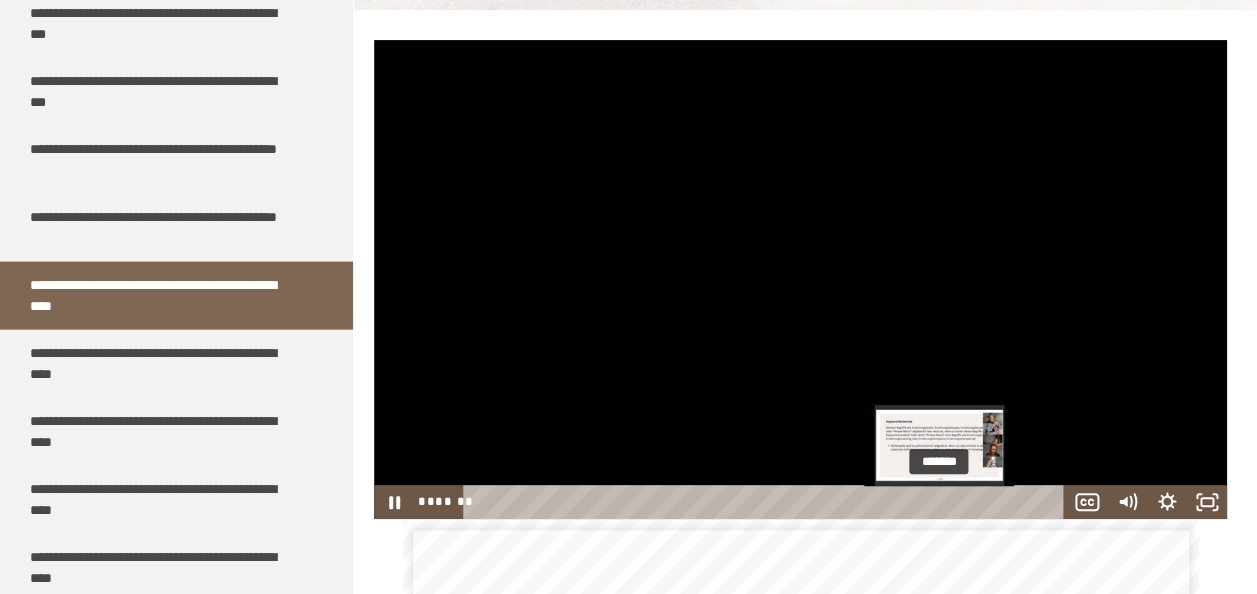 click on "*******" at bounding box center [767, 502] 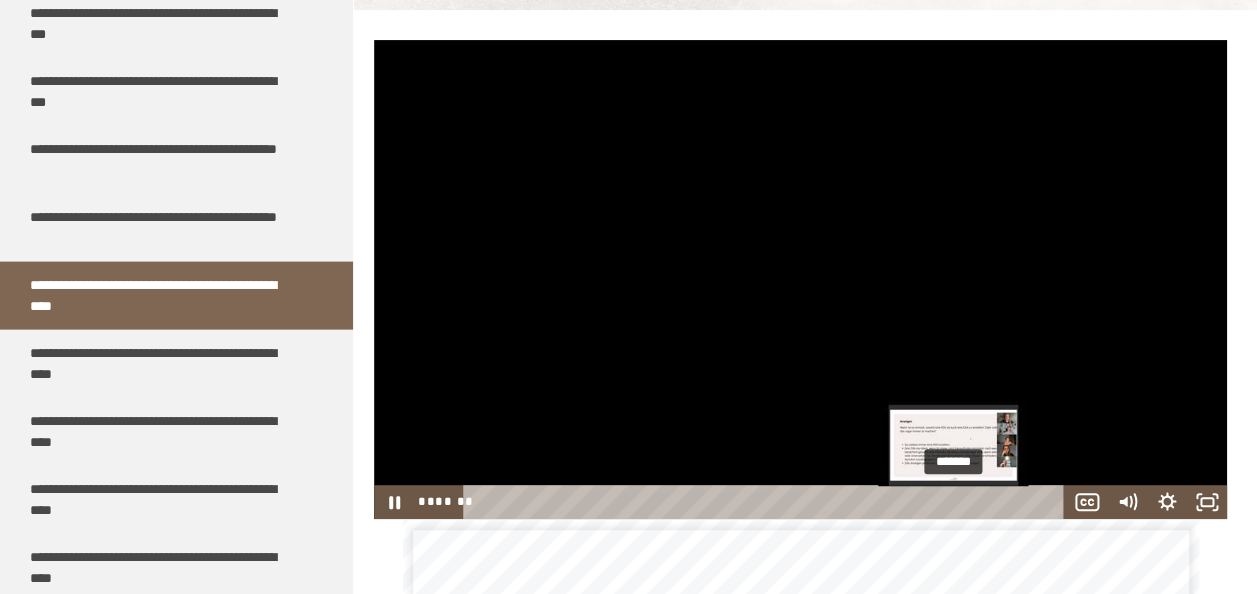 click on "*******" at bounding box center (767, 502) 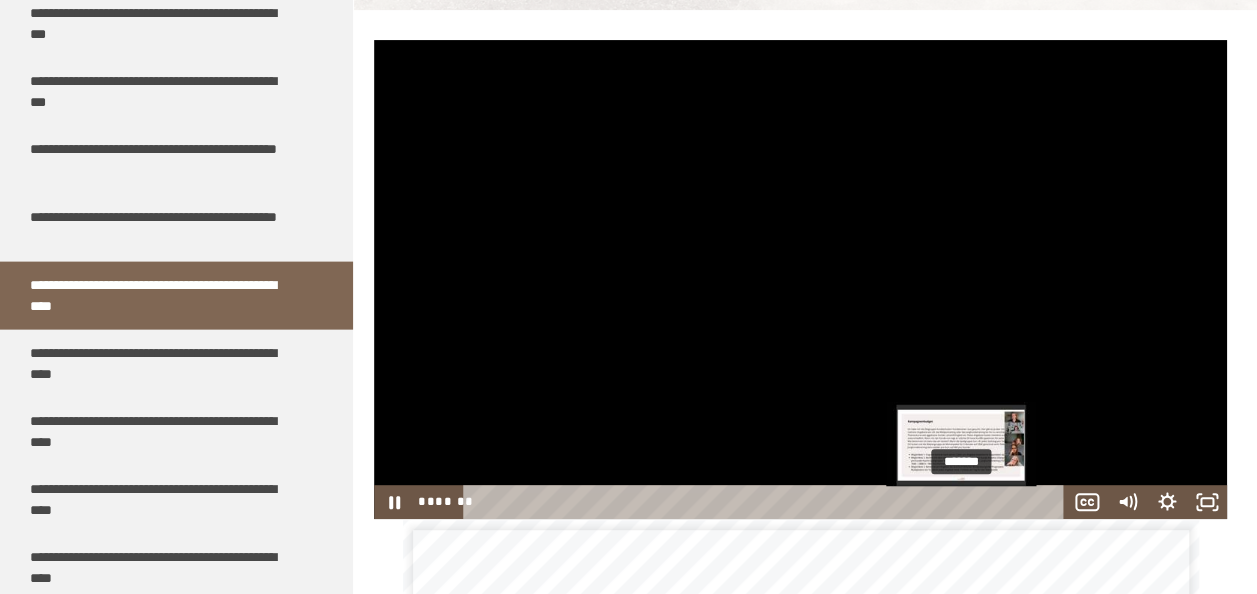click on "*******" at bounding box center (767, 502) 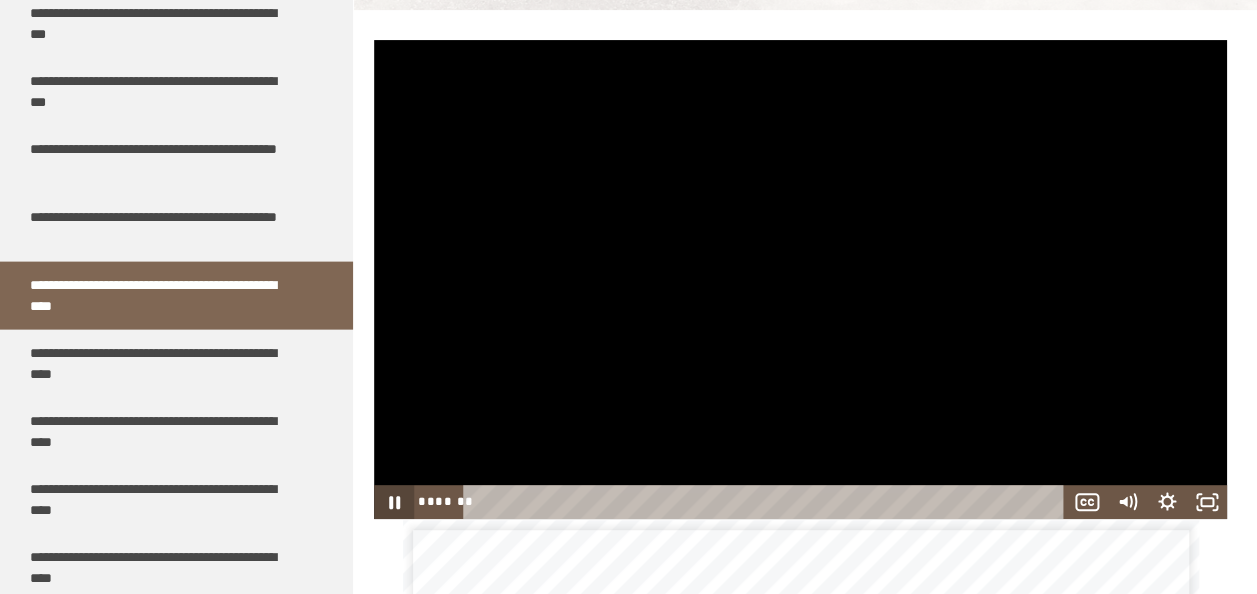 click 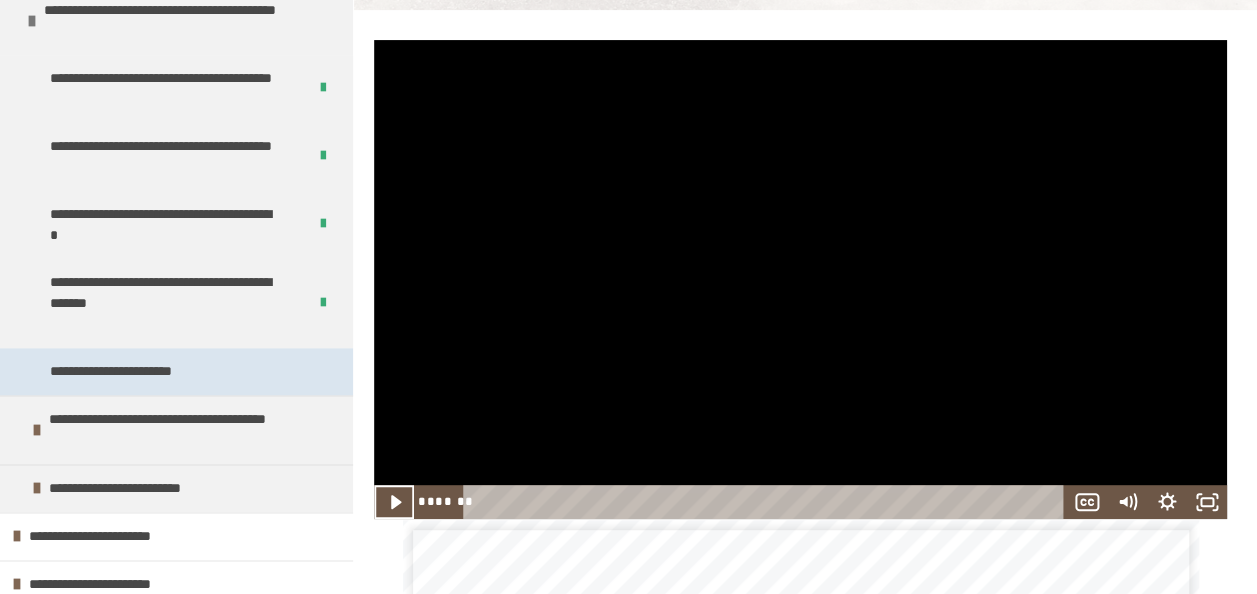 scroll, scrollTop: 1126, scrollLeft: 0, axis: vertical 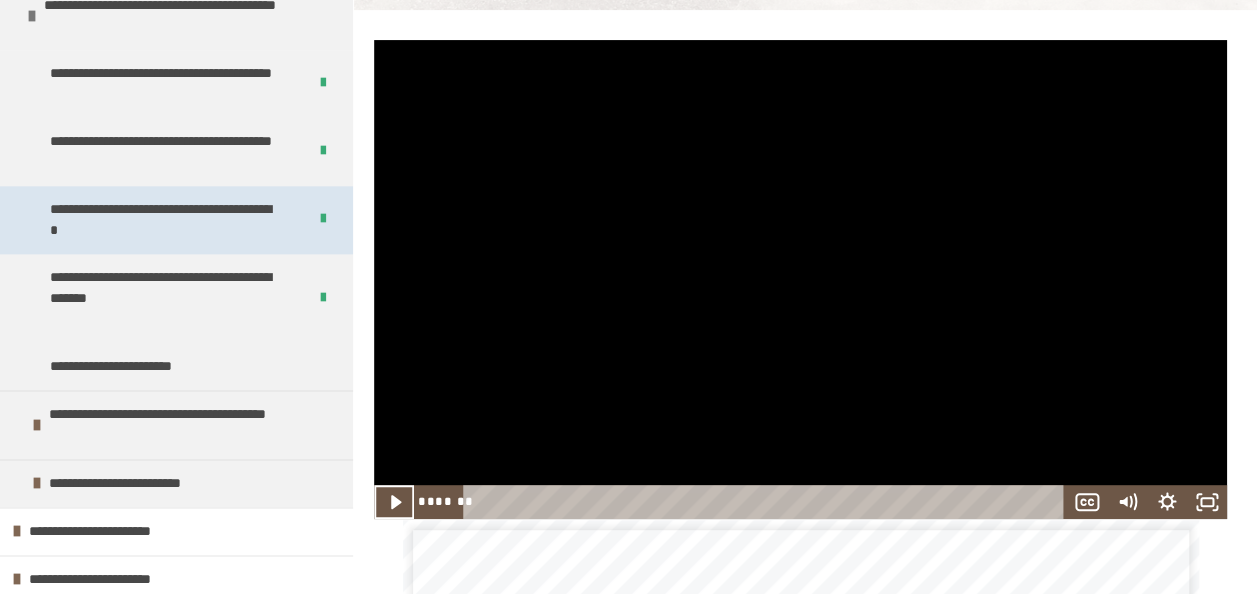 click on "**********" at bounding box center (163, 220) 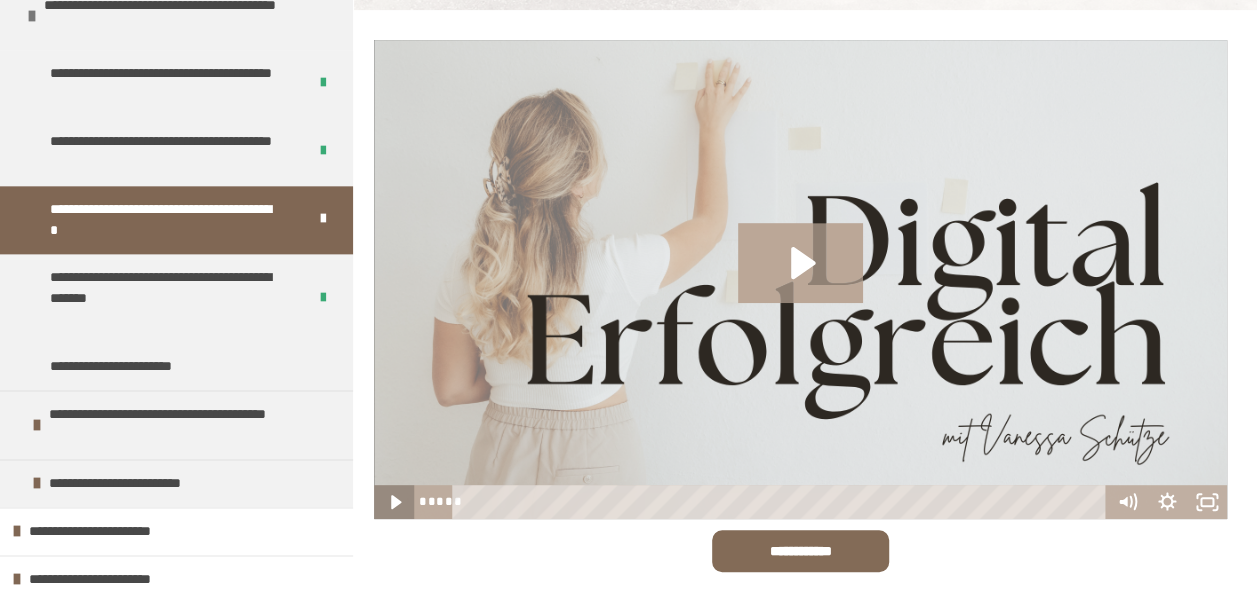 click 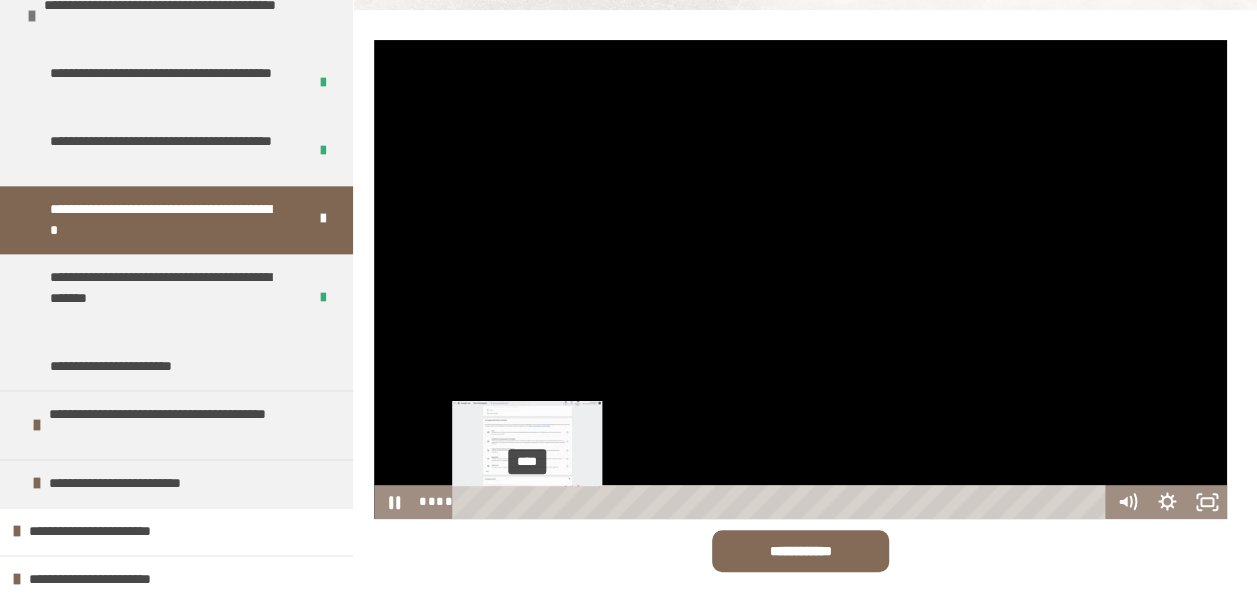 click on "****" at bounding box center (781, 502) 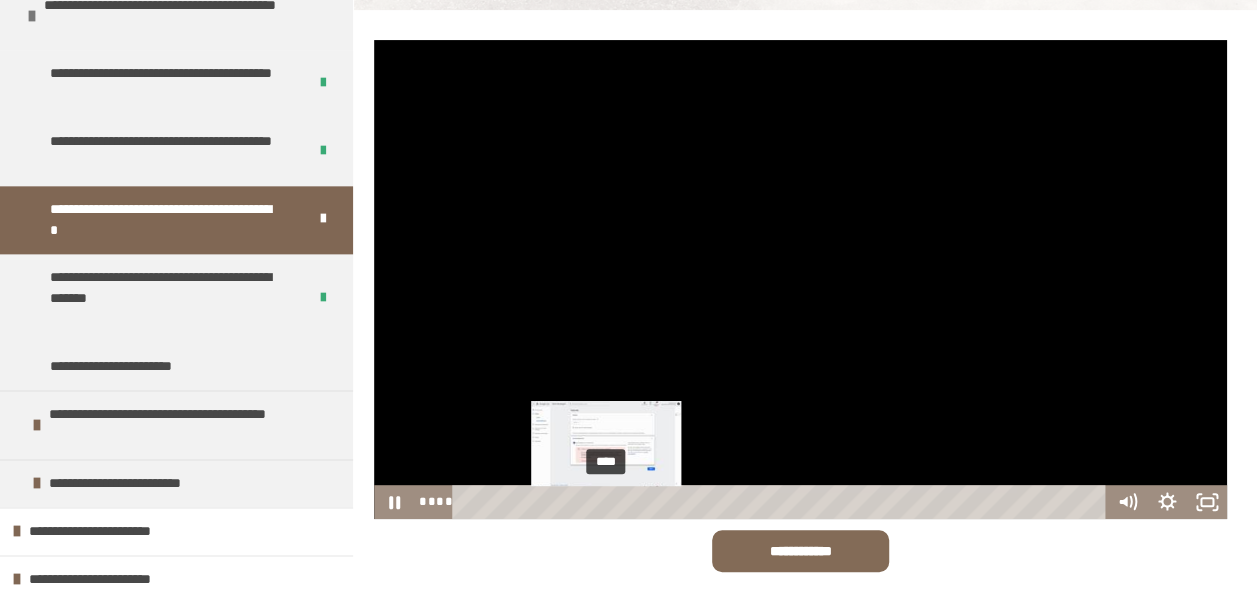 click on "****" at bounding box center (781, 502) 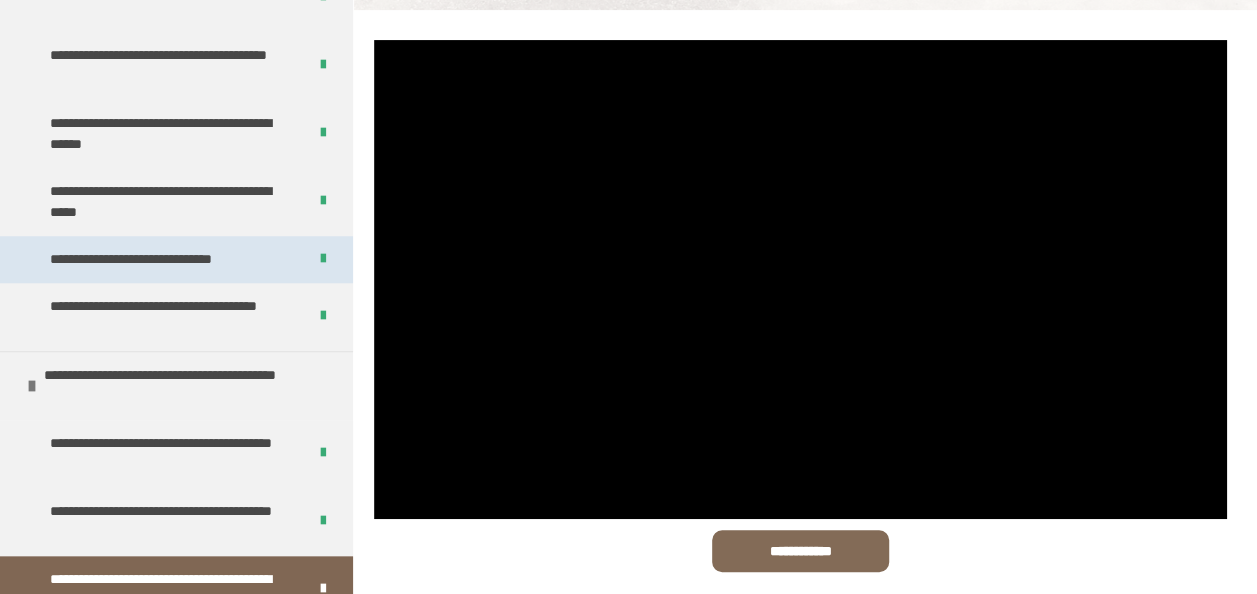 scroll, scrollTop: 726, scrollLeft: 0, axis: vertical 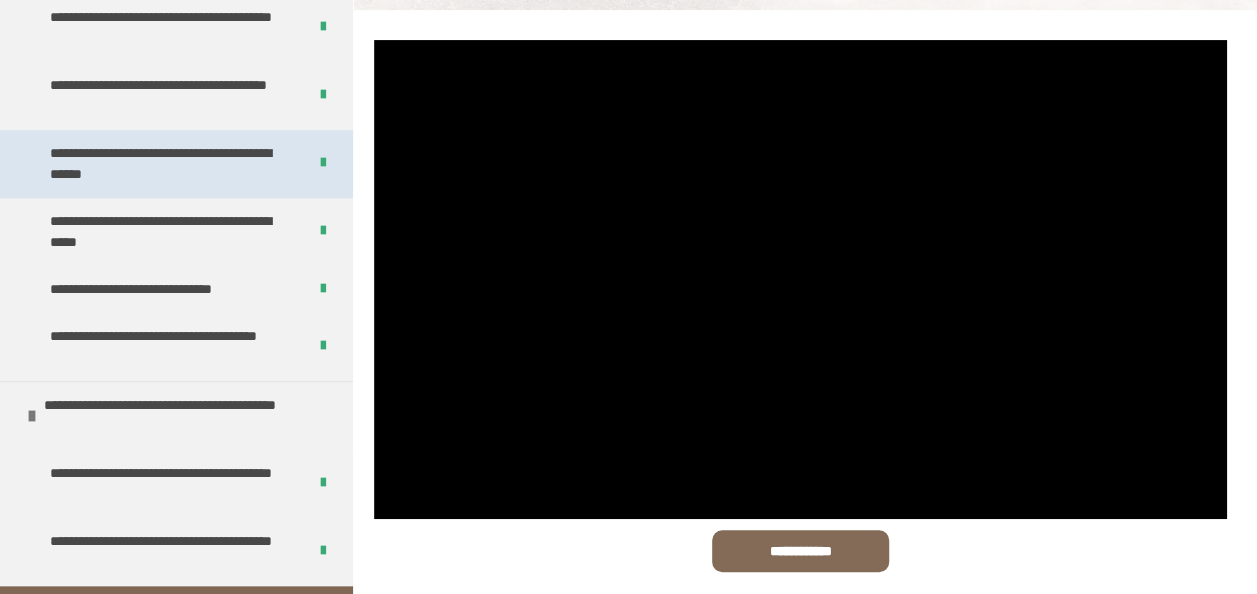 click on "**********" at bounding box center [163, 164] 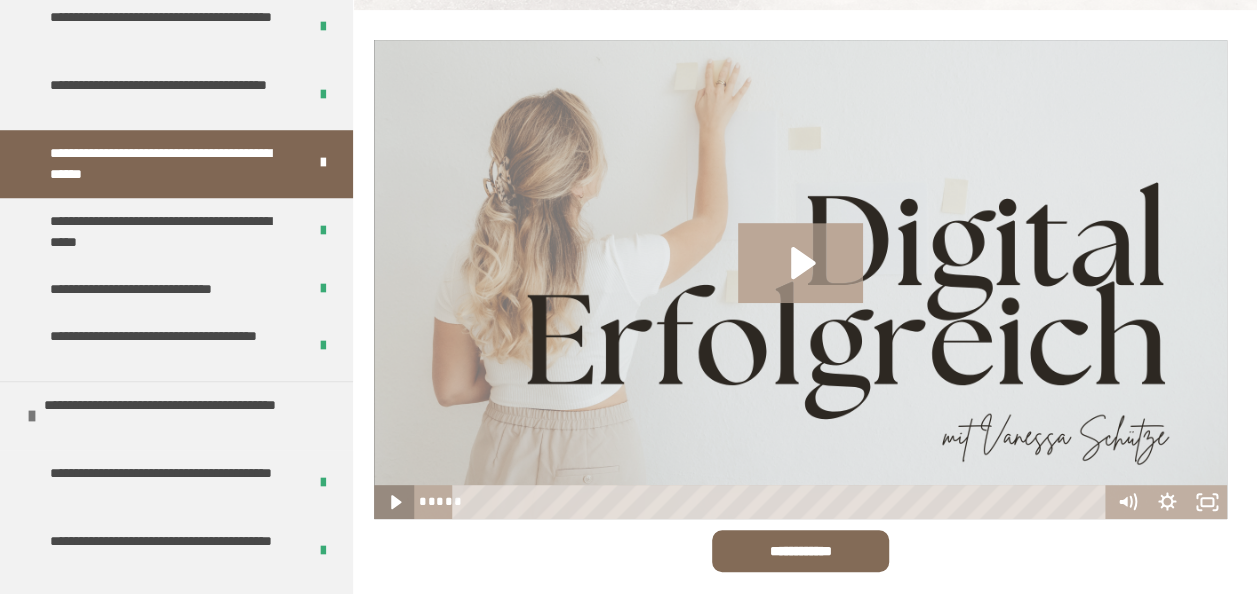 click 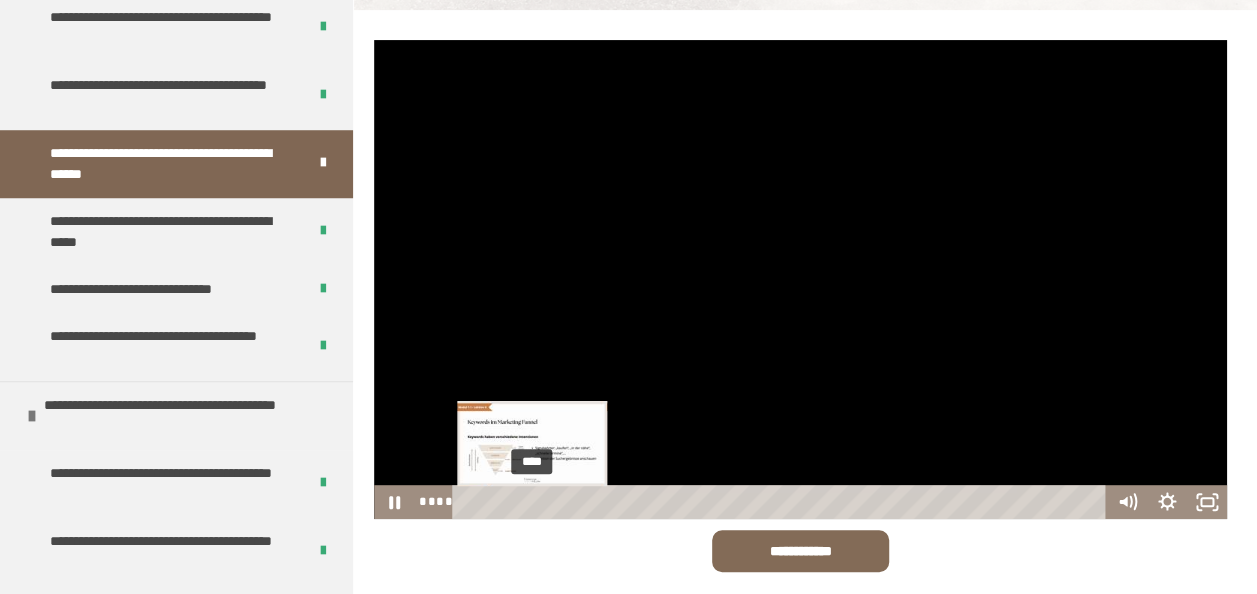 click on "****" at bounding box center [781, 502] 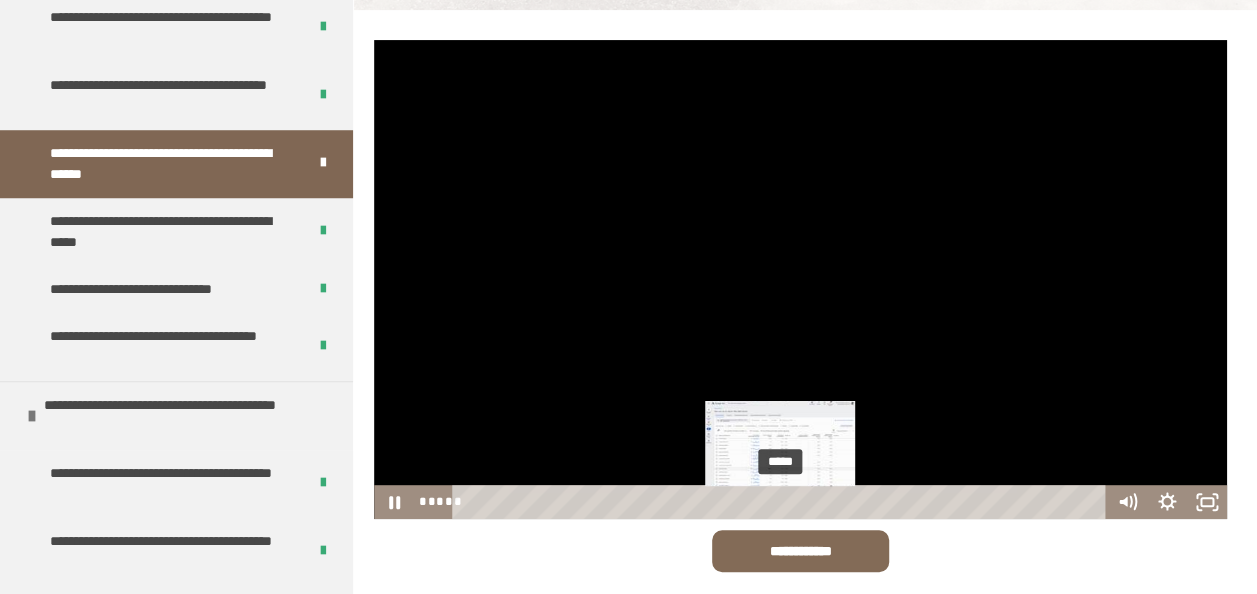 click on "*****" at bounding box center [781, 502] 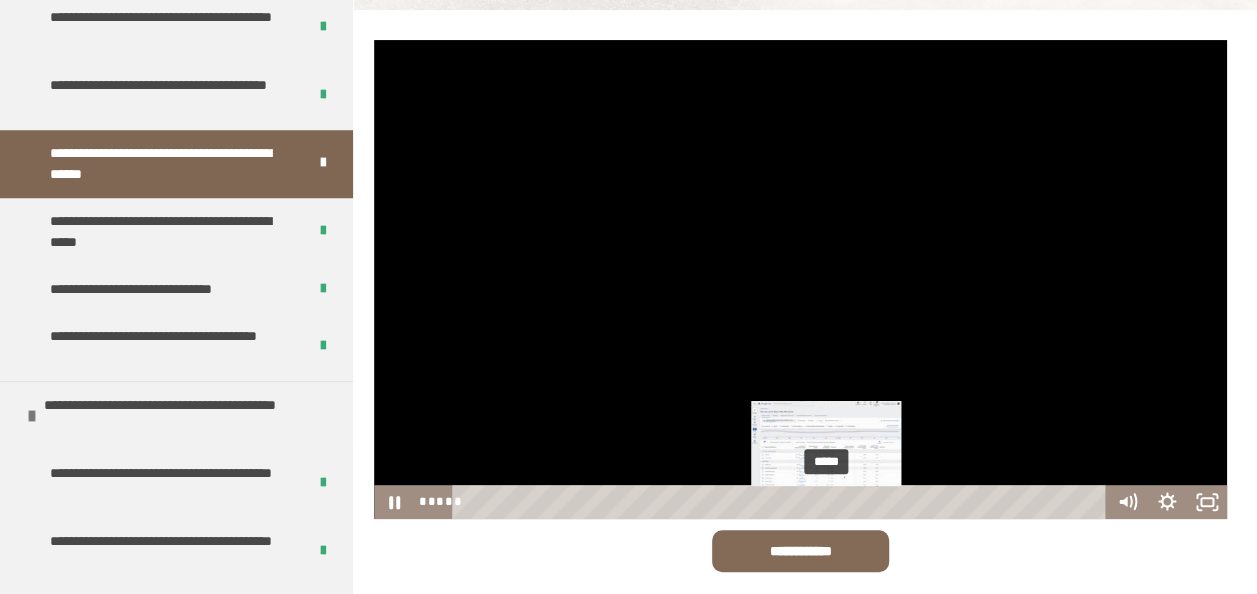 click on "*****" at bounding box center (781, 502) 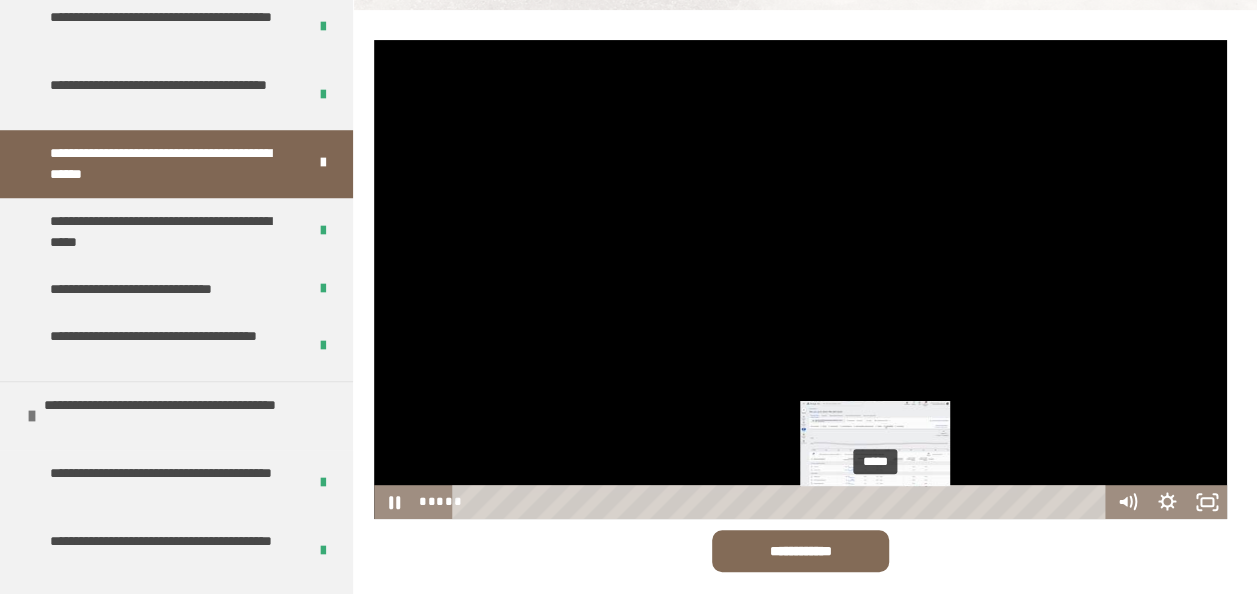 click on "*****" at bounding box center [781, 502] 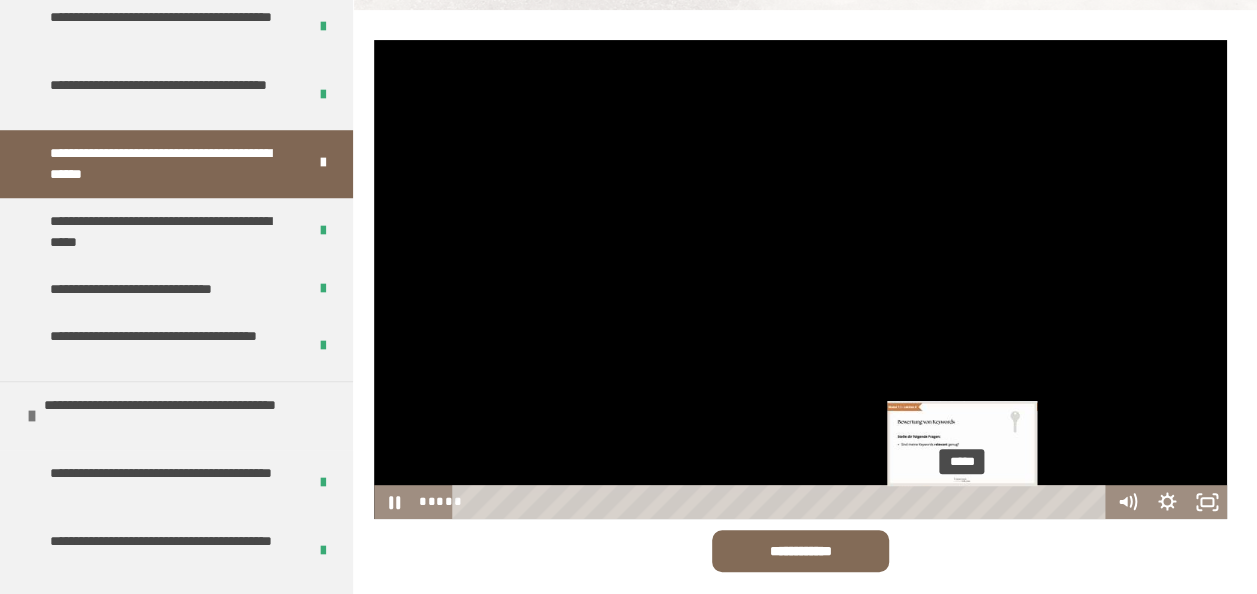click on "*****" at bounding box center [781, 502] 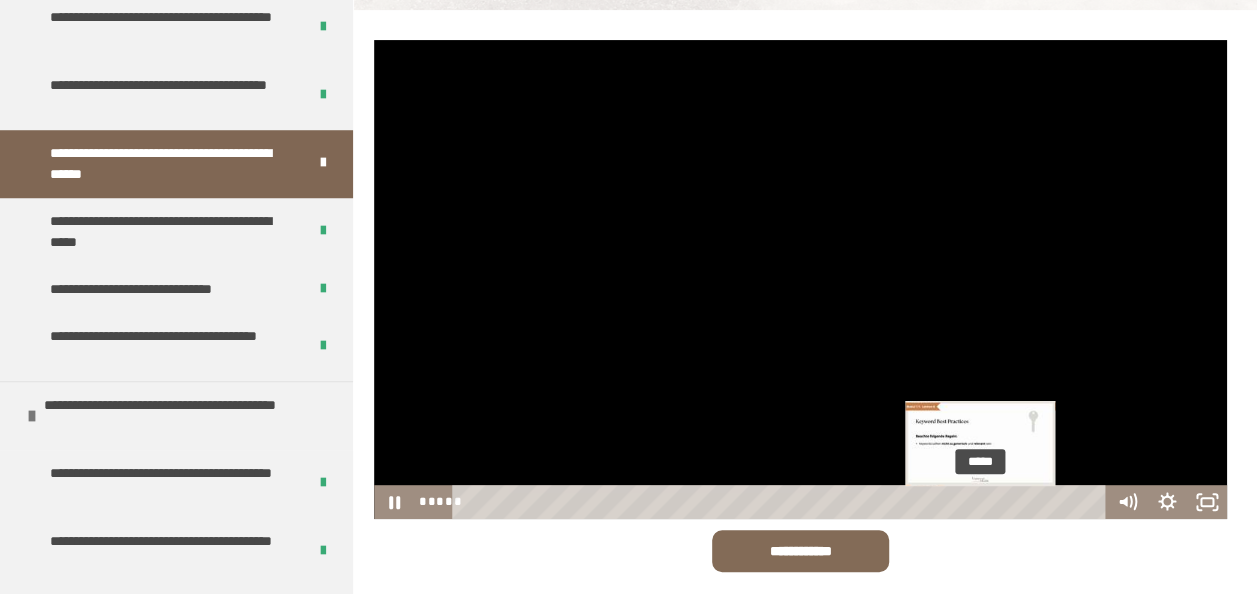 click on "*****" at bounding box center (781, 502) 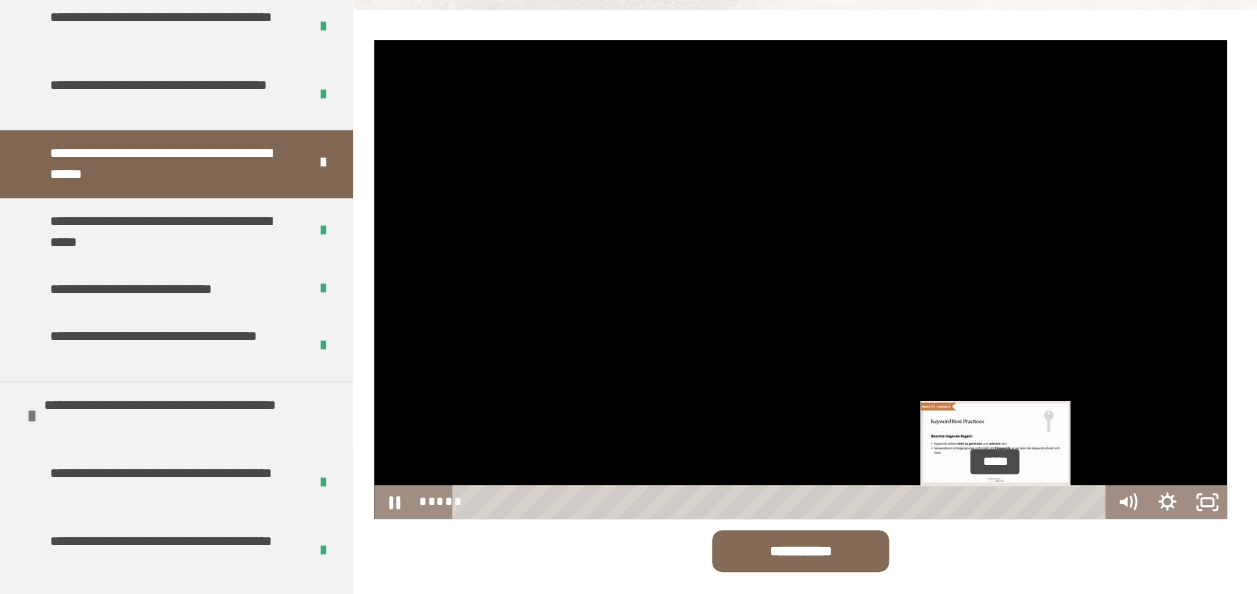 click on "*****" at bounding box center (781, 502) 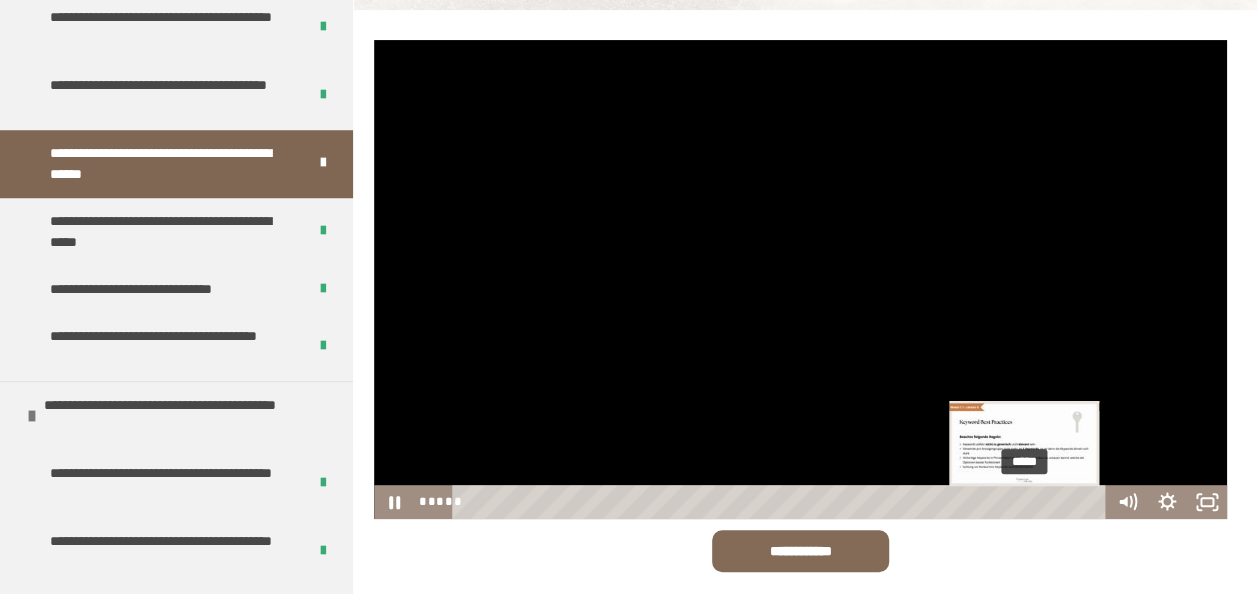 click on "*****" at bounding box center (781, 502) 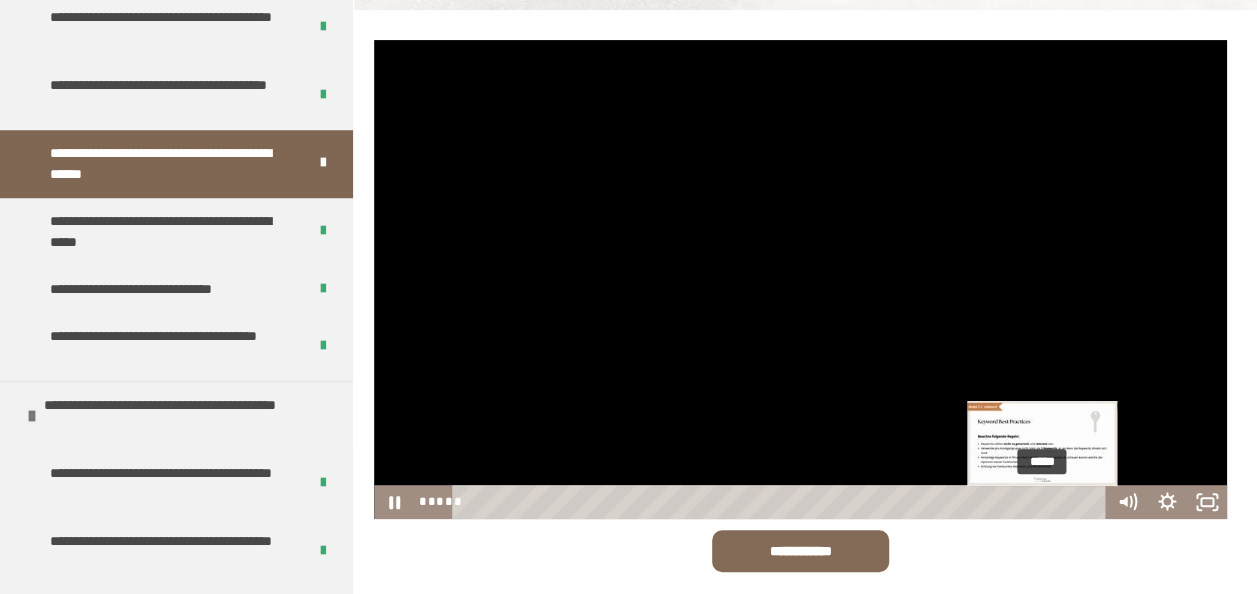 click on "*****" at bounding box center [781, 502] 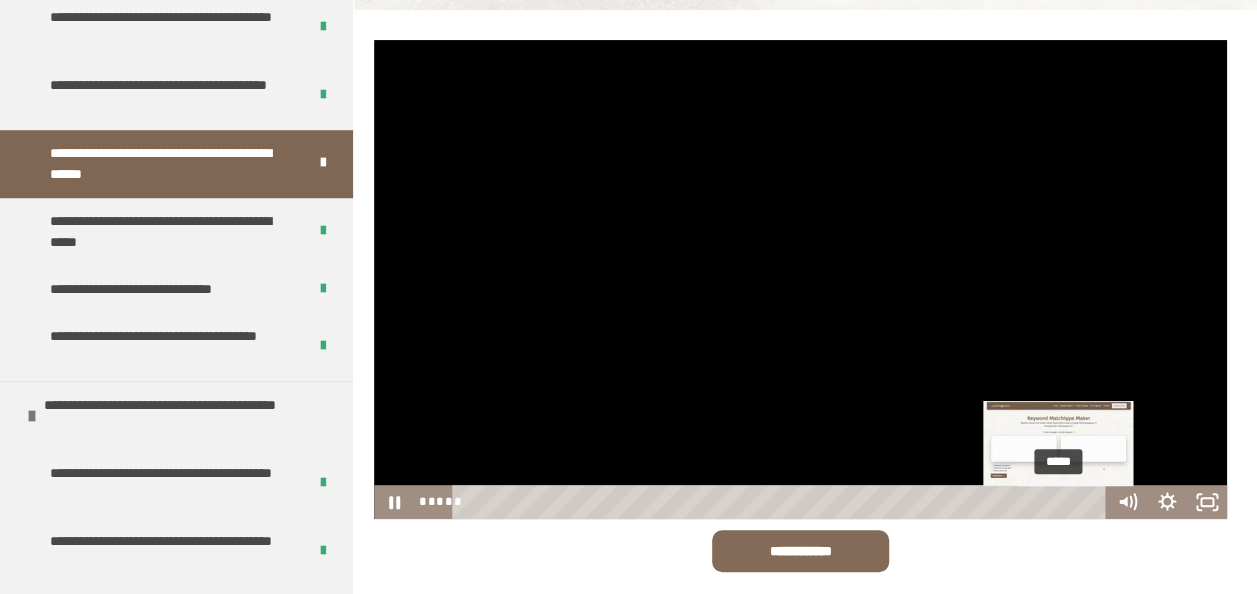click on "*****" at bounding box center (781, 502) 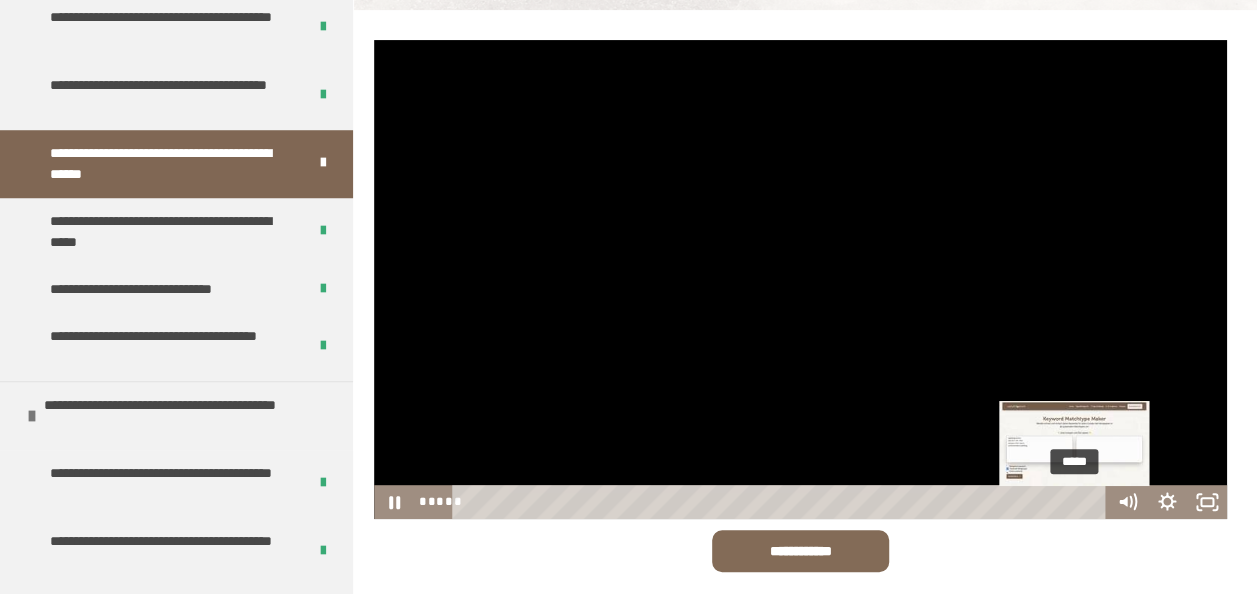 click on "*****" at bounding box center (781, 502) 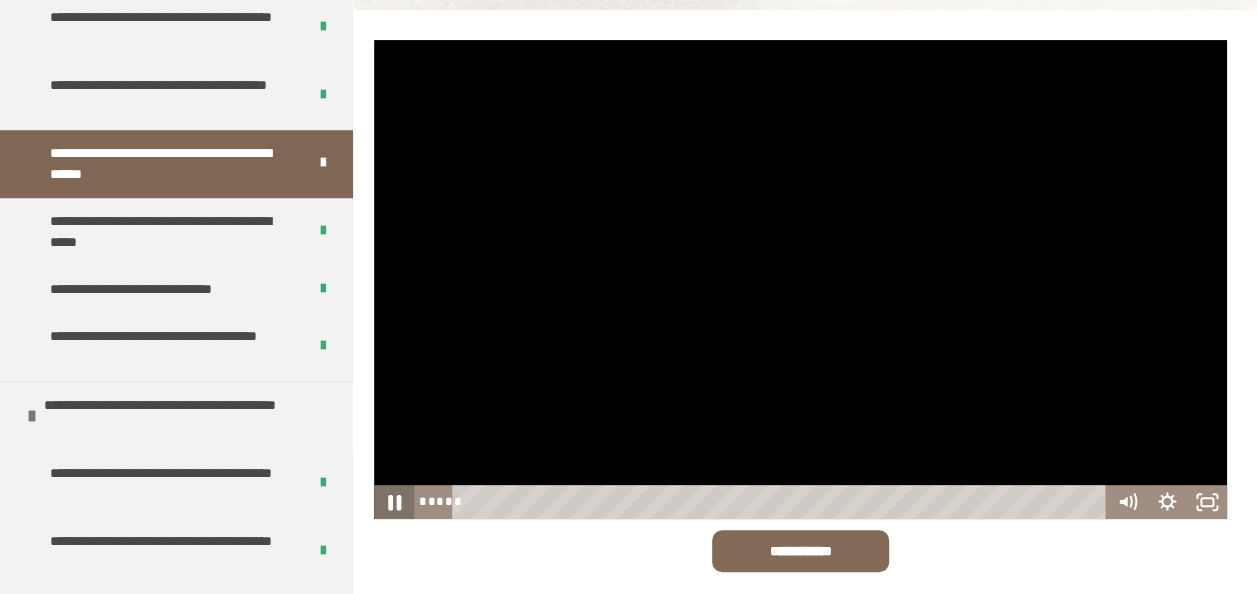 click 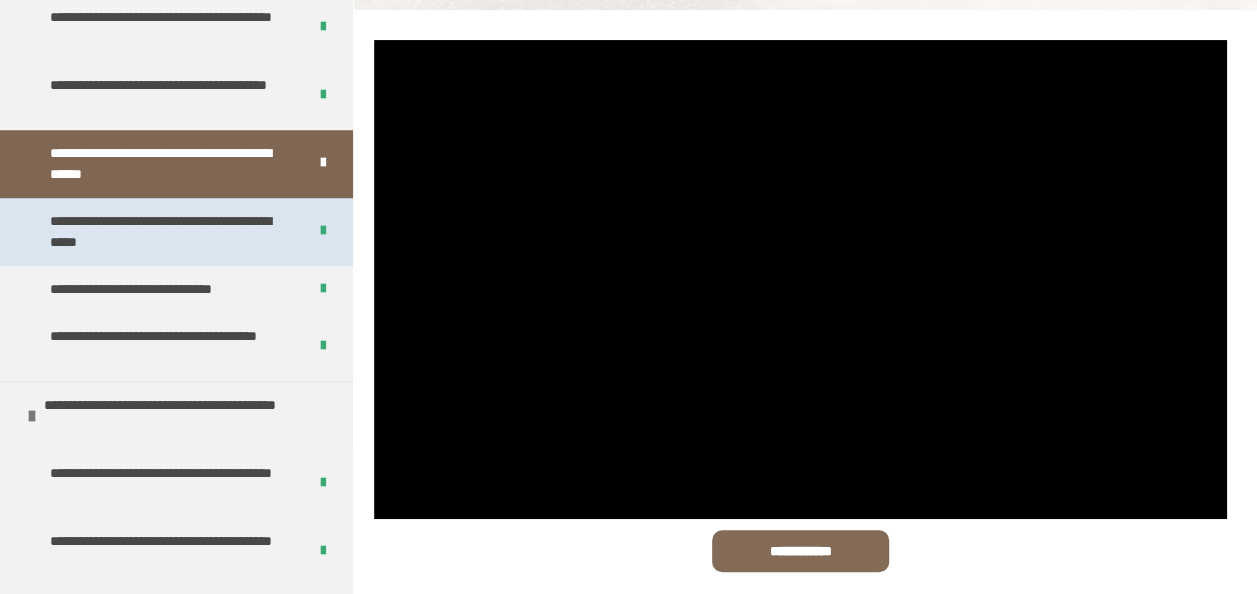 click on "**********" at bounding box center [163, 232] 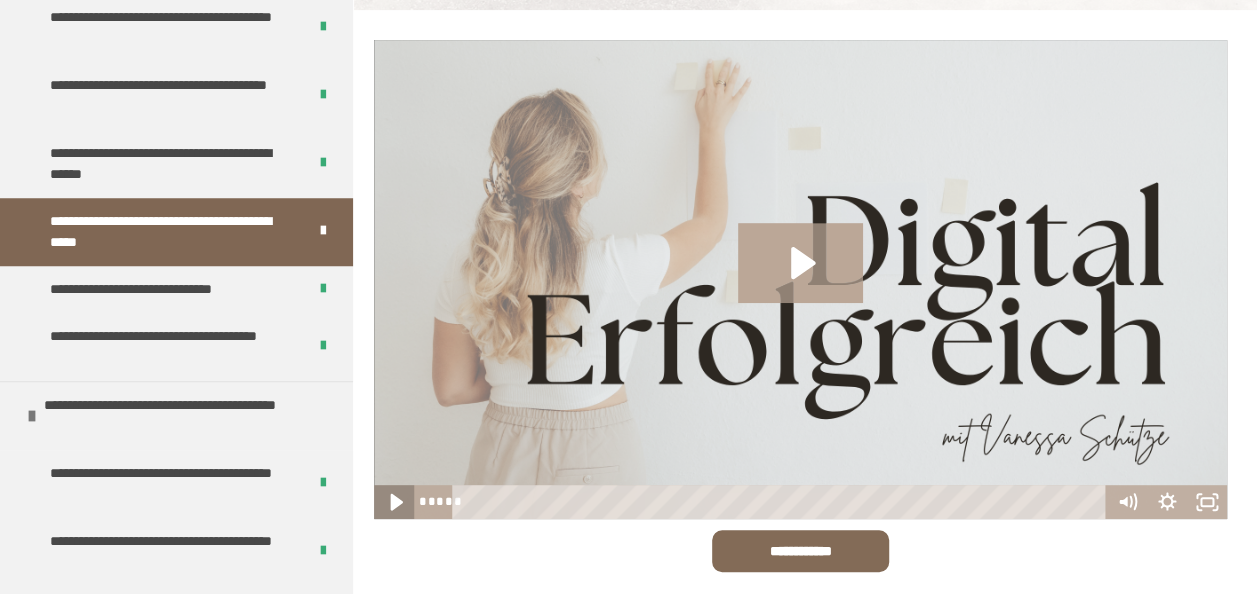 click 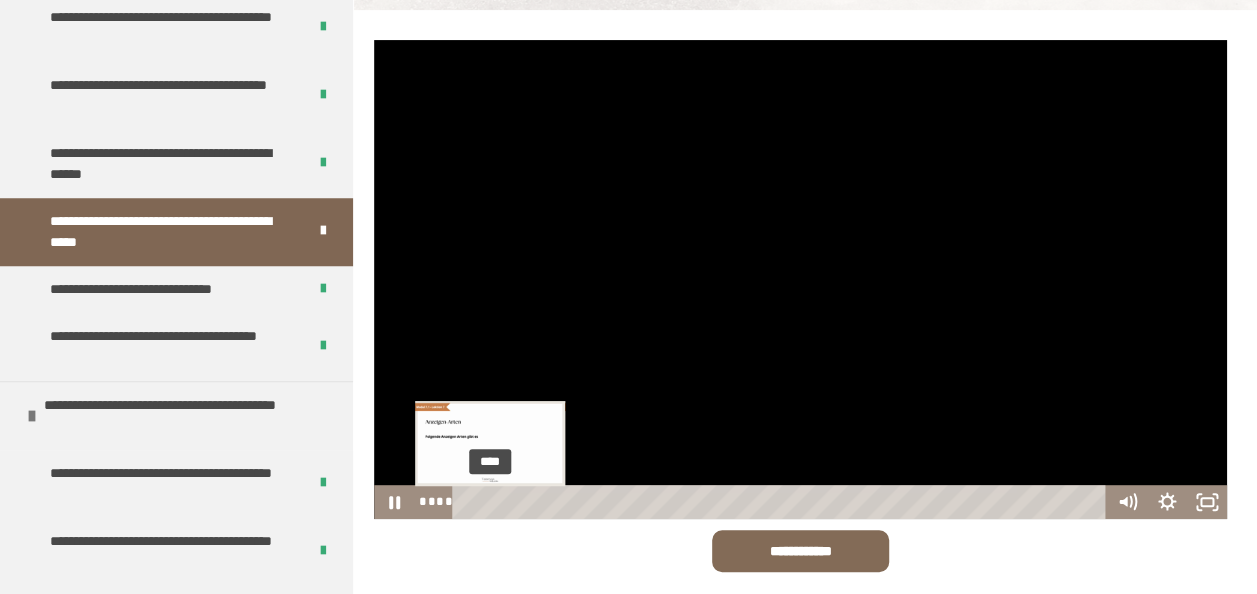 click on "****" at bounding box center (781, 502) 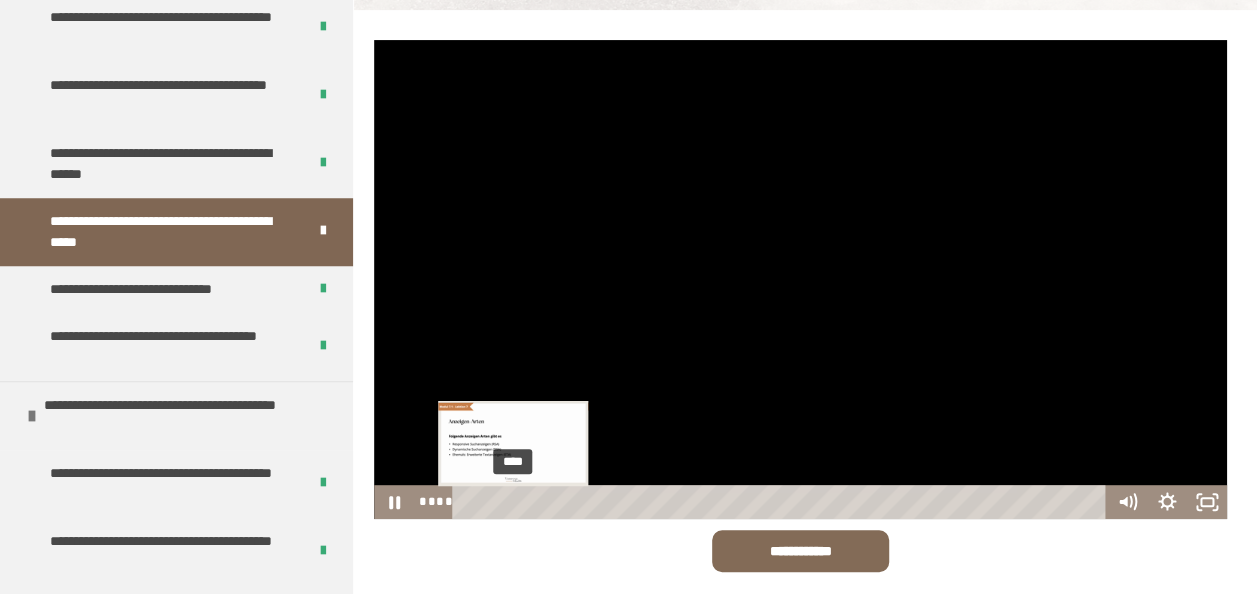 click on "****" at bounding box center (781, 502) 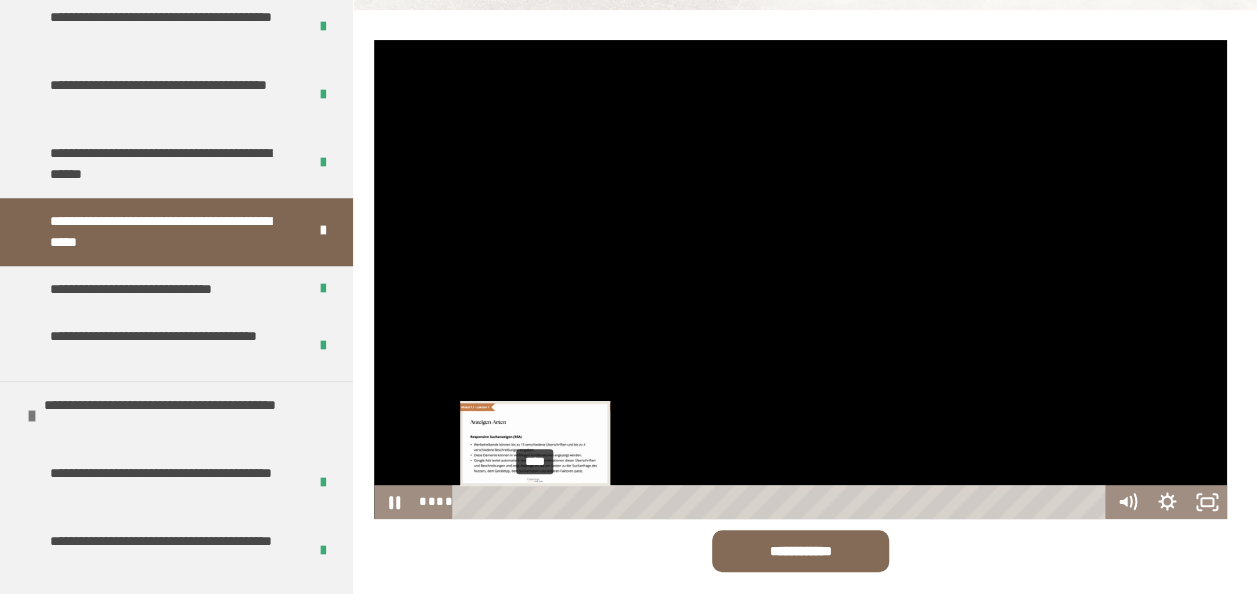 click on "****" at bounding box center [781, 502] 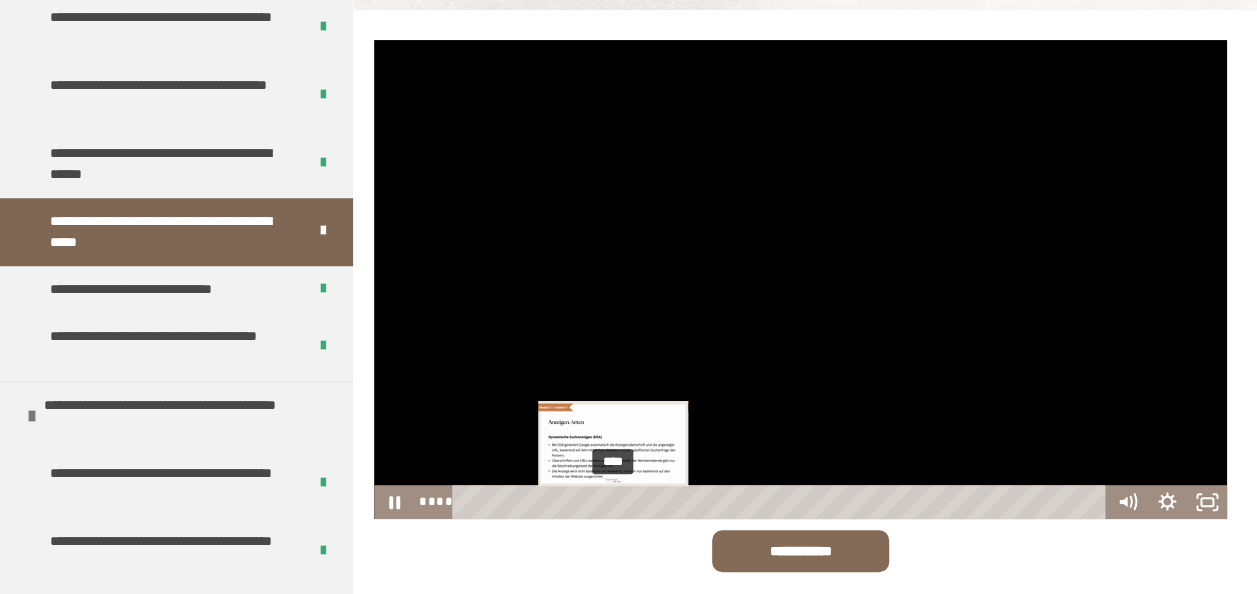 click on "****" at bounding box center [781, 502] 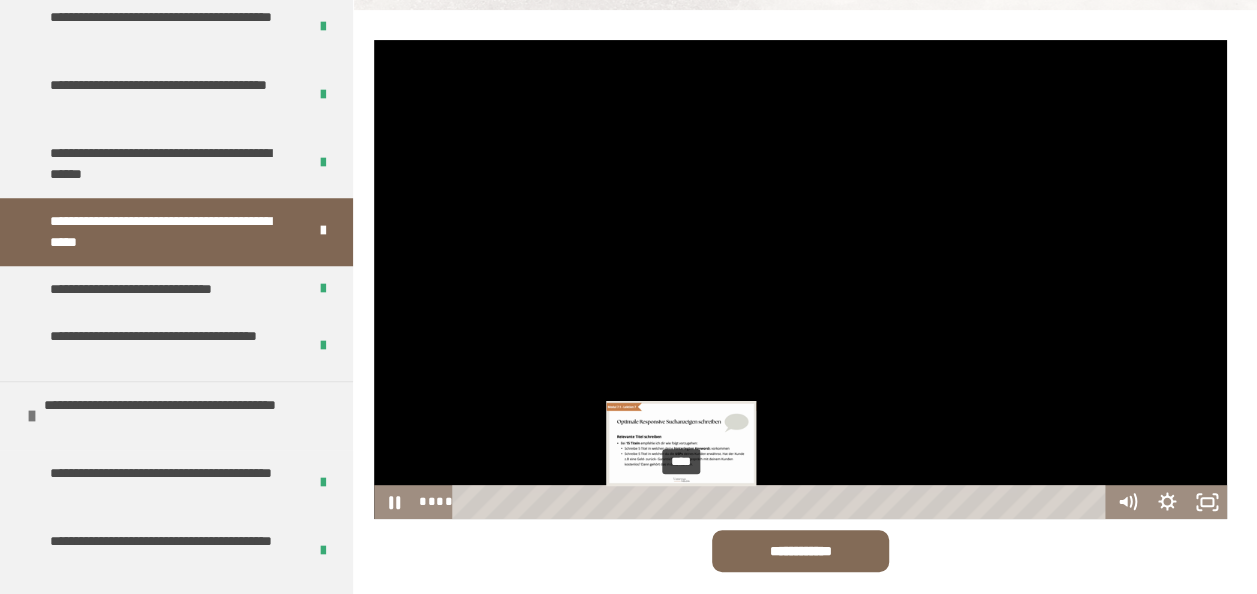click on "****" at bounding box center (781, 502) 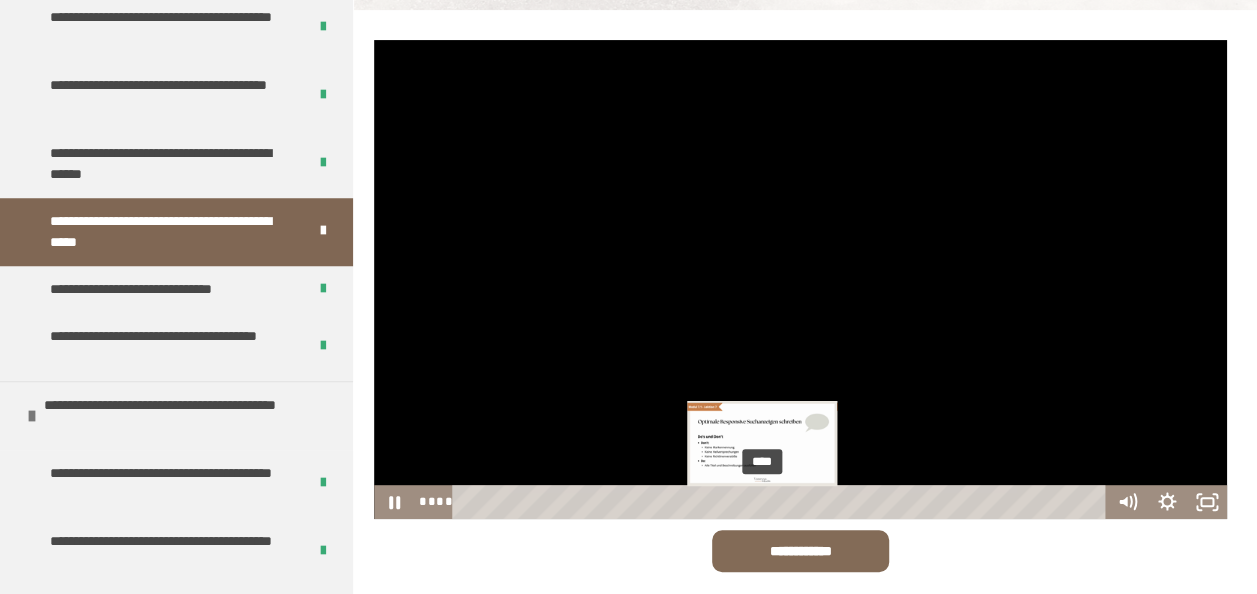 click on "****" at bounding box center [781, 502] 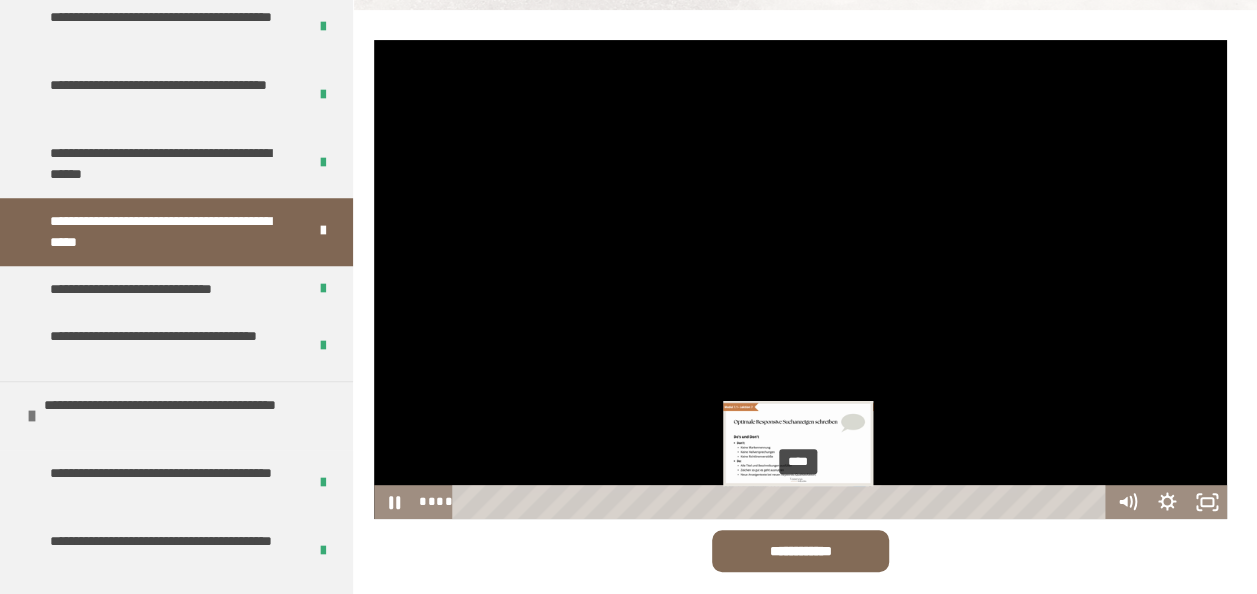click on "****" at bounding box center [781, 502] 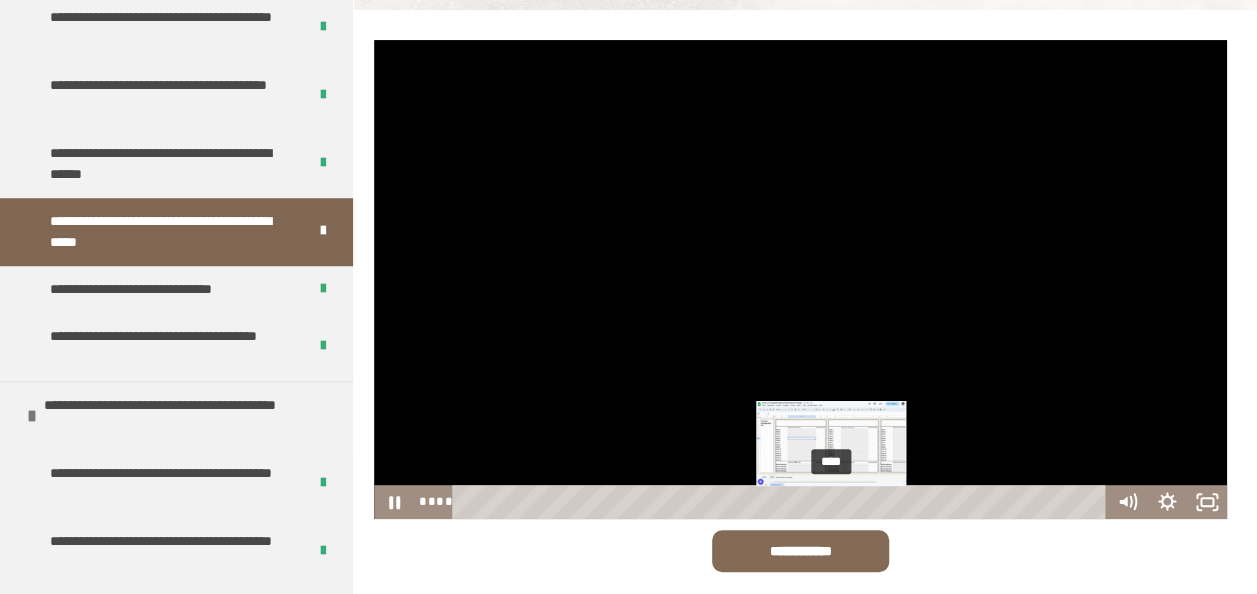 click on "****" at bounding box center [781, 502] 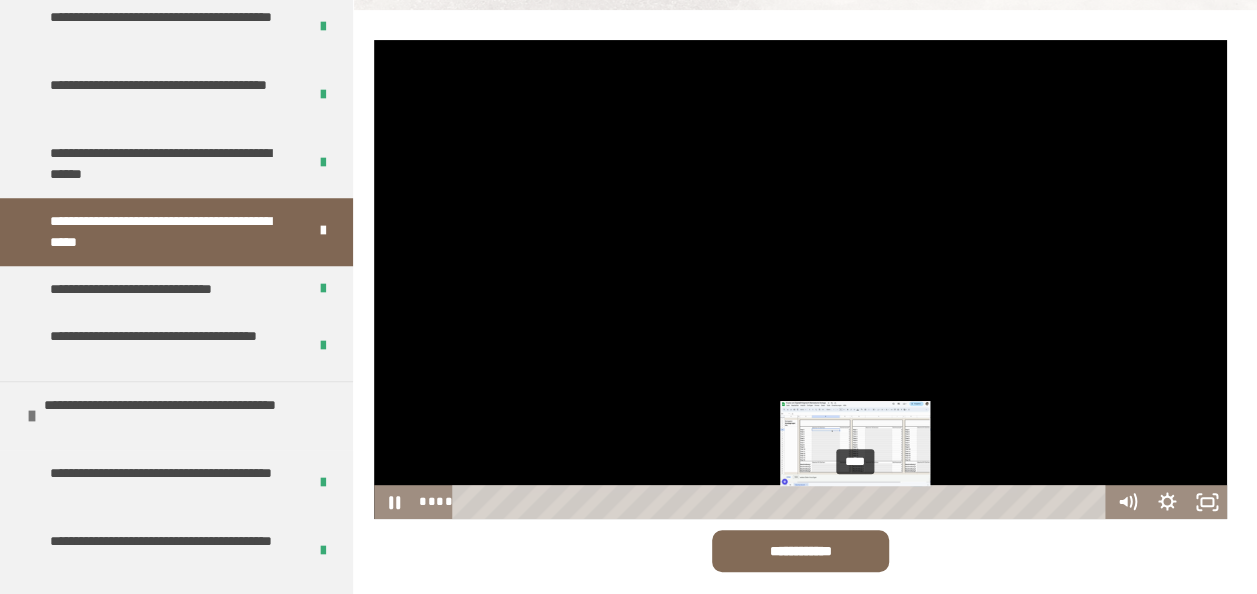 click on "****" at bounding box center (781, 502) 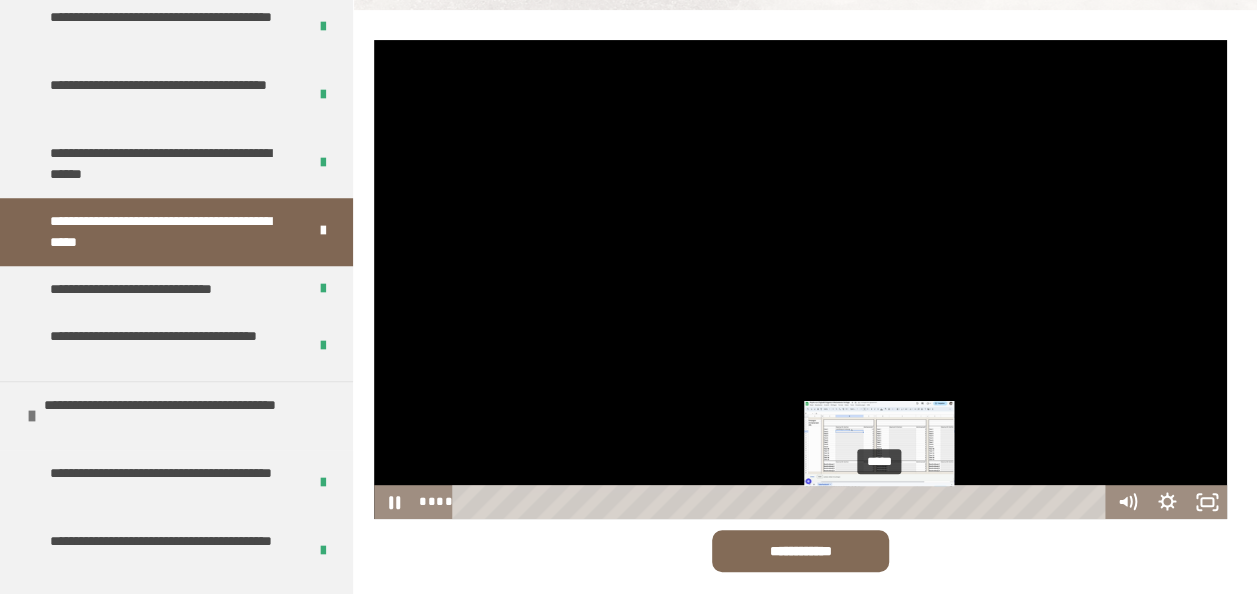 click on "*****" at bounding box center (781, 502) 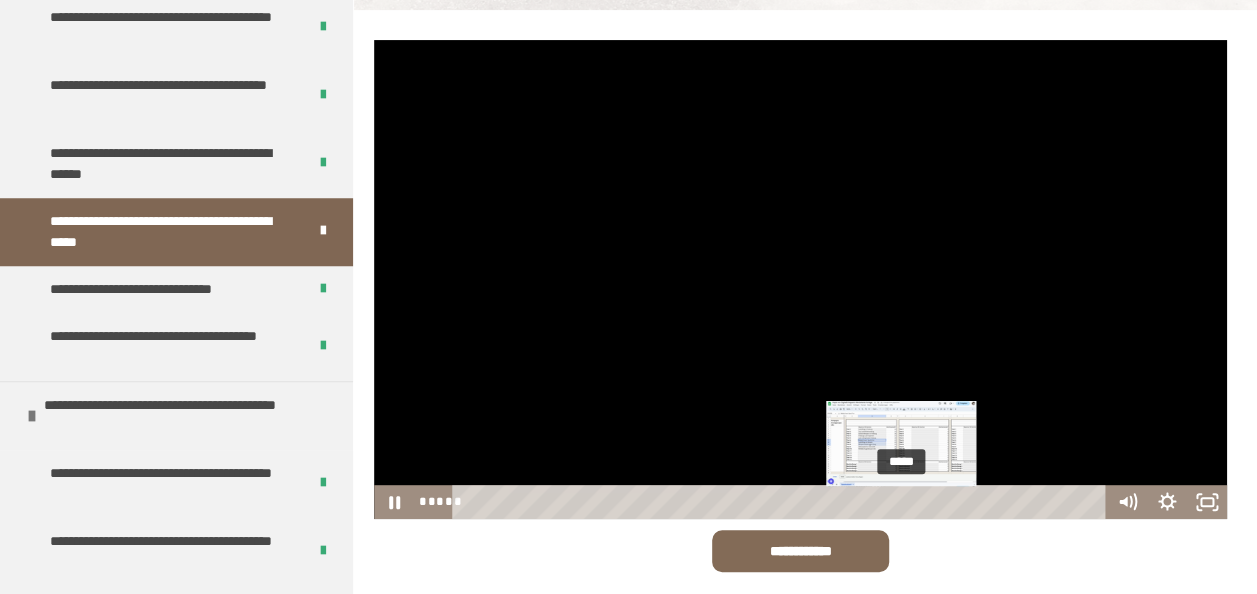 click on "*****" at bounding box center [781, 502] 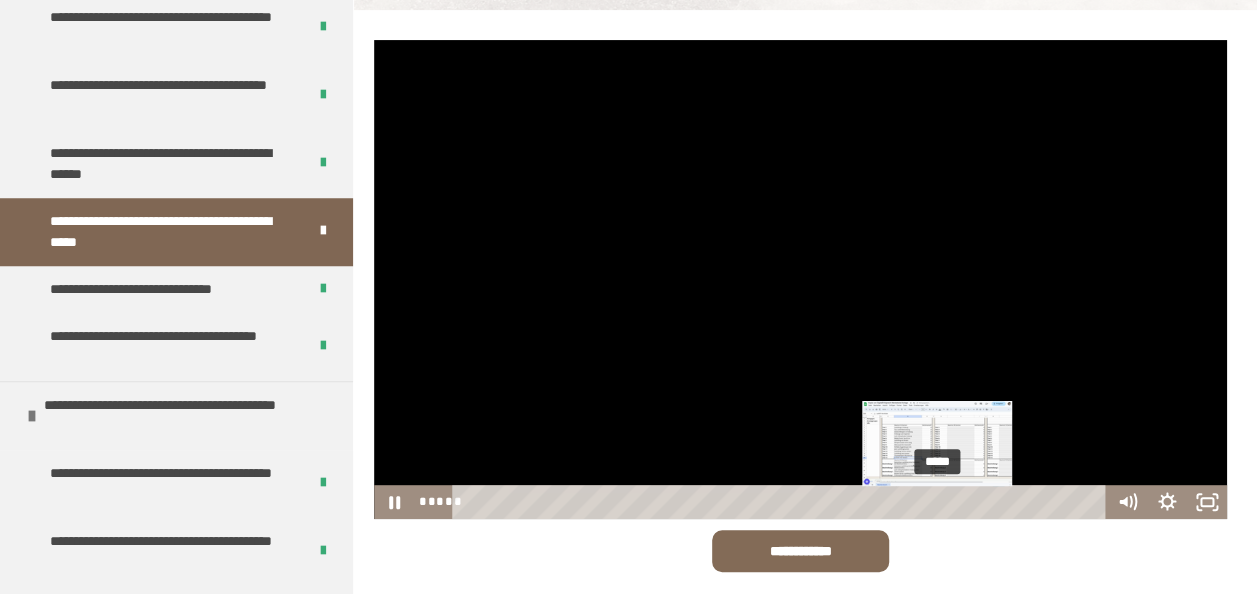 click on "*****" at bounding box center [781, 502] 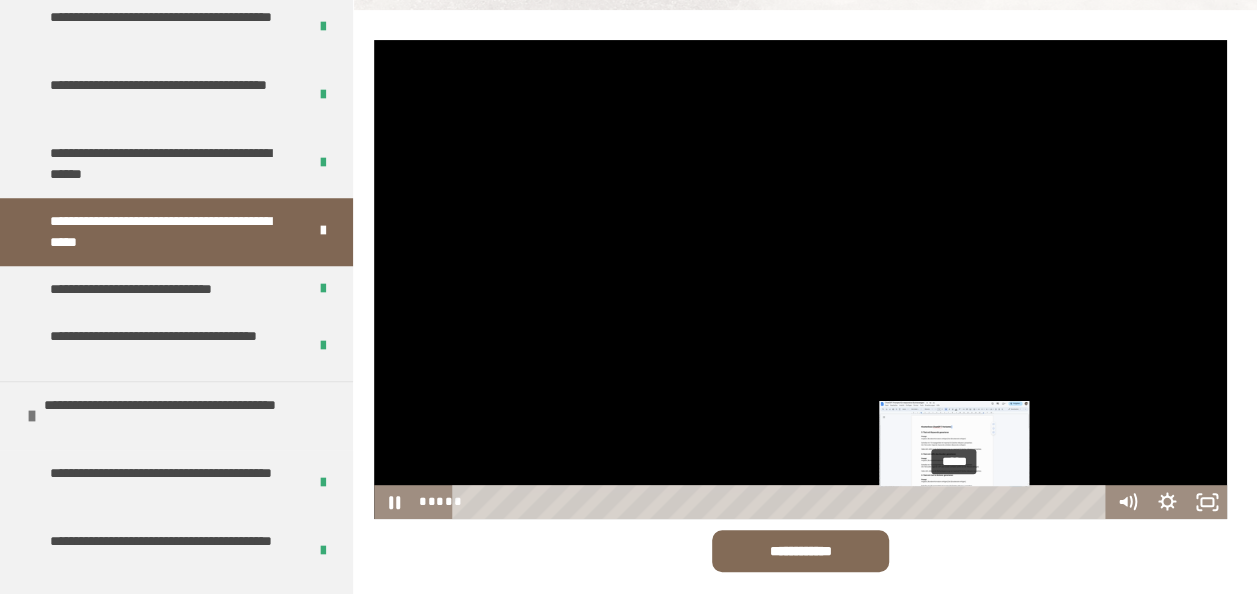 click on "*****" at bounding box center (781, 502) 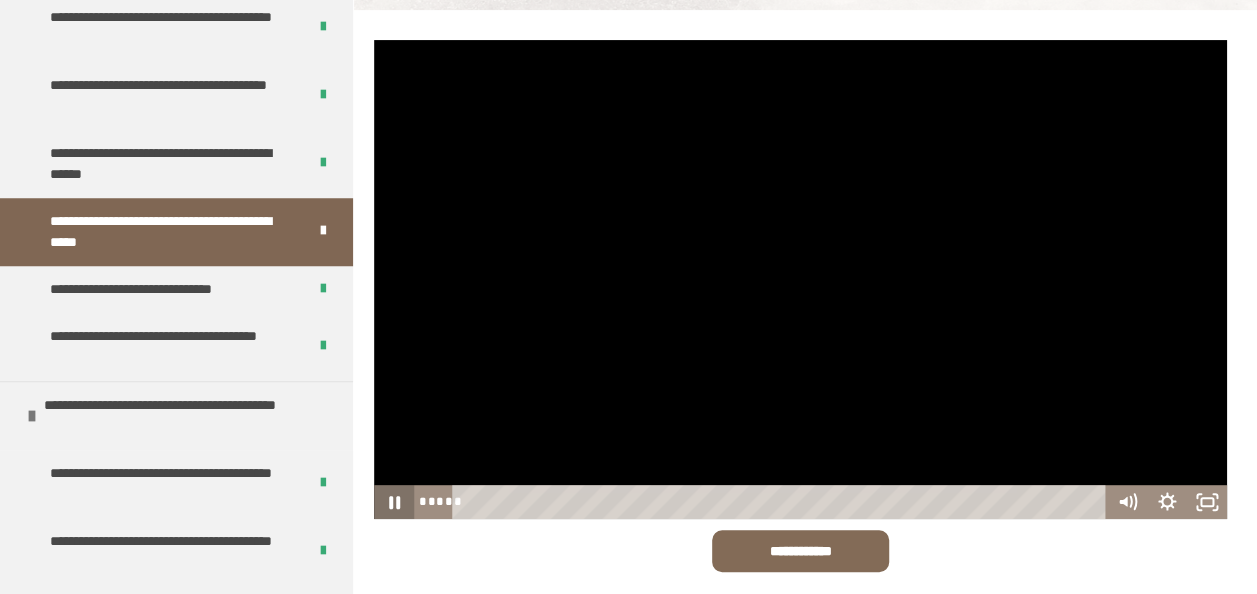 click 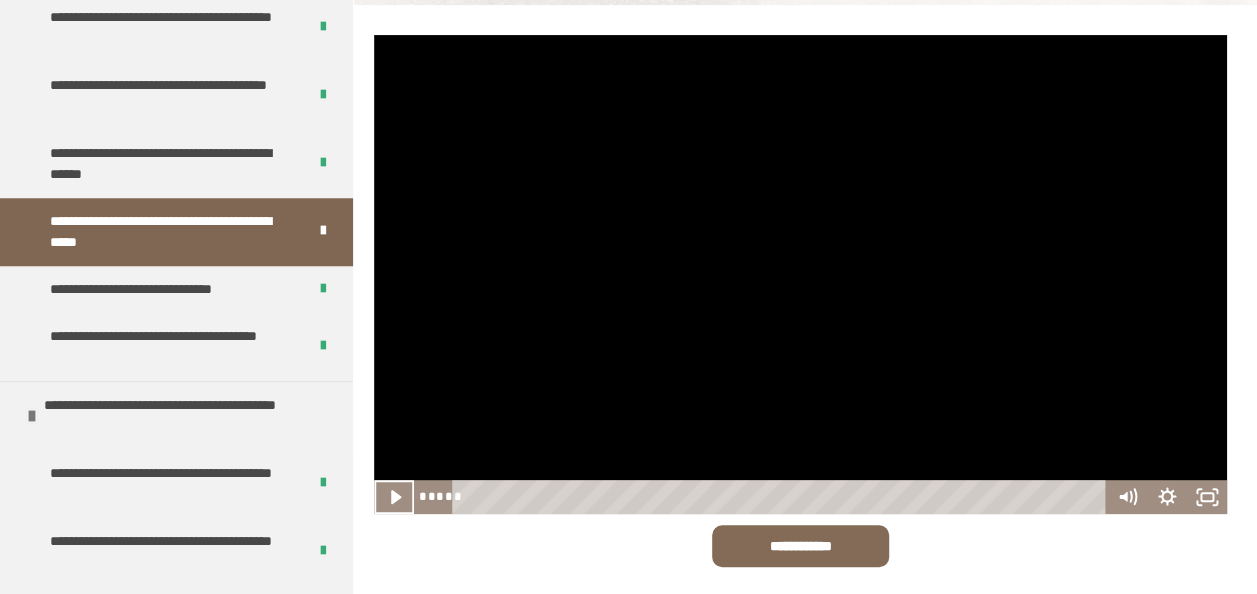 scroll, scrollTop: 270, scrollLeft: 0, axis: vertical 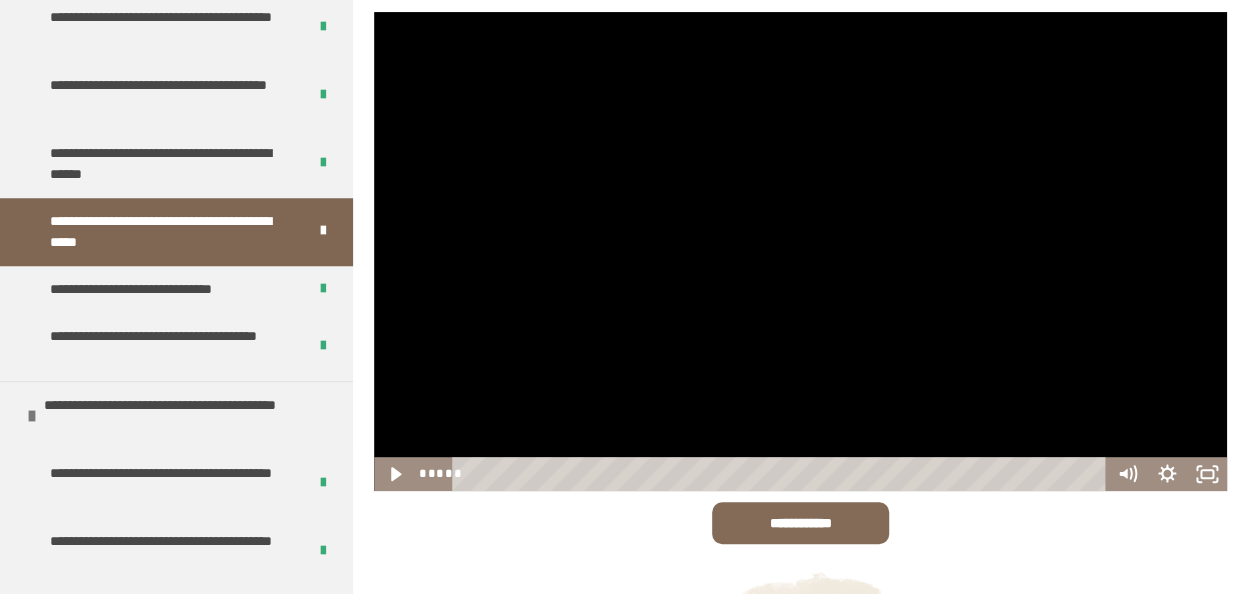 click at bounding box center [800, 251] 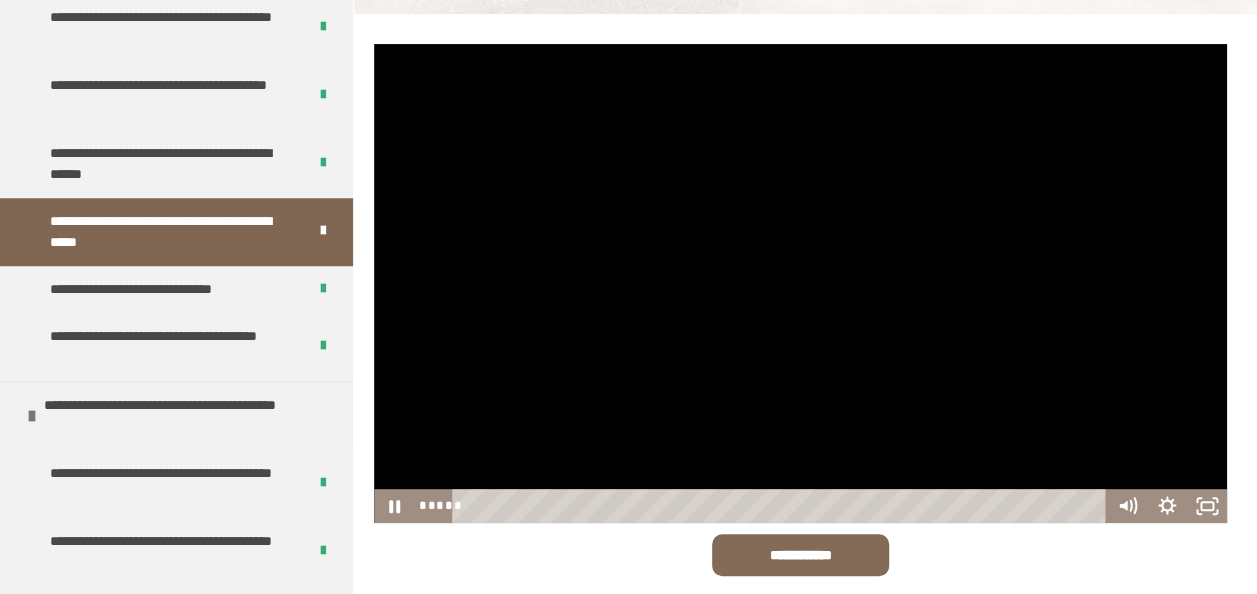 scroll, scrollTop: 198, scrollLeft: 0, axis: vertical 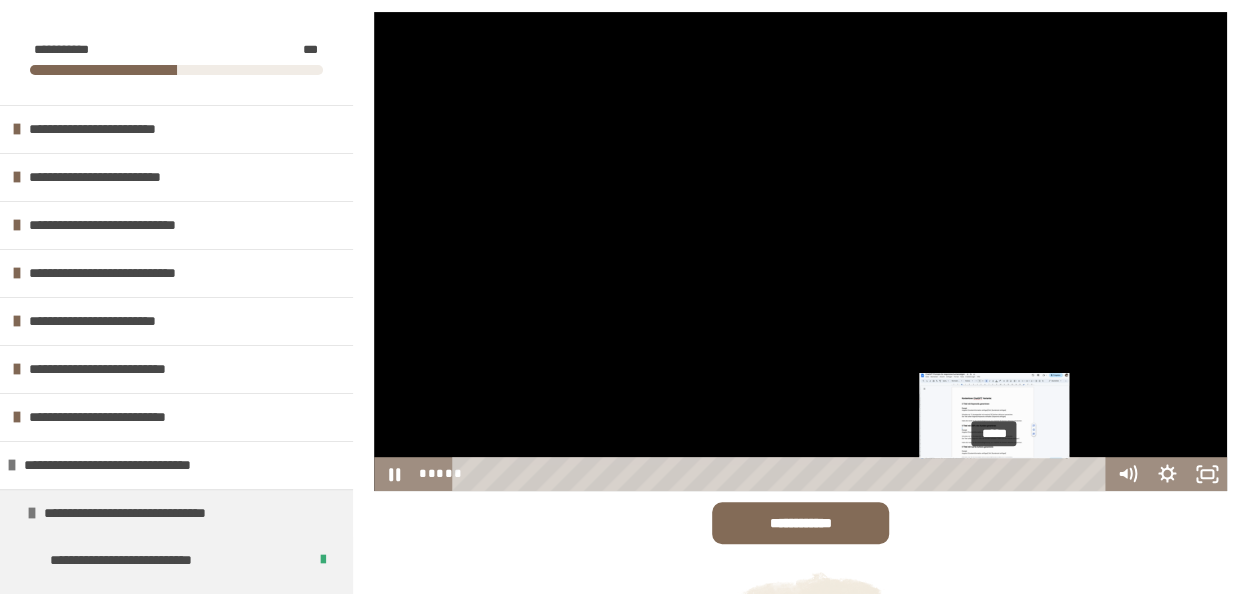 click on "*****" at bounding box center [781, 474] 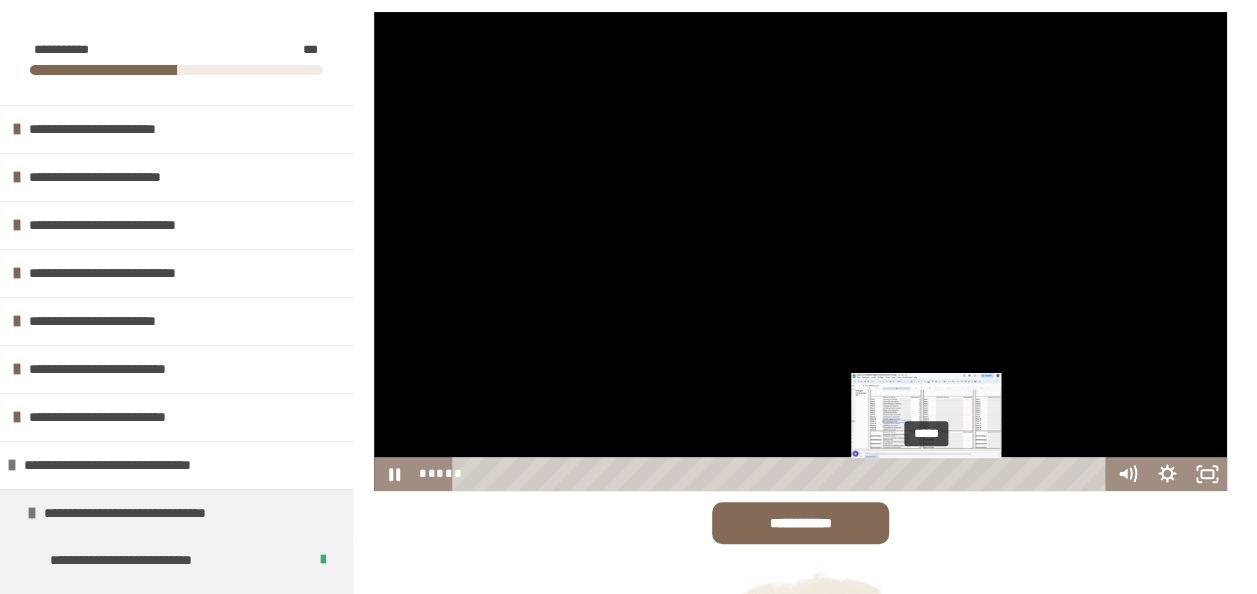 click on "*****" at bounding box center (781, 474) 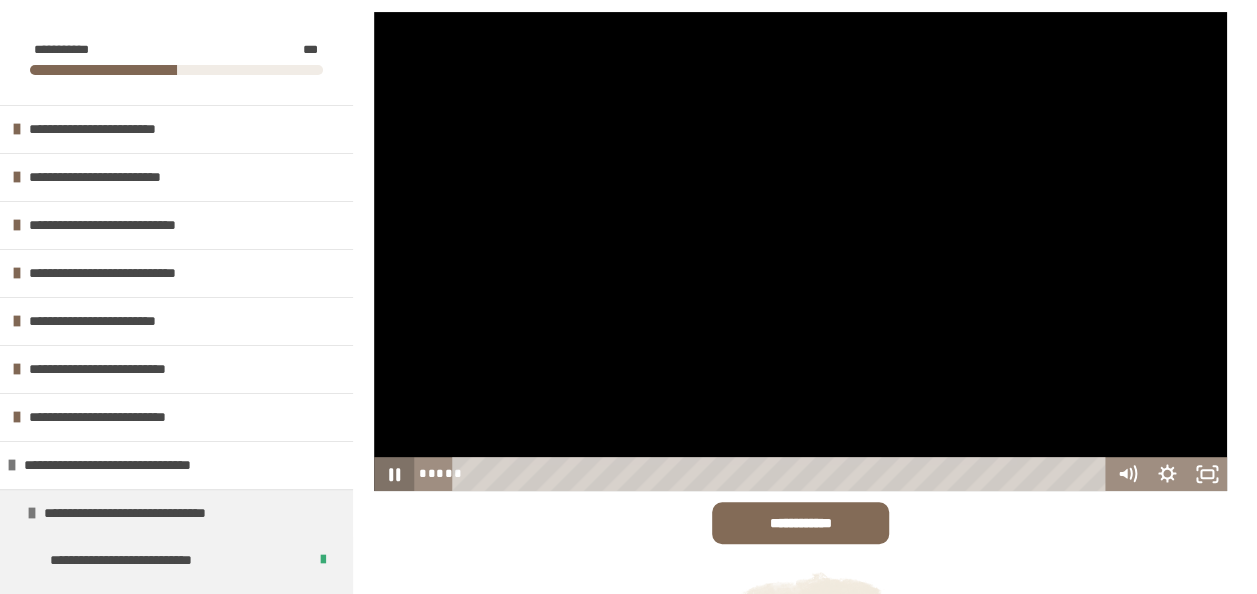 click 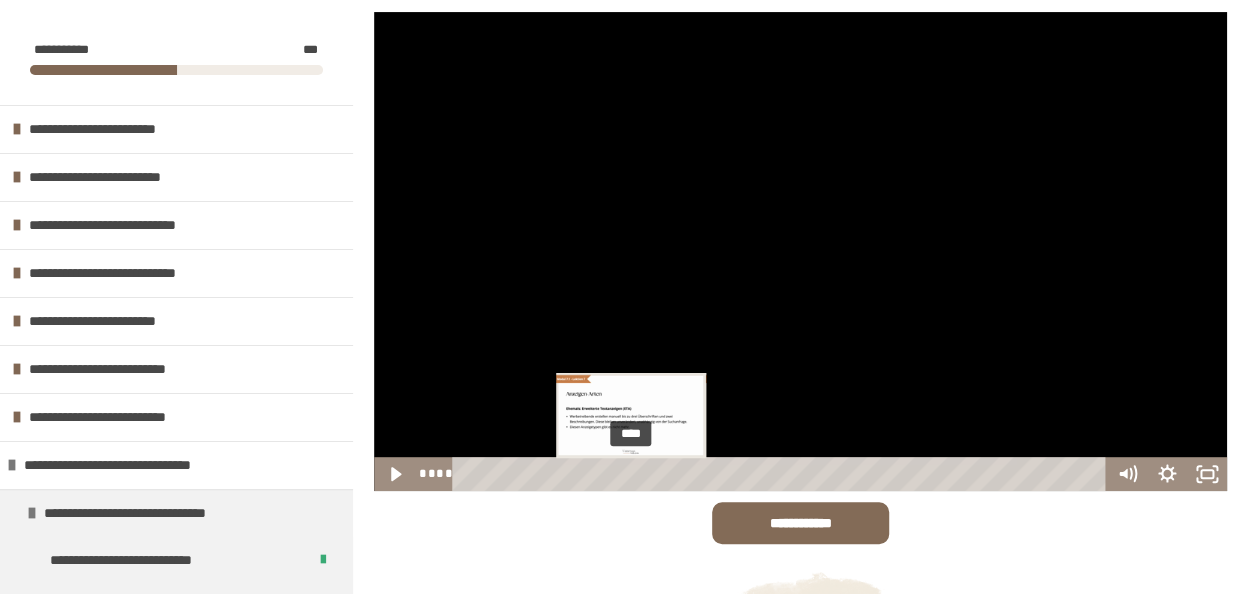 click on "****" at bounding box center [781, 474] 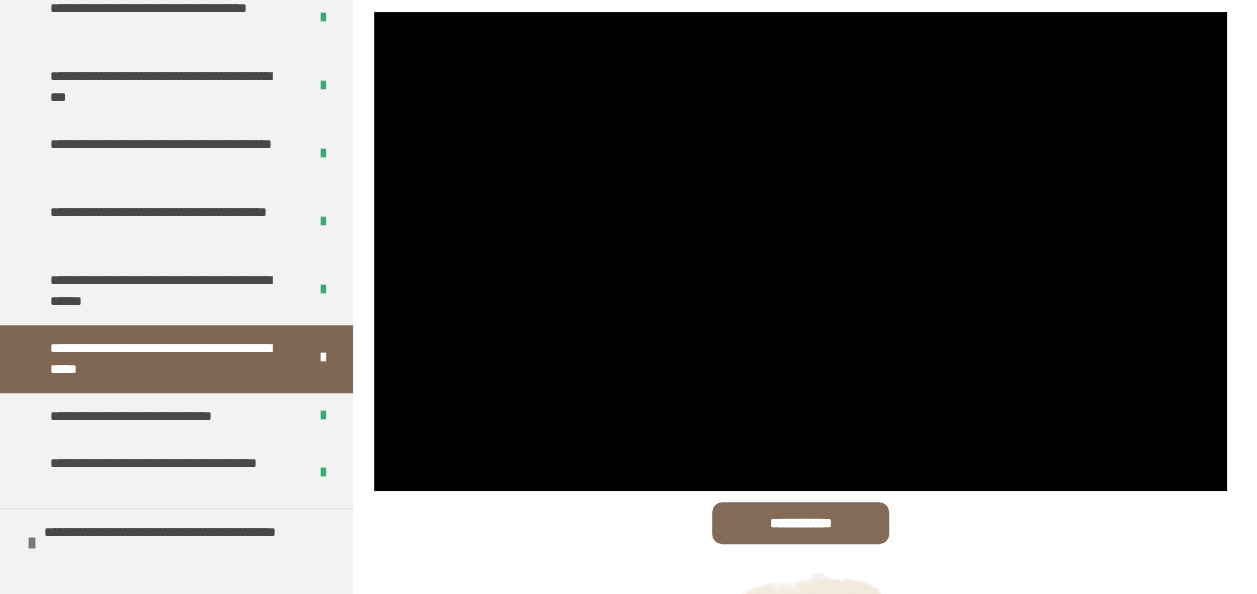 scroll, scrollTop: 600, scrollLeft: 0, axis: vertical 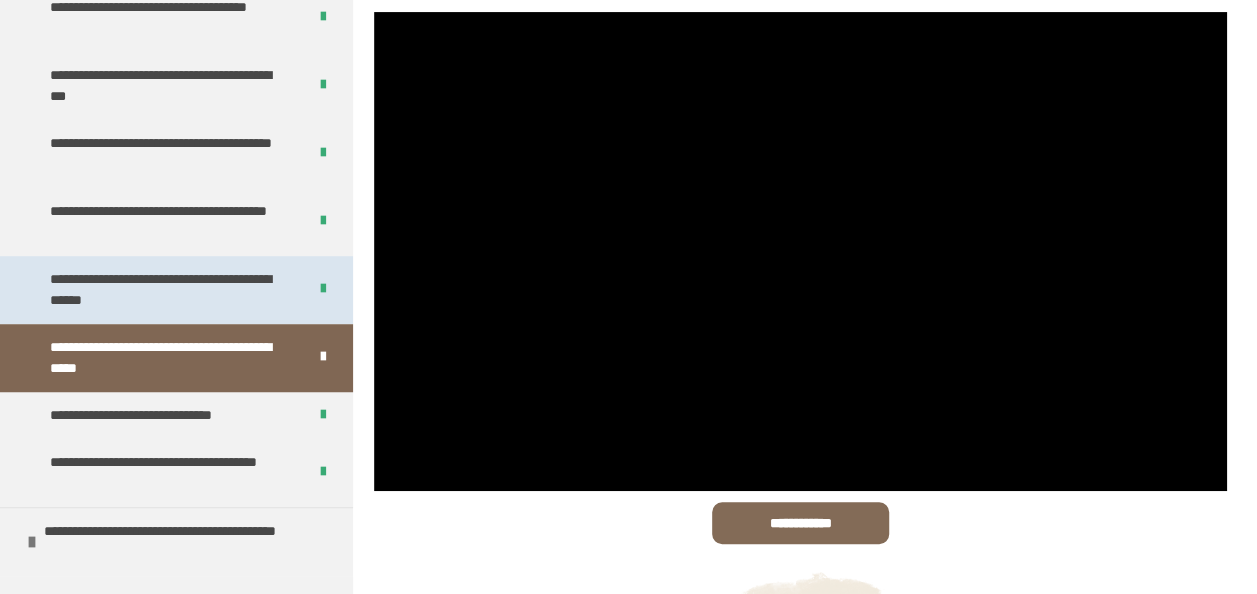 click on "**********" at bounding box center (163, 290) 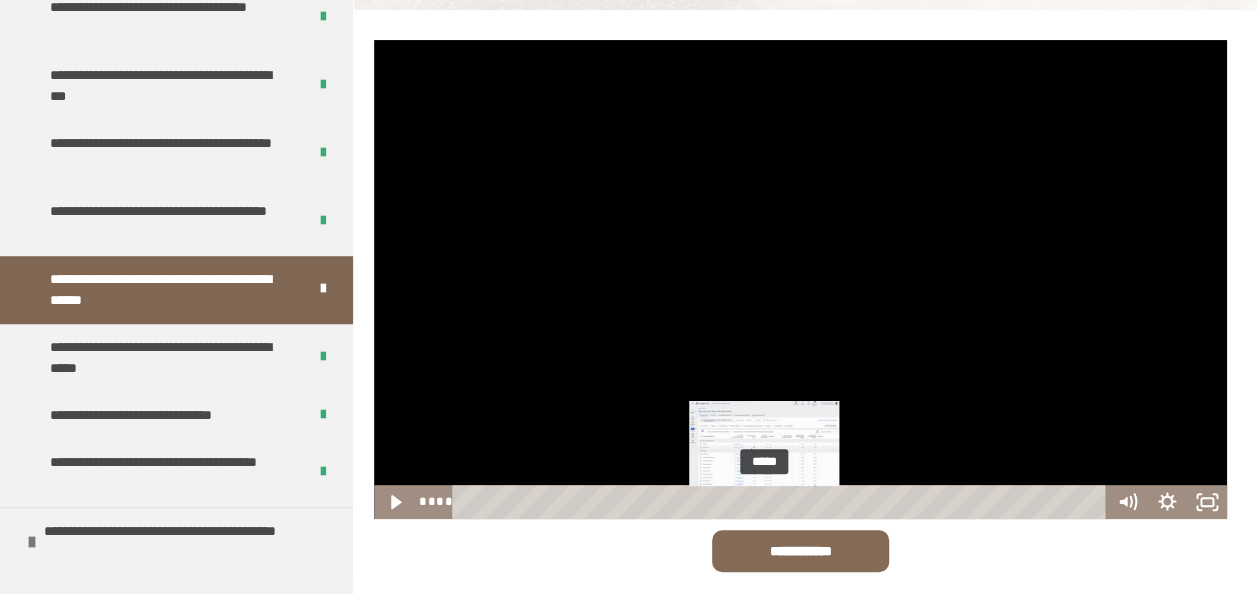 click on "*****" at bounding box center [781, 502] 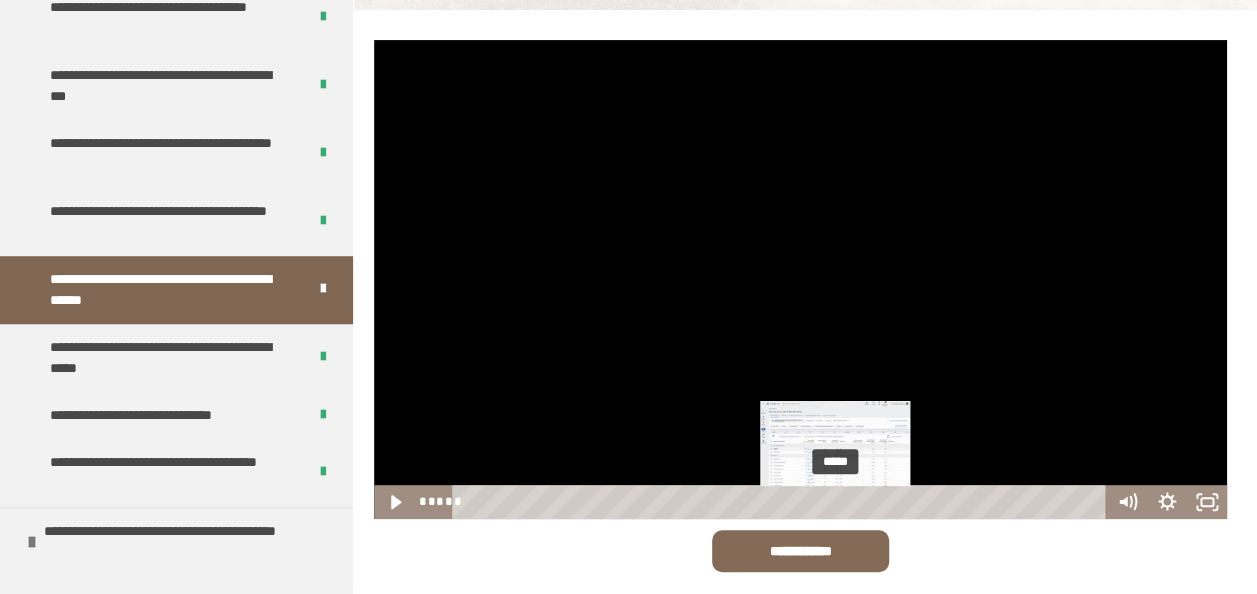 click on "*****" at bounding box center [781, 502] 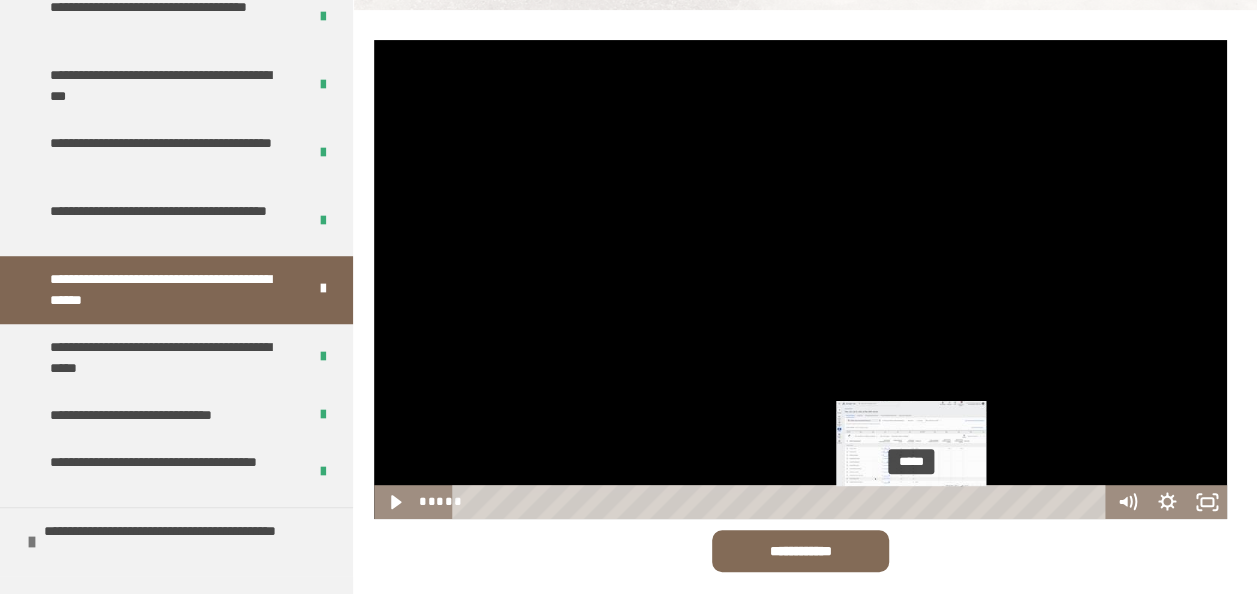 click on "*****" at bounding box center (781, 502) 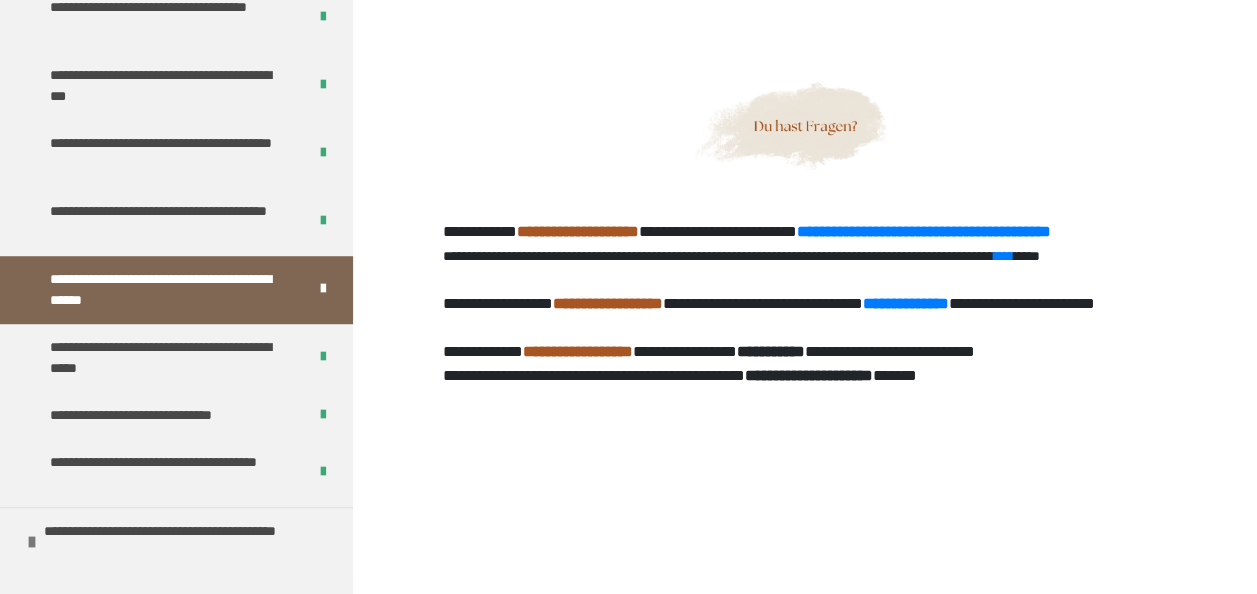 scroll, scrollTop: 1270, scrollLeft: 0, axis: vertical 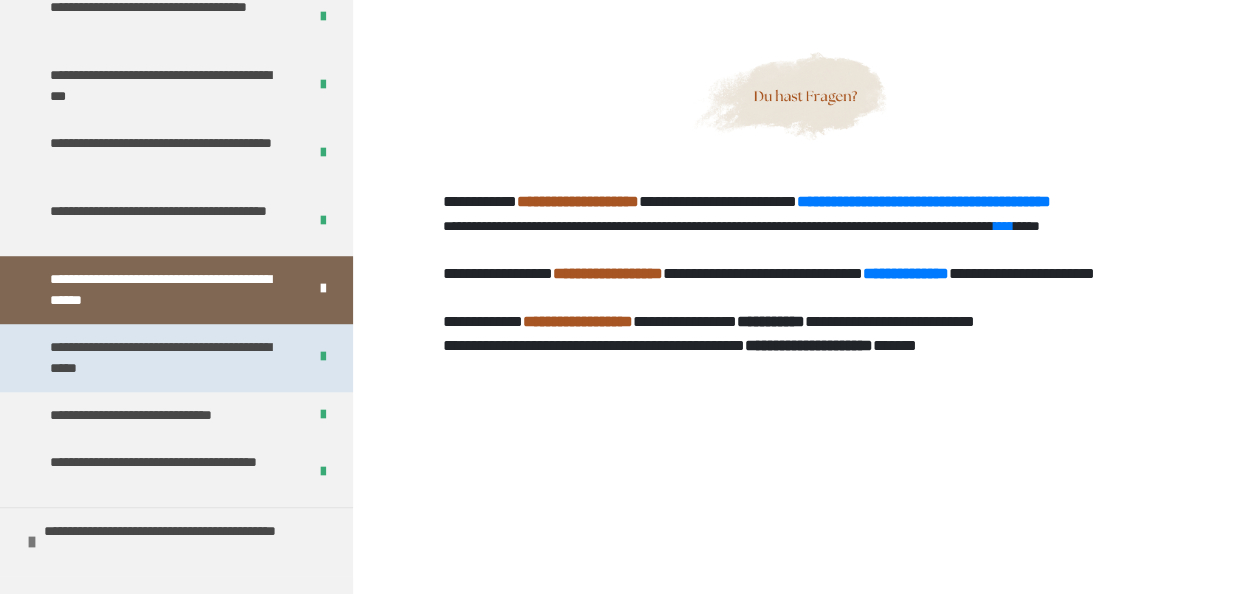 click on "**********" at bounding box center (163, 358) 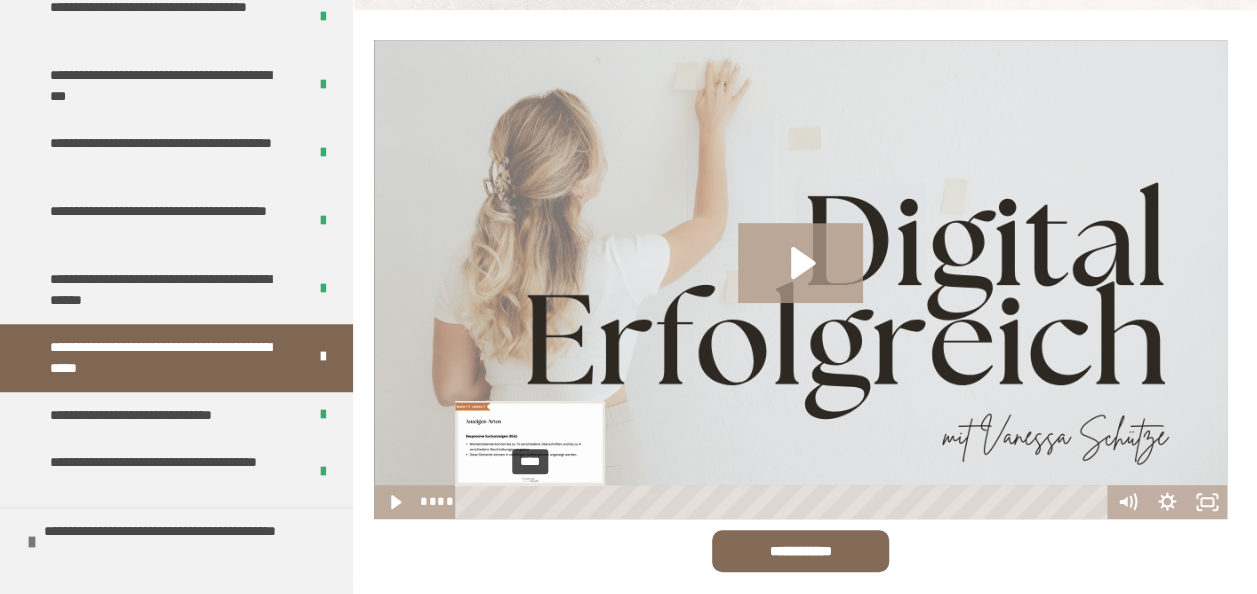 click on "****" at bounding box center (783, 502) 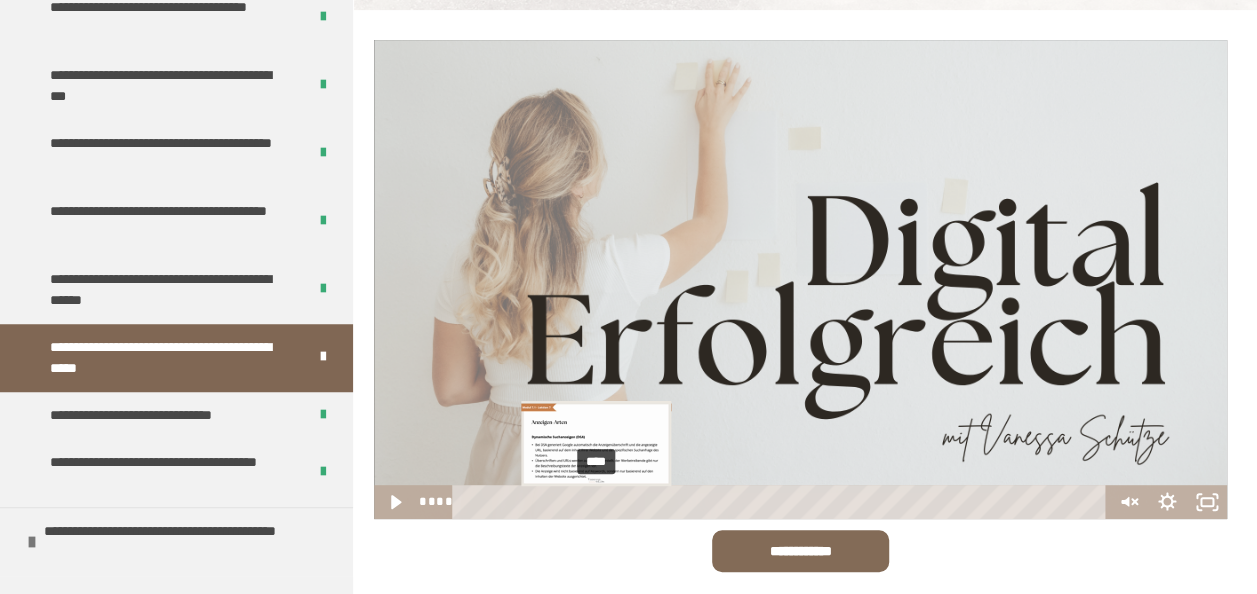 click on "****" at bounding box center (781, 502) 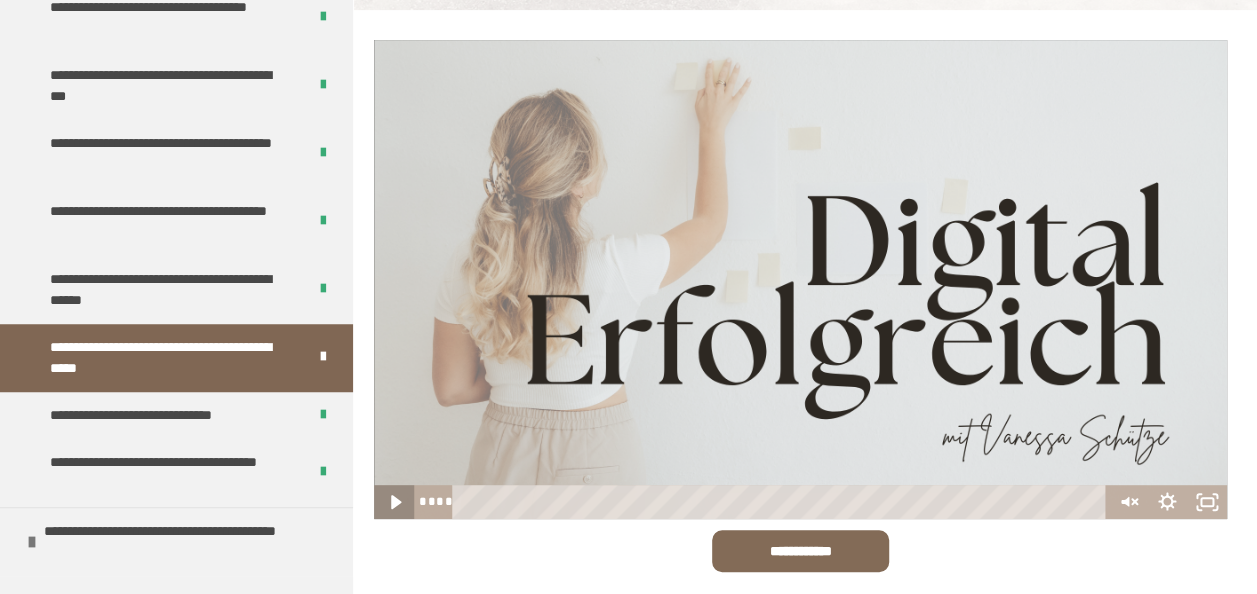 click 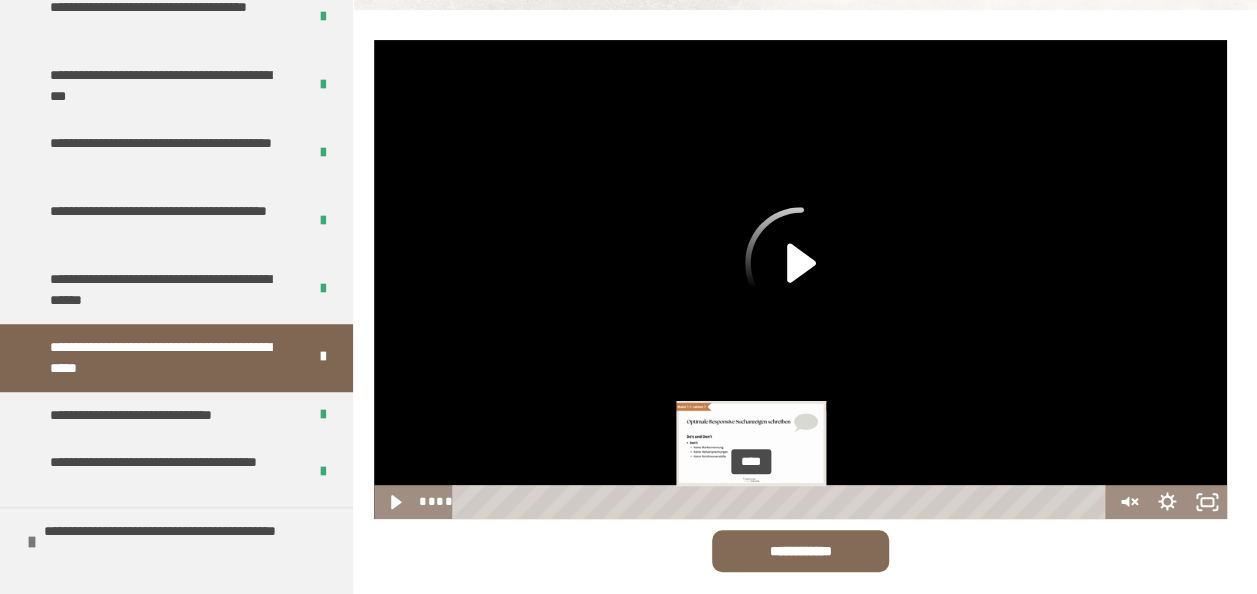 click on "****" at bounding box center [781, 502] 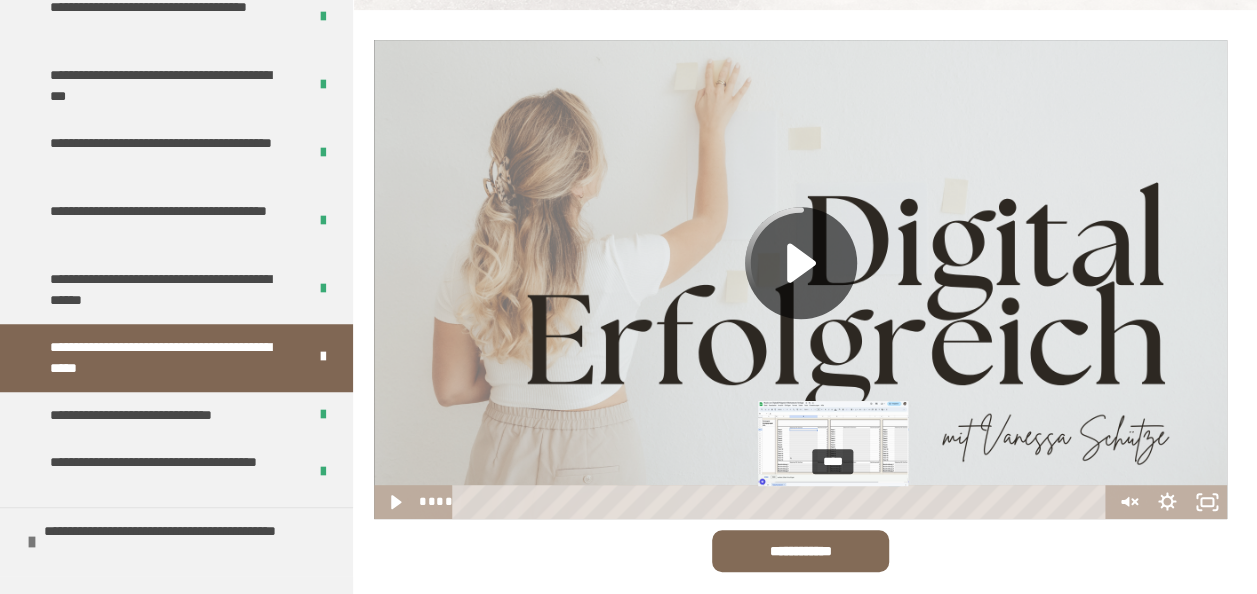 click on "****" at bounding box center [781, 502] 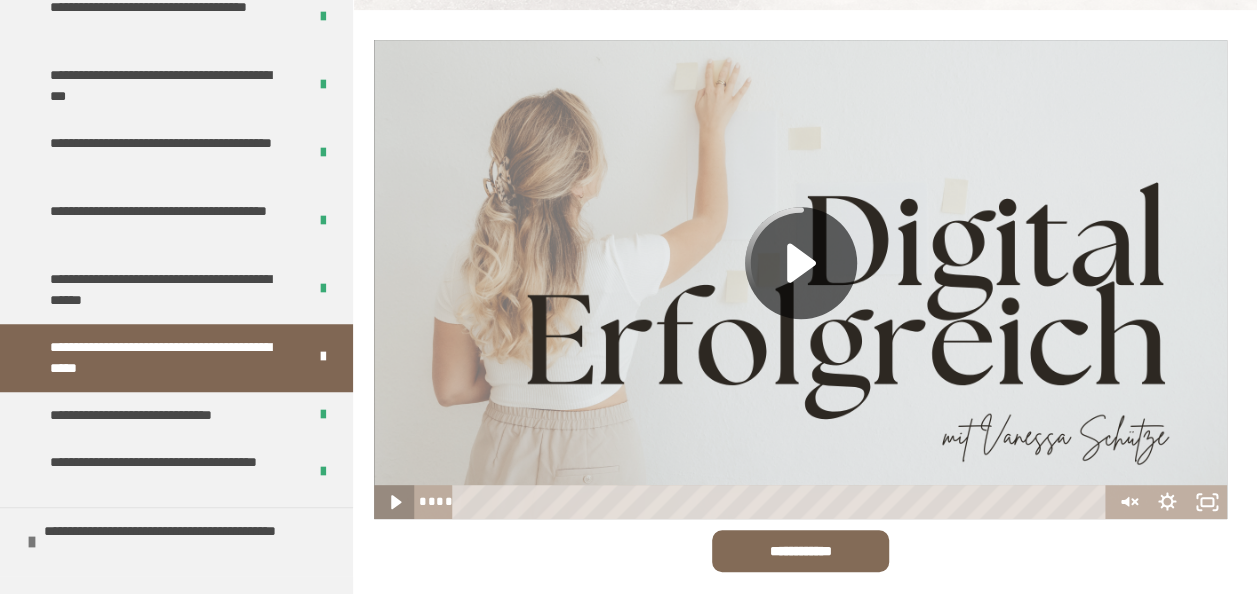 click 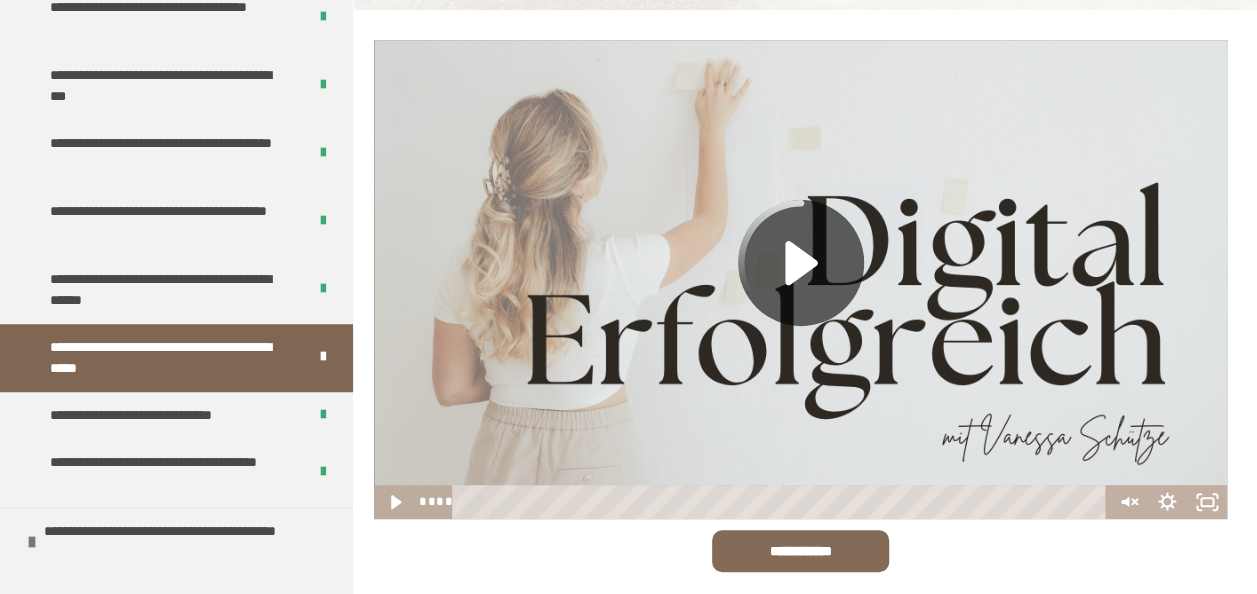 click 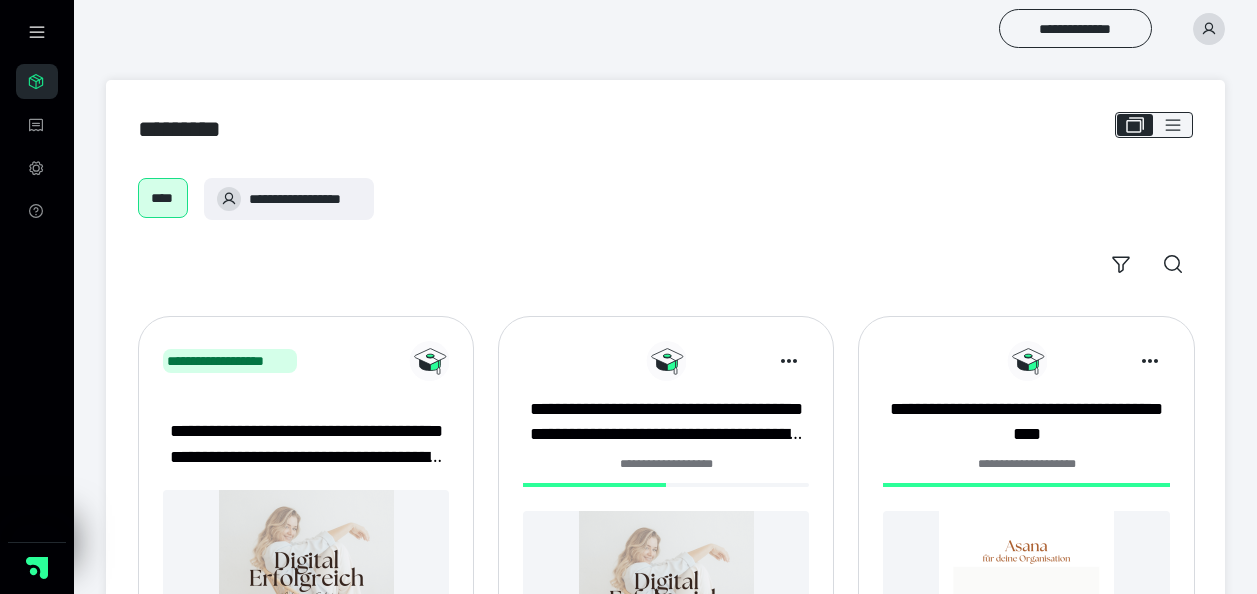 scroll, scrollTop: 0, scrollLeft: 0, axis: both 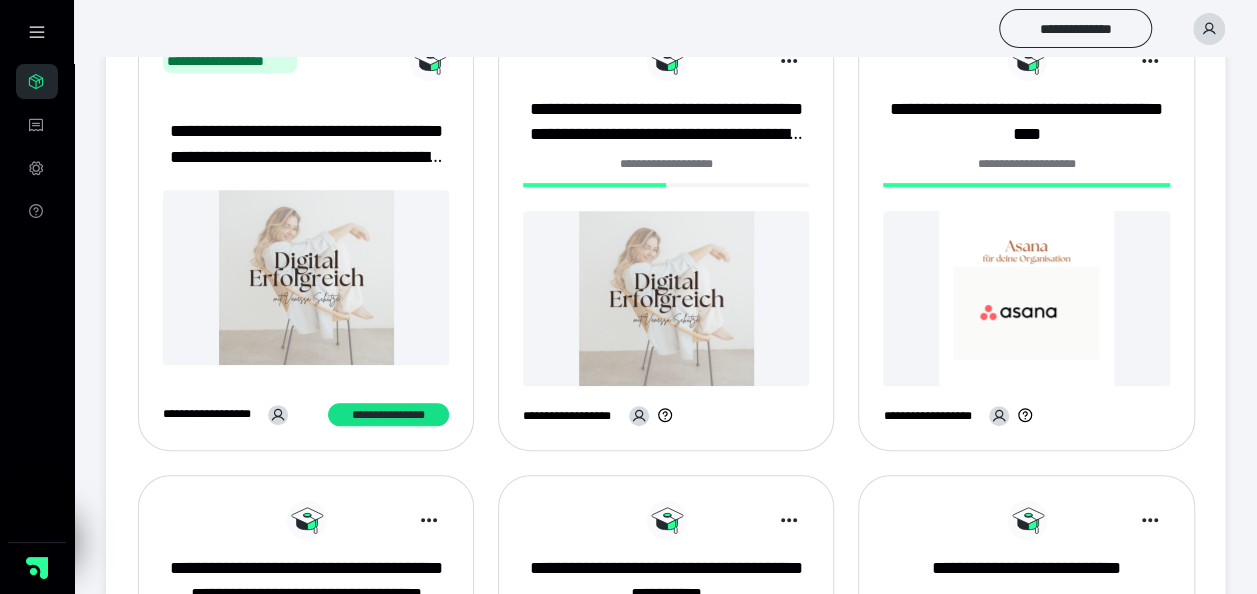 click at bounding box center [666, 298] 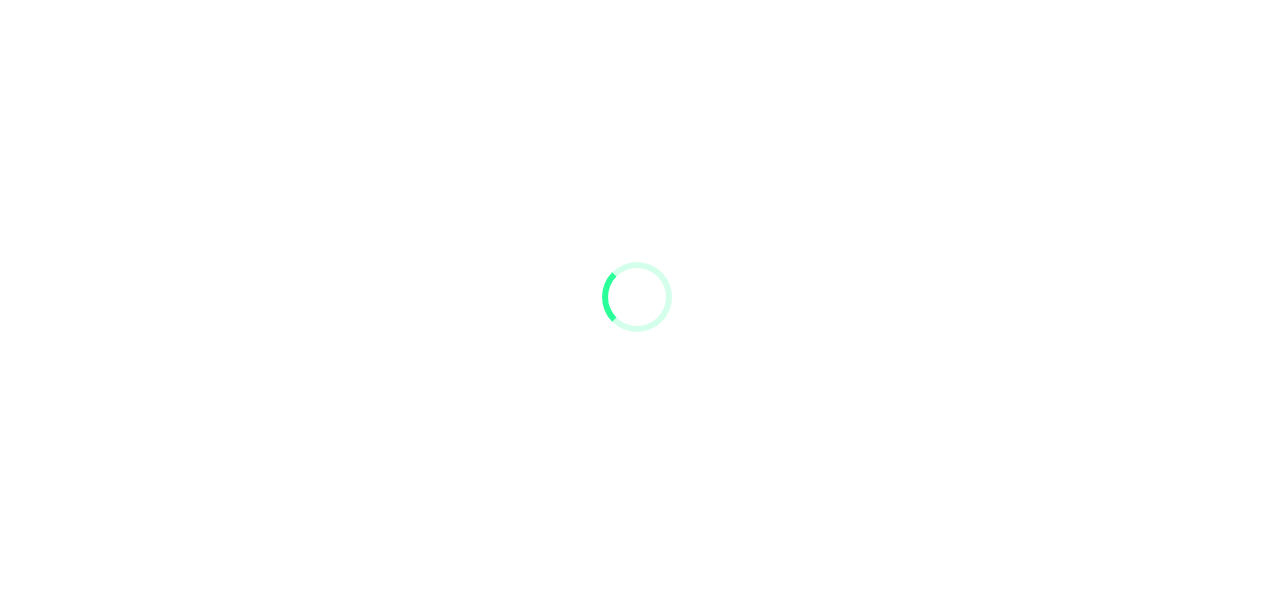 scroll, scrollTop: 0, scrollLeft: 0, axis: both 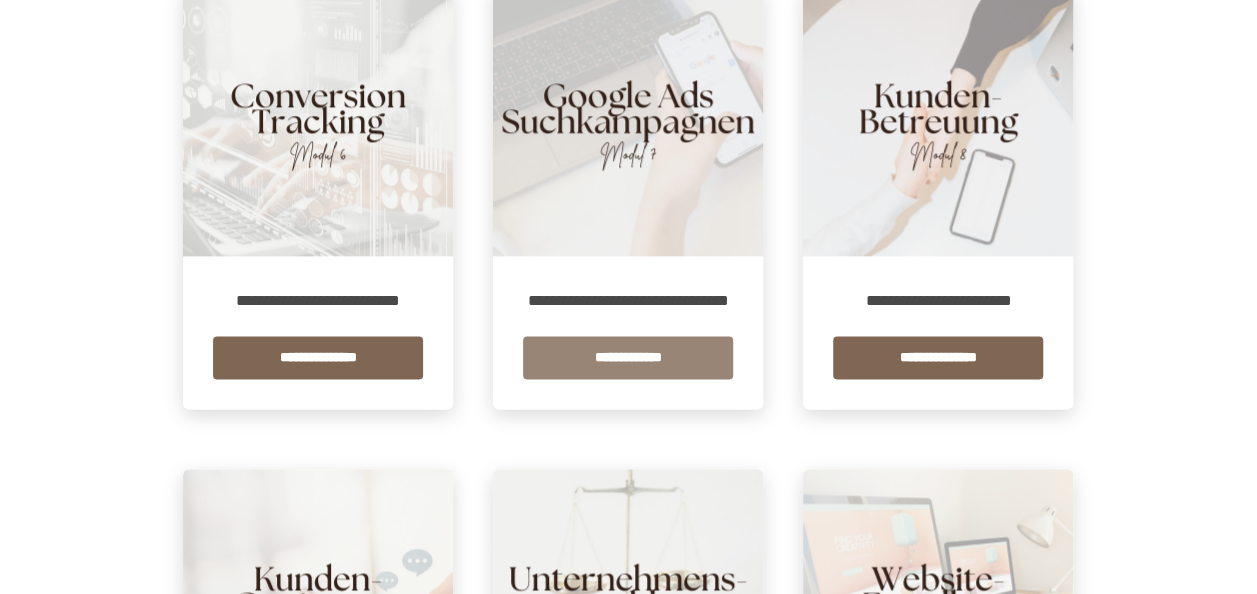 click on "**********" at bounding box center (628, 357) 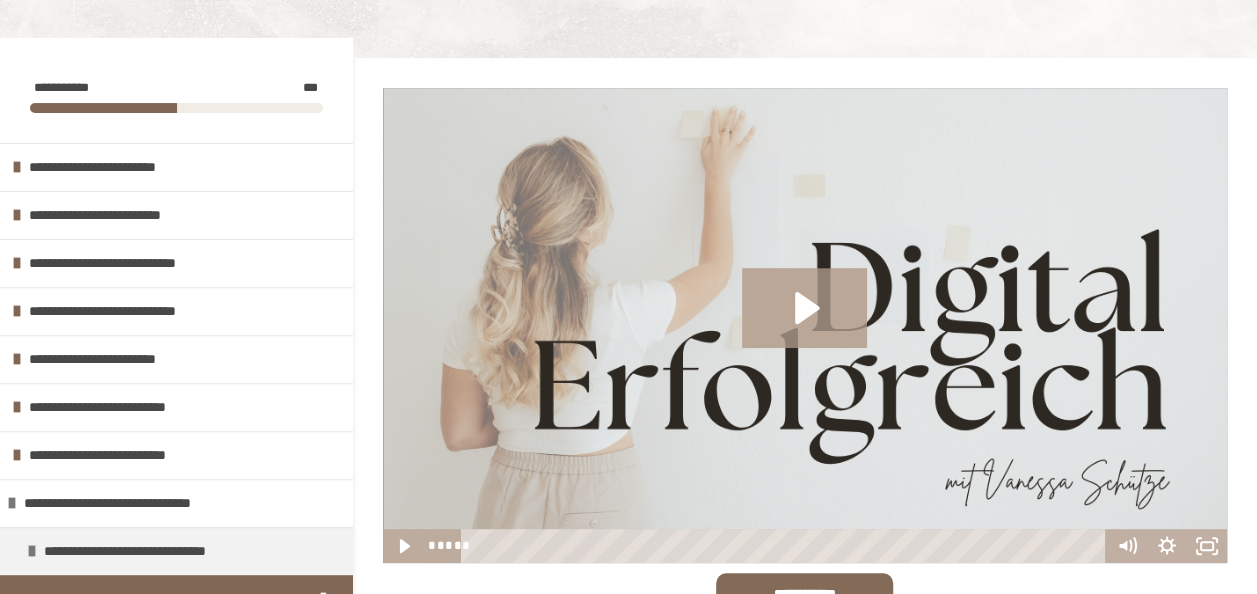 scroll, scrollTop: 400, scrollLeft: 0, axis: vertical 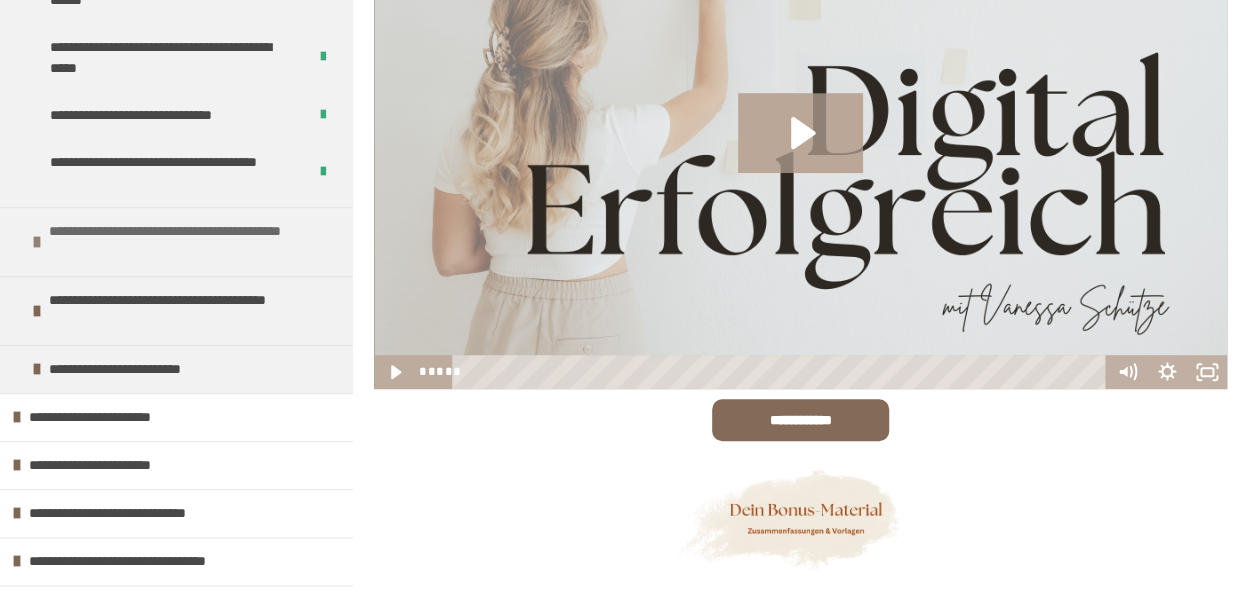 click at bounding box center (37, 242) 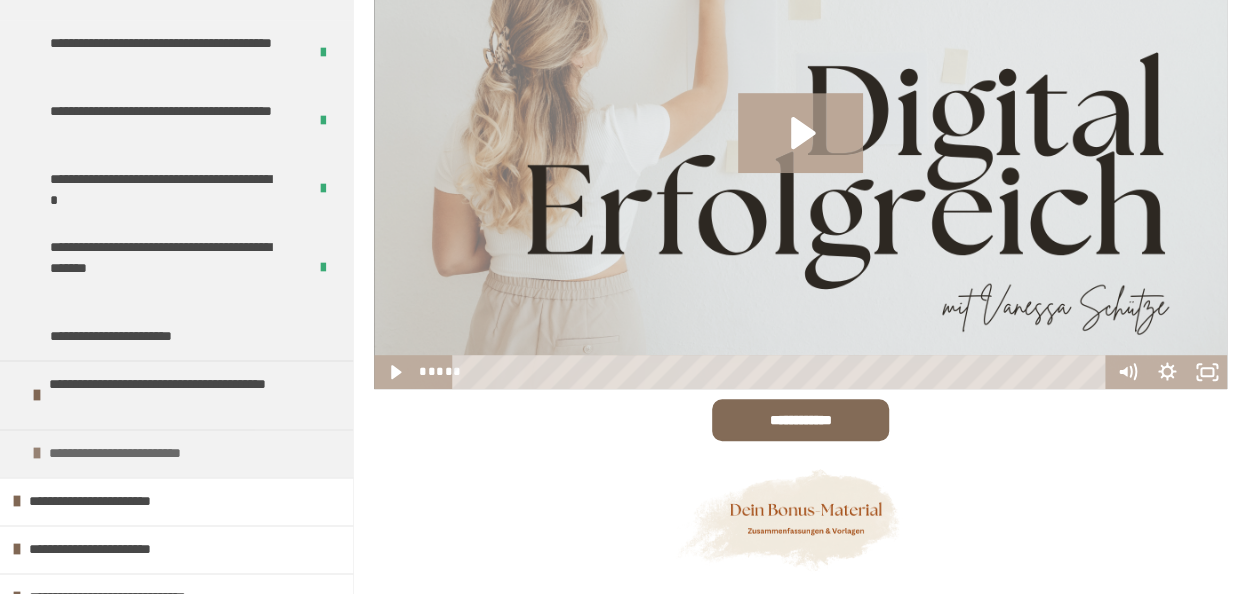 scroll, scrollTop: 1362, scrollLeft: 0, axis: vertical 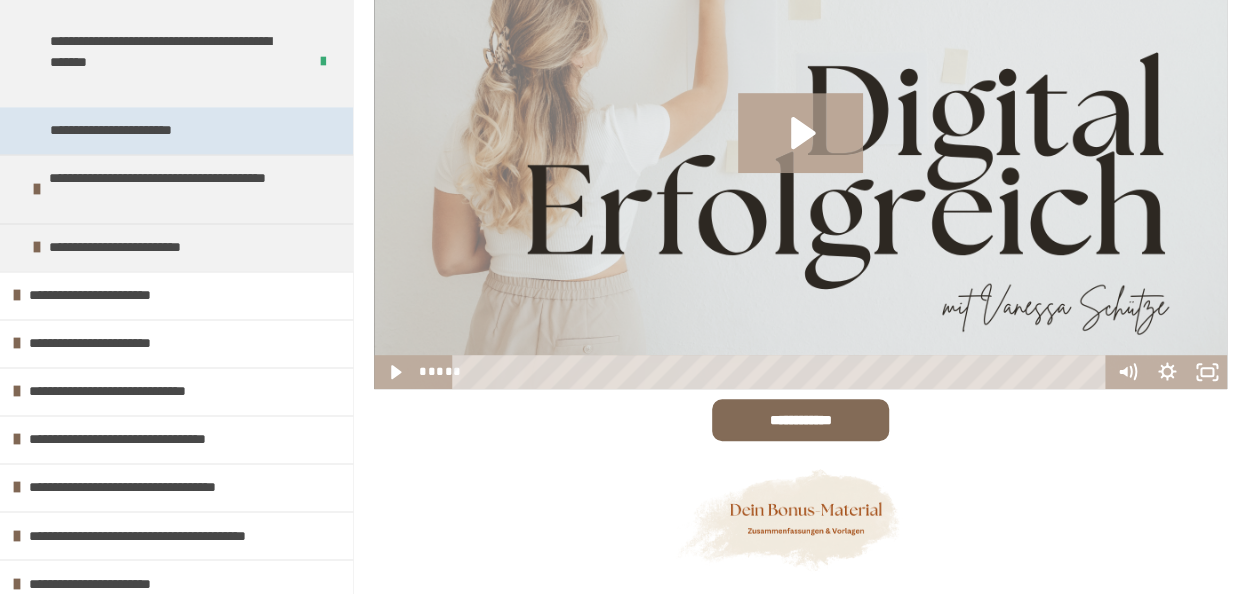 click on "**********" at bounding box center (135, 130) 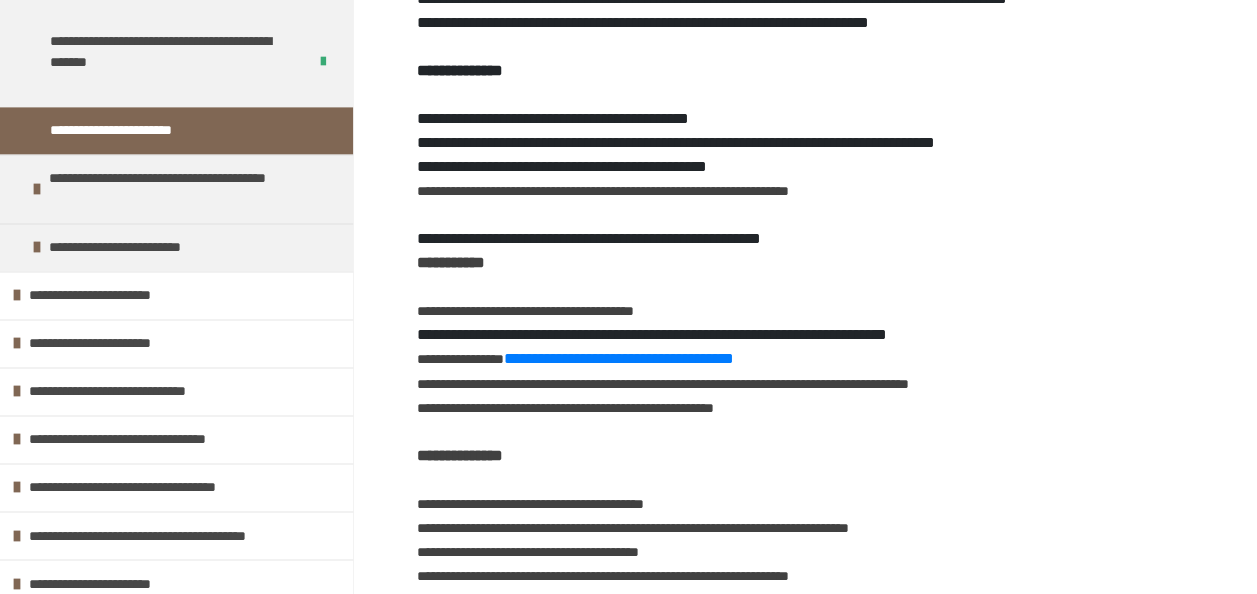 scroll, scrollTop: 1670, scrollLeft: 0, axis: vertical 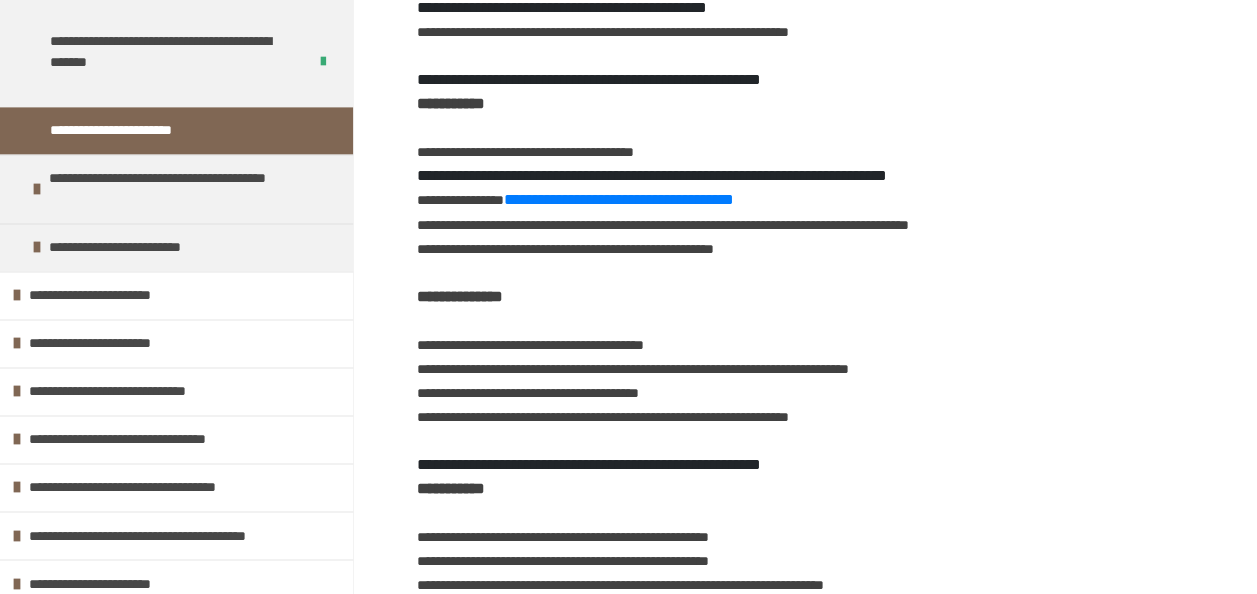 click on "**********" at bounding box center (800, 90) 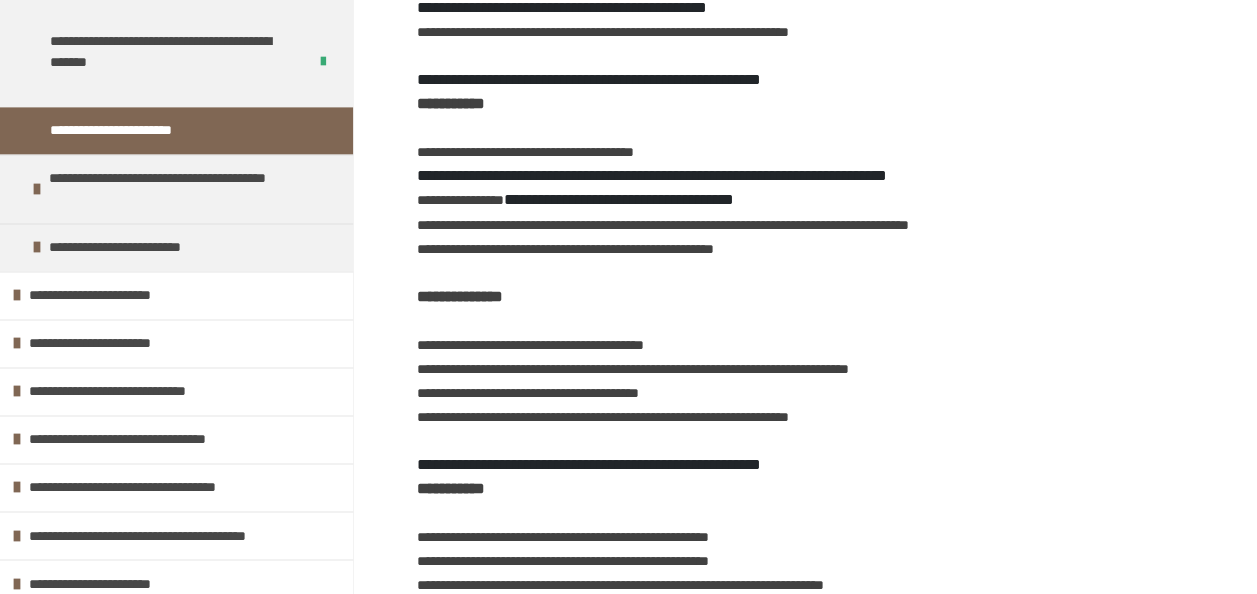 click on "**********" at bounding box center [619, 199] 